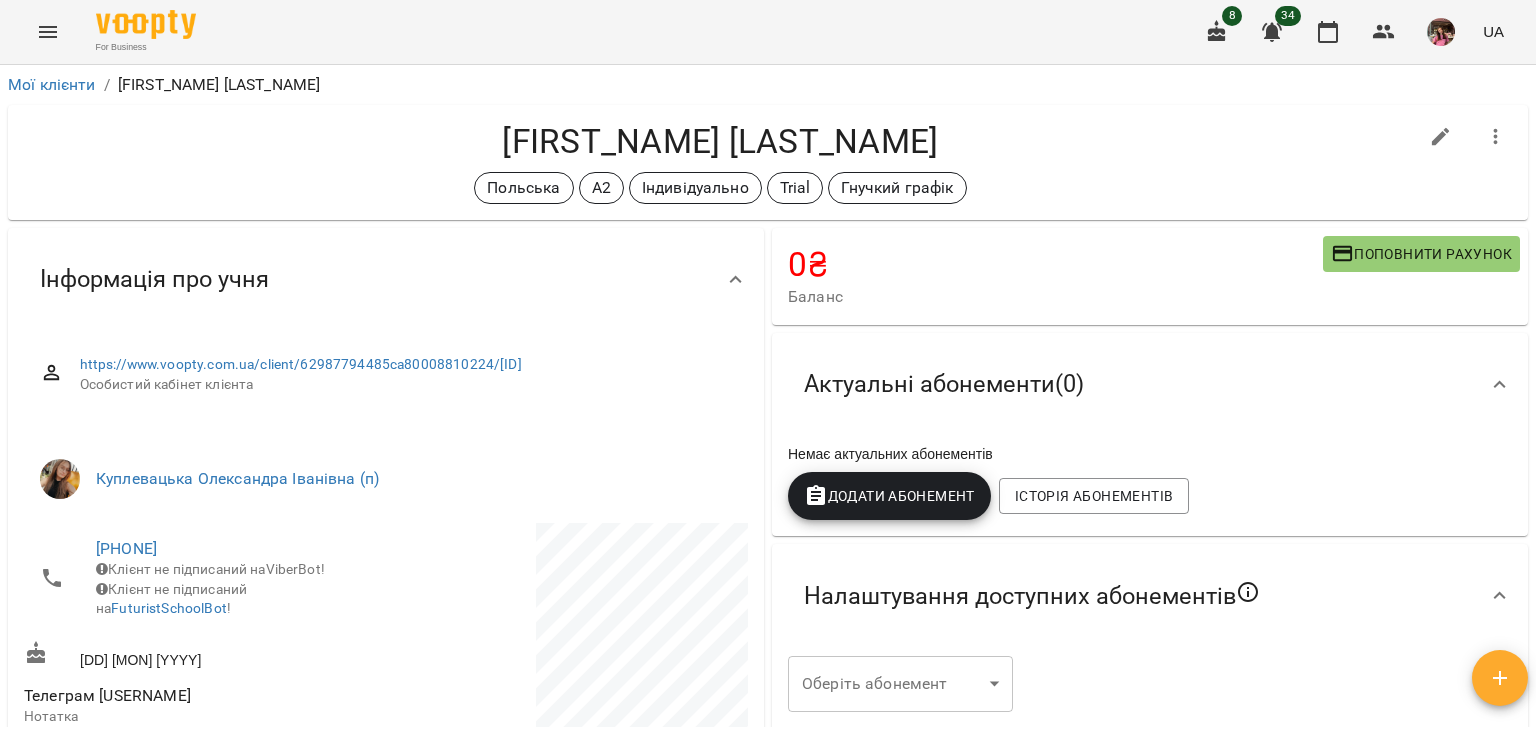 scroll, scrollTop: 0, scrollLeft: 0, axis: both 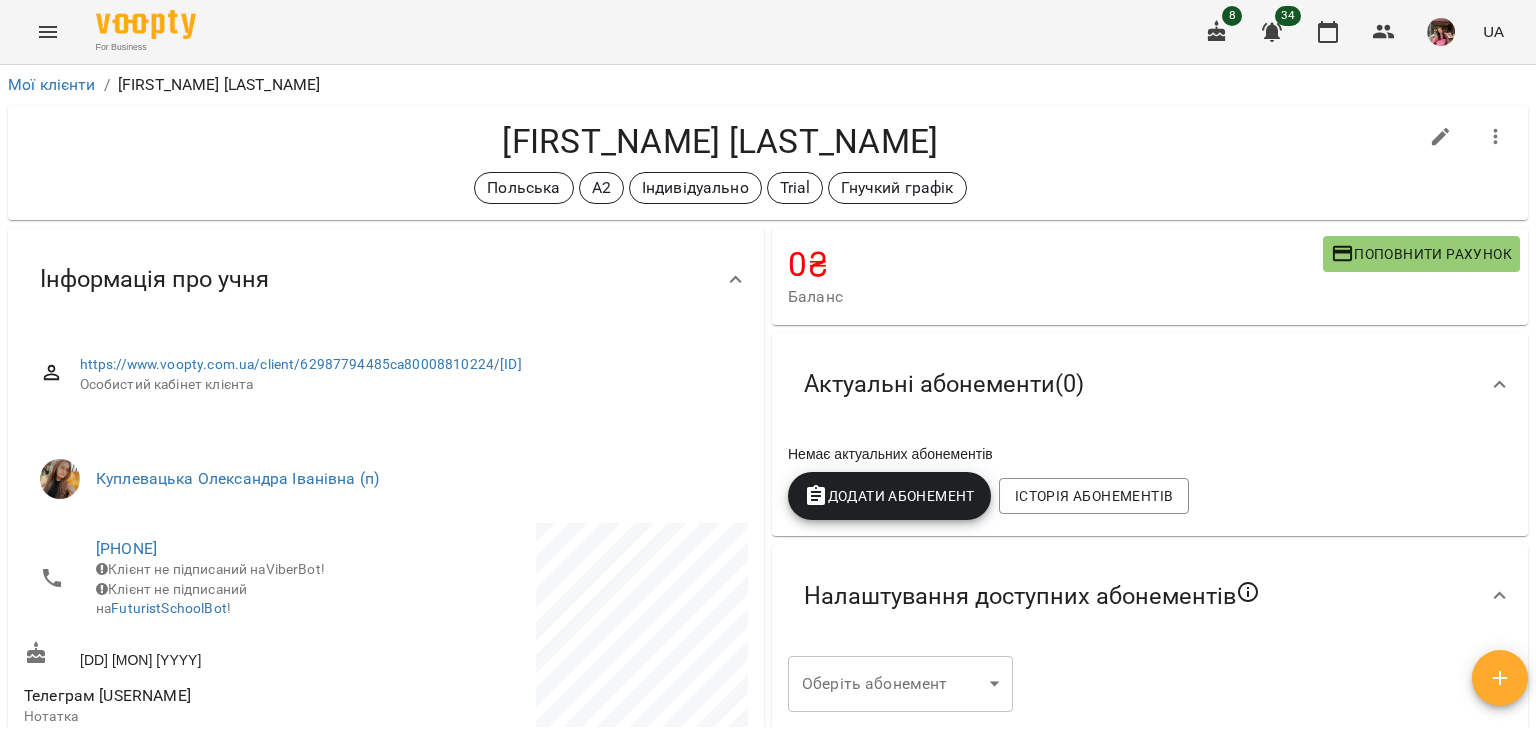 click on "Мої клієнти" at bounding box center (52, 85) 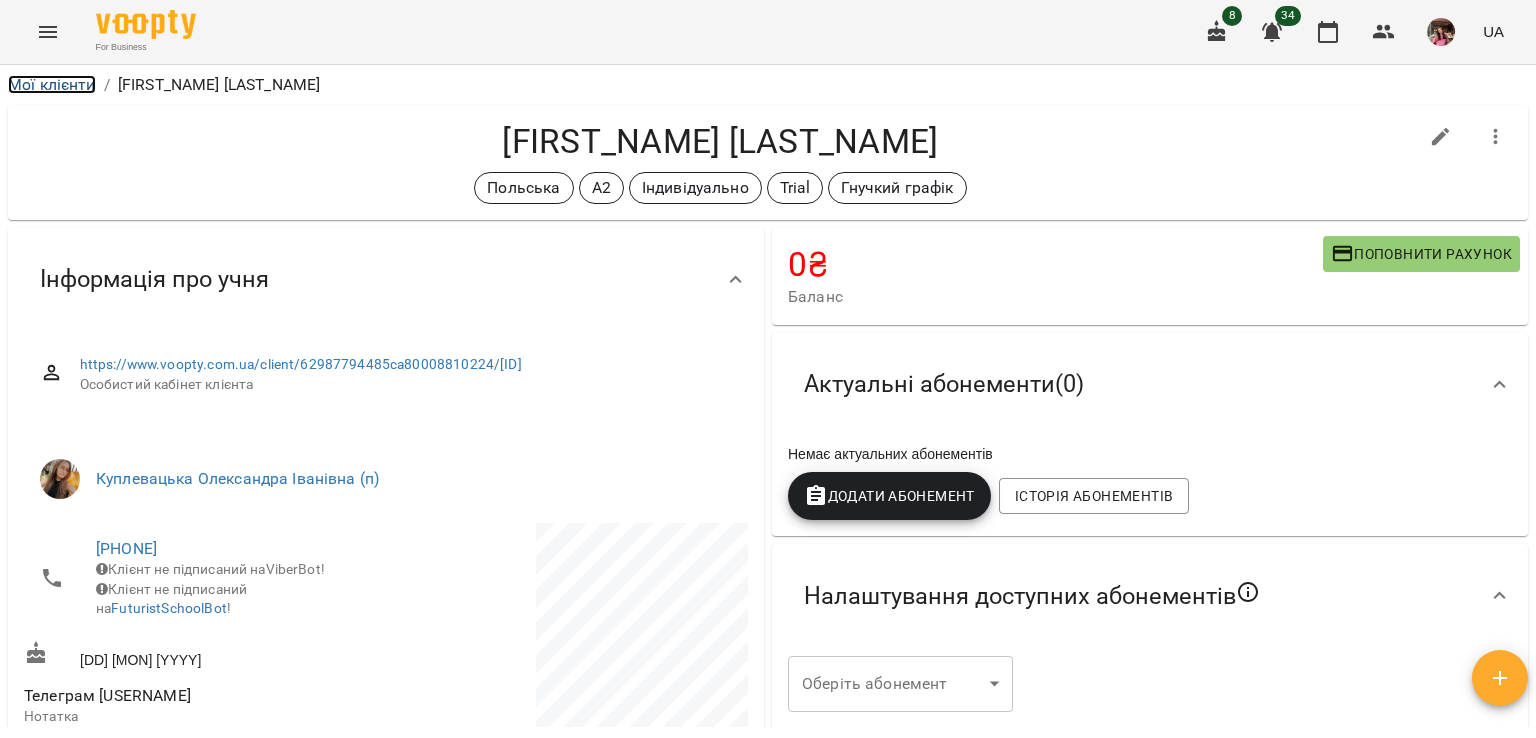 click on "Мої клієнти" at bounding box center [52, 84] 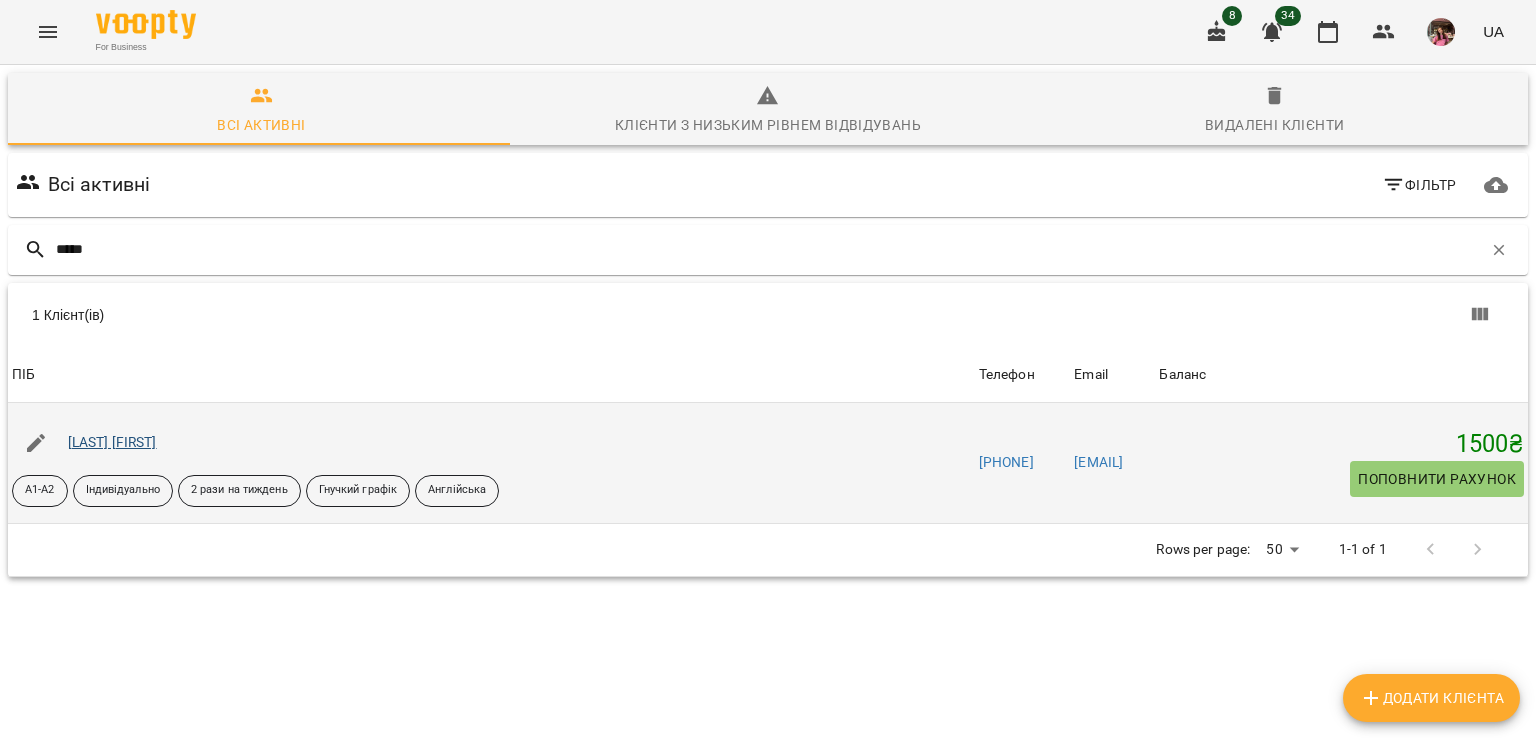 type on "*****" 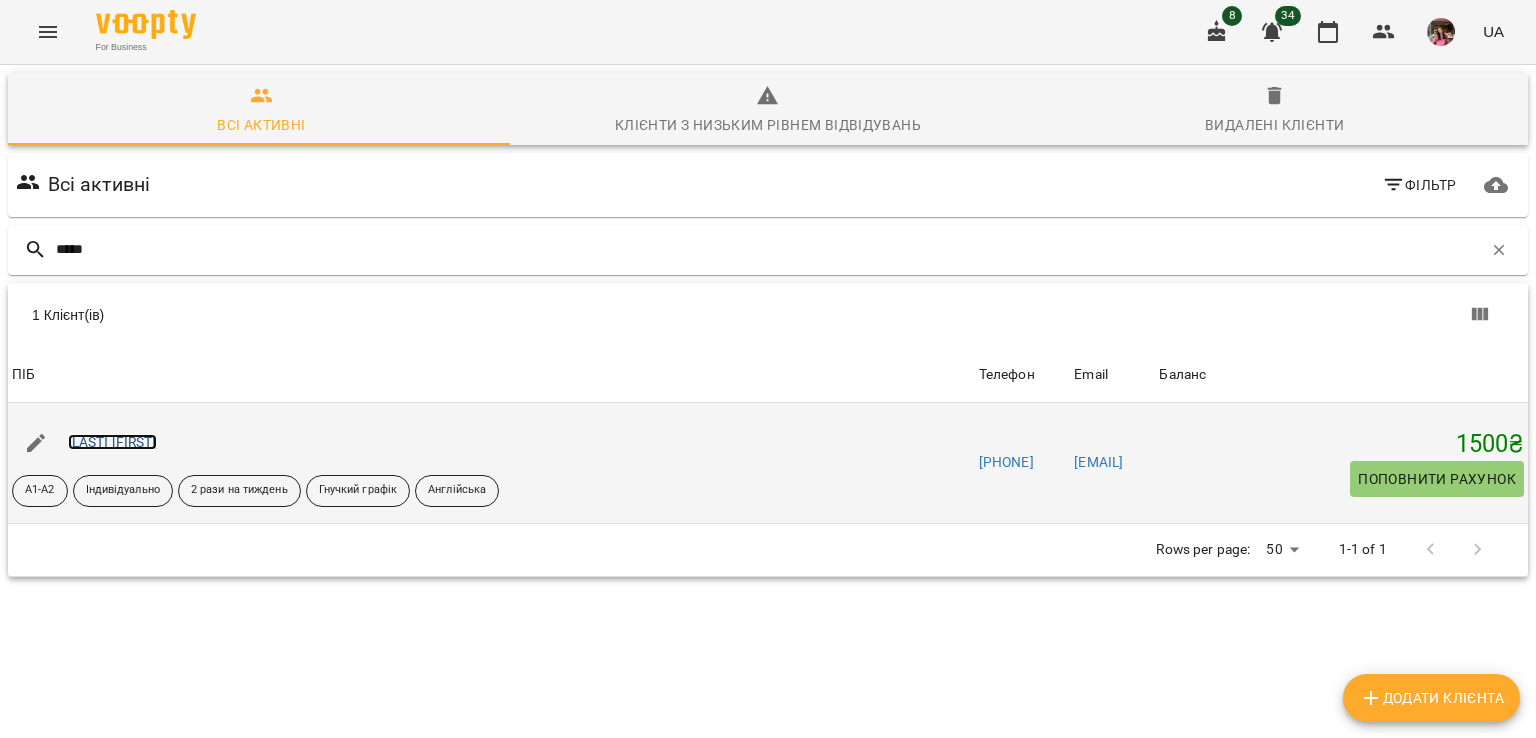 click on "[LAST] [FIRST]" at bounding box center (112, 442) 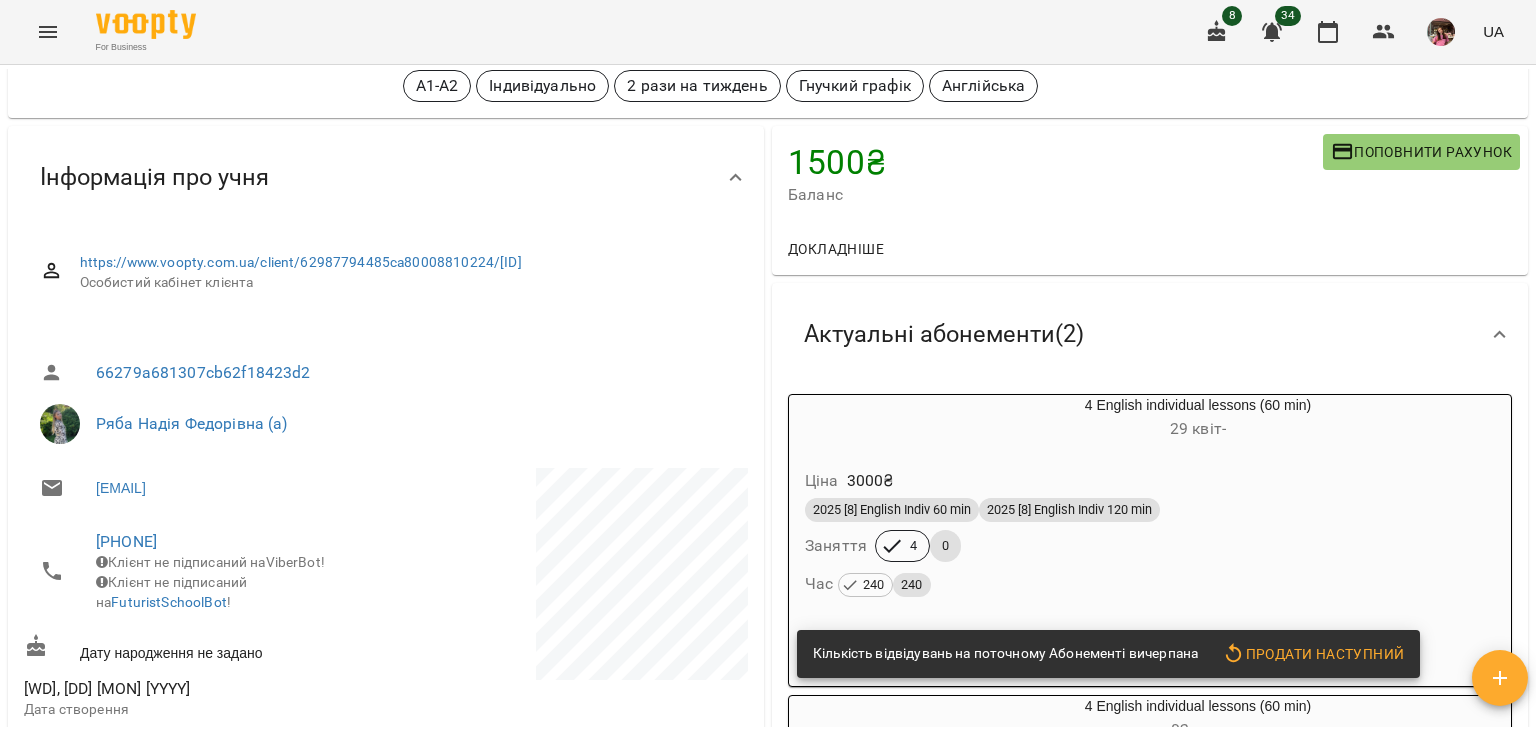 scroll, scrollTop: 0, scrollLeft: 0, axis: both 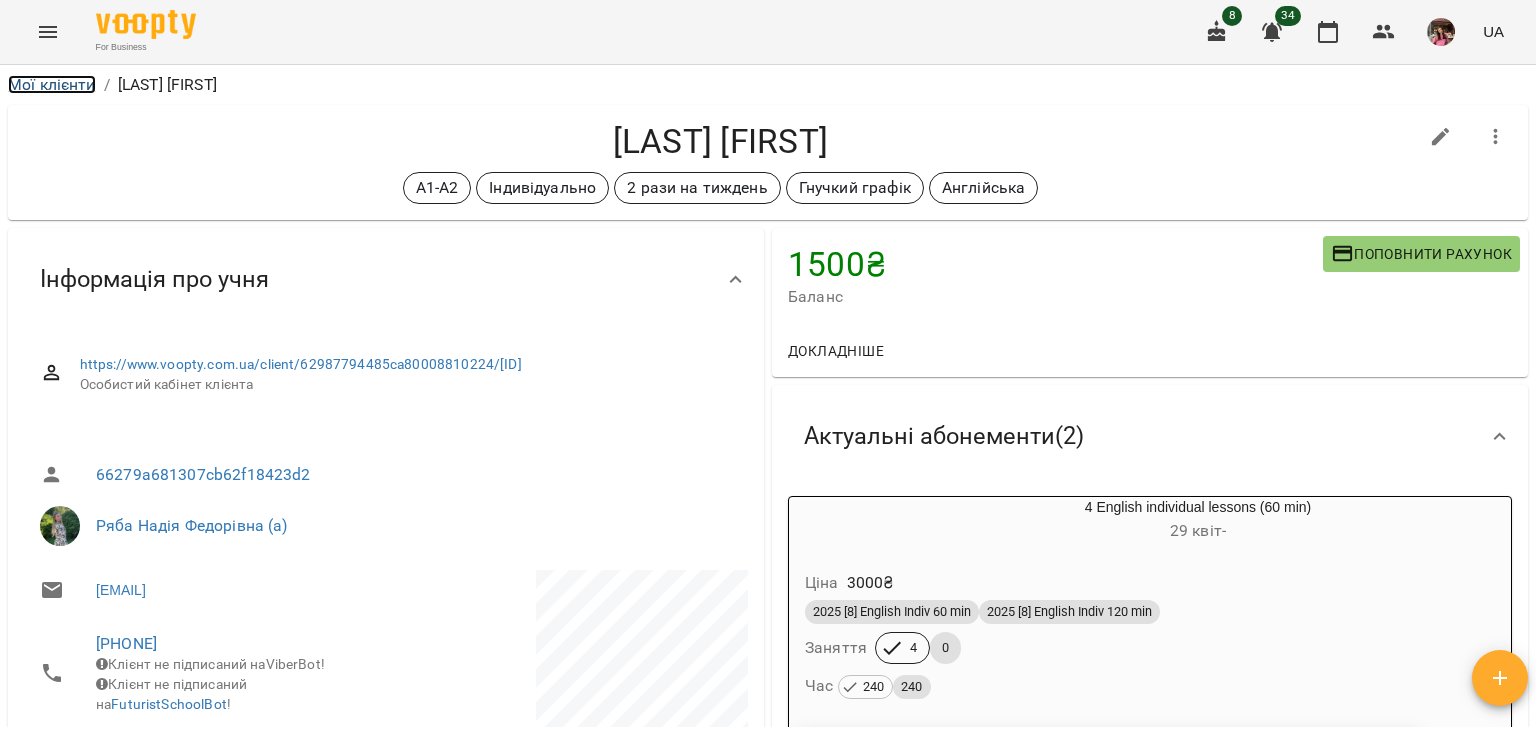 click on "Мої клієнти" at bounding box center (52, 84) 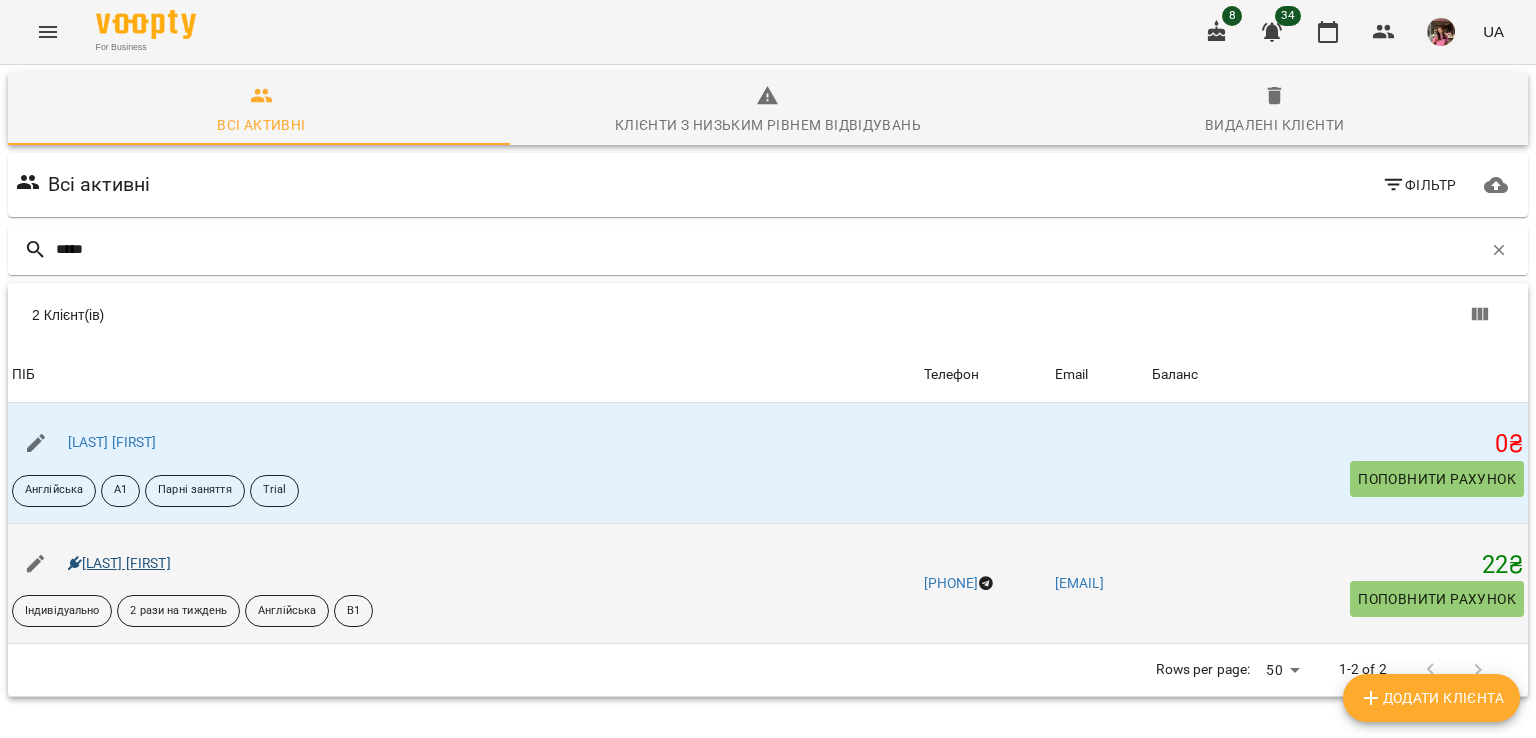 type on "*****" 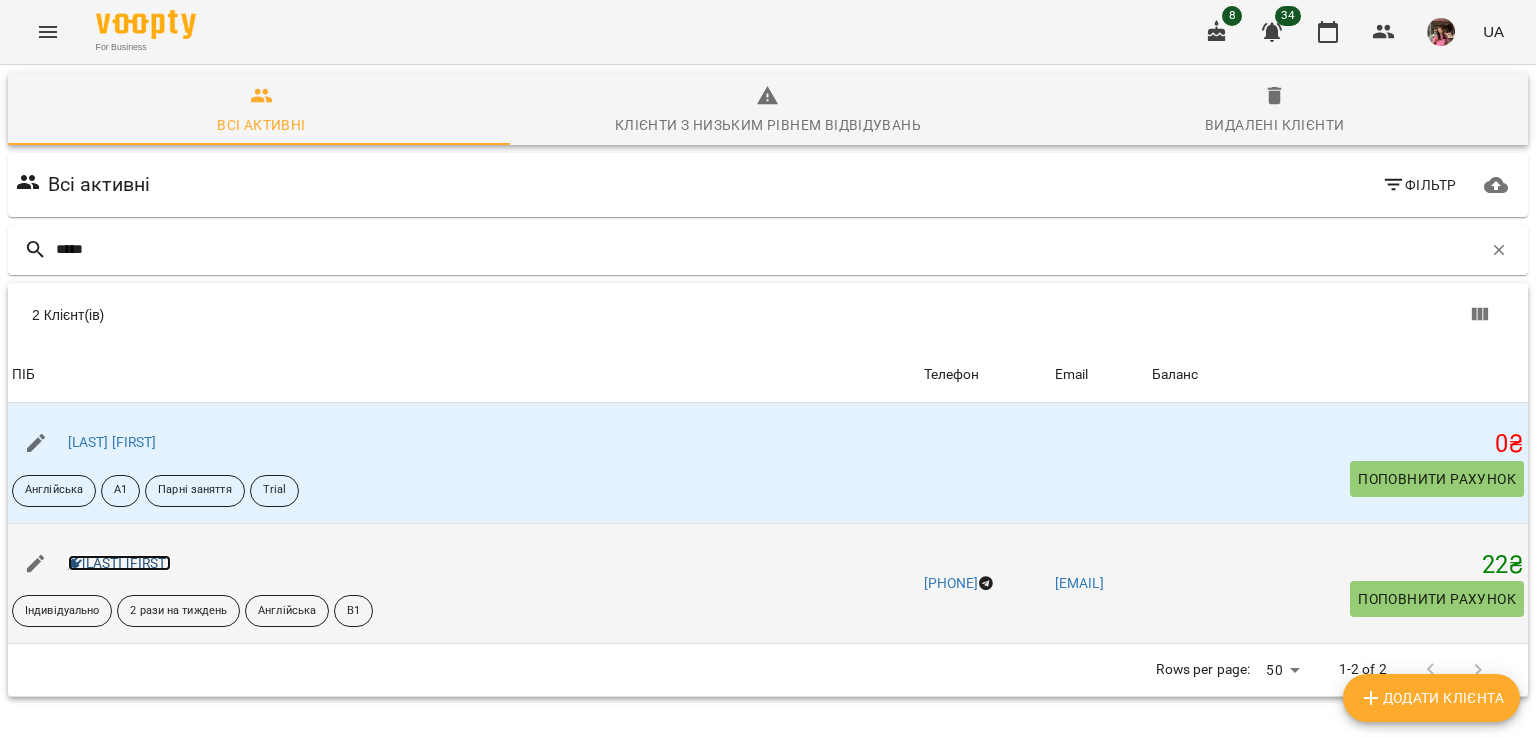 click on "[LAST] [FIRST]" at bounding box center (119, 563) 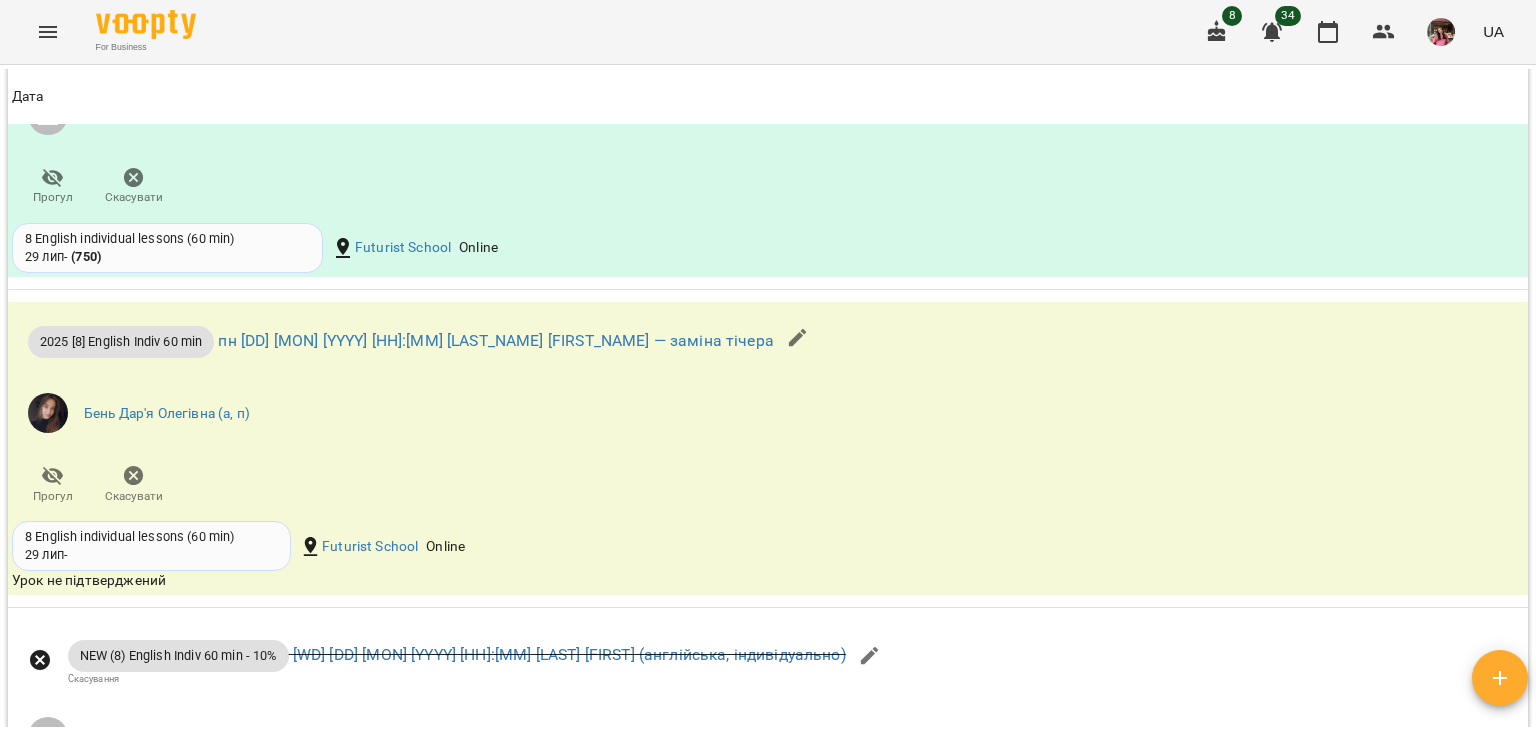 scroll, scrollTop: 2372, scrollLeft: 0, axis: vertical 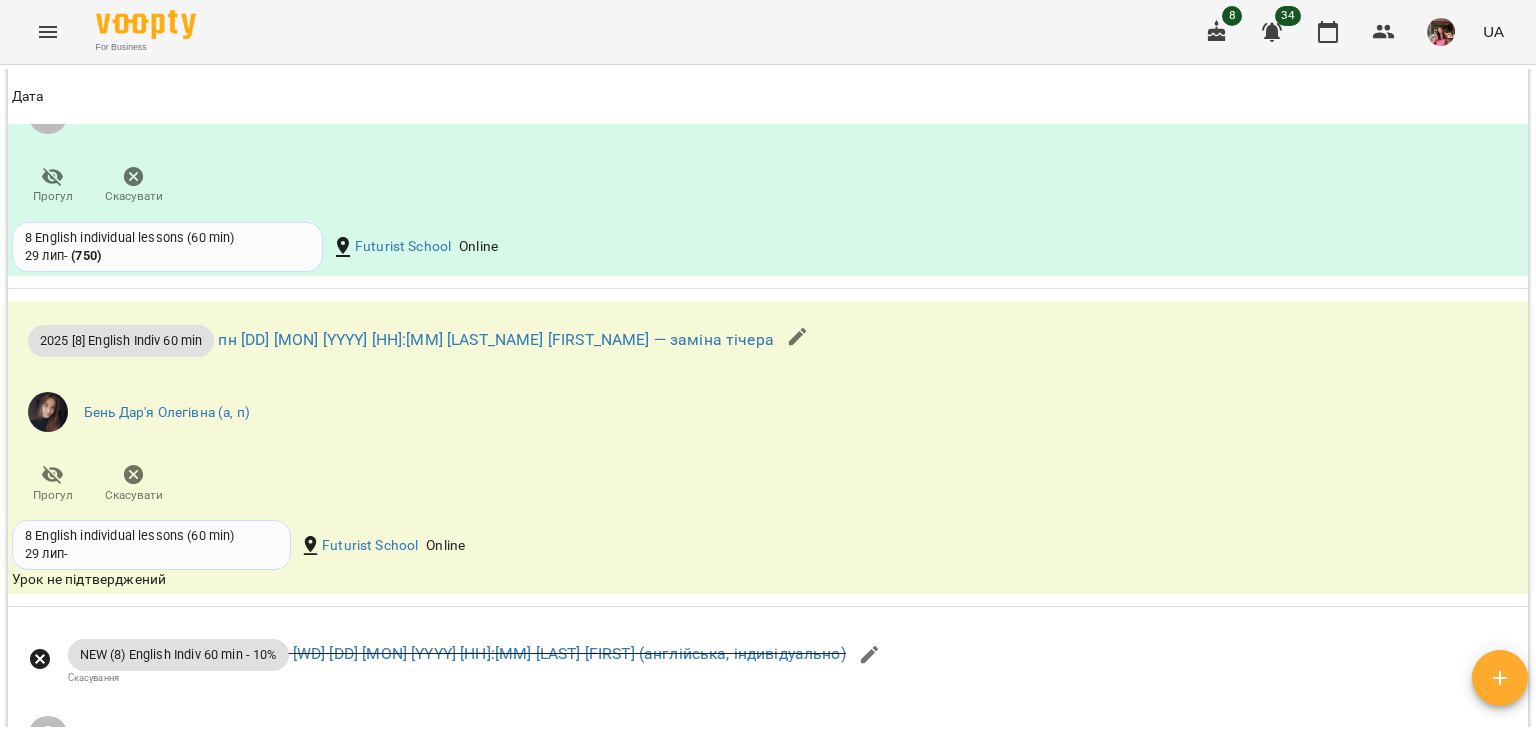 click 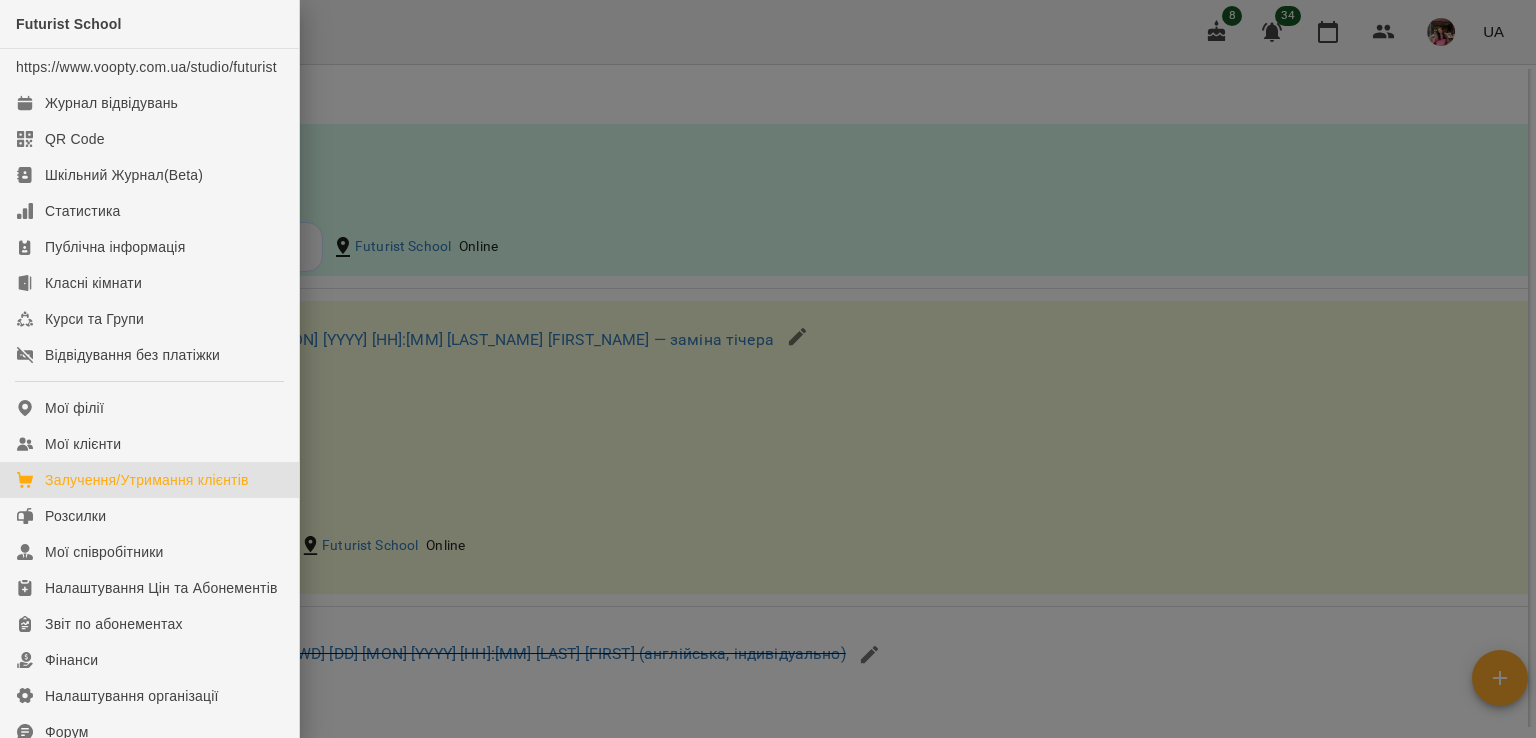 click on "Залучення/Утримання клієнтів" at bounding box center (147, 480) 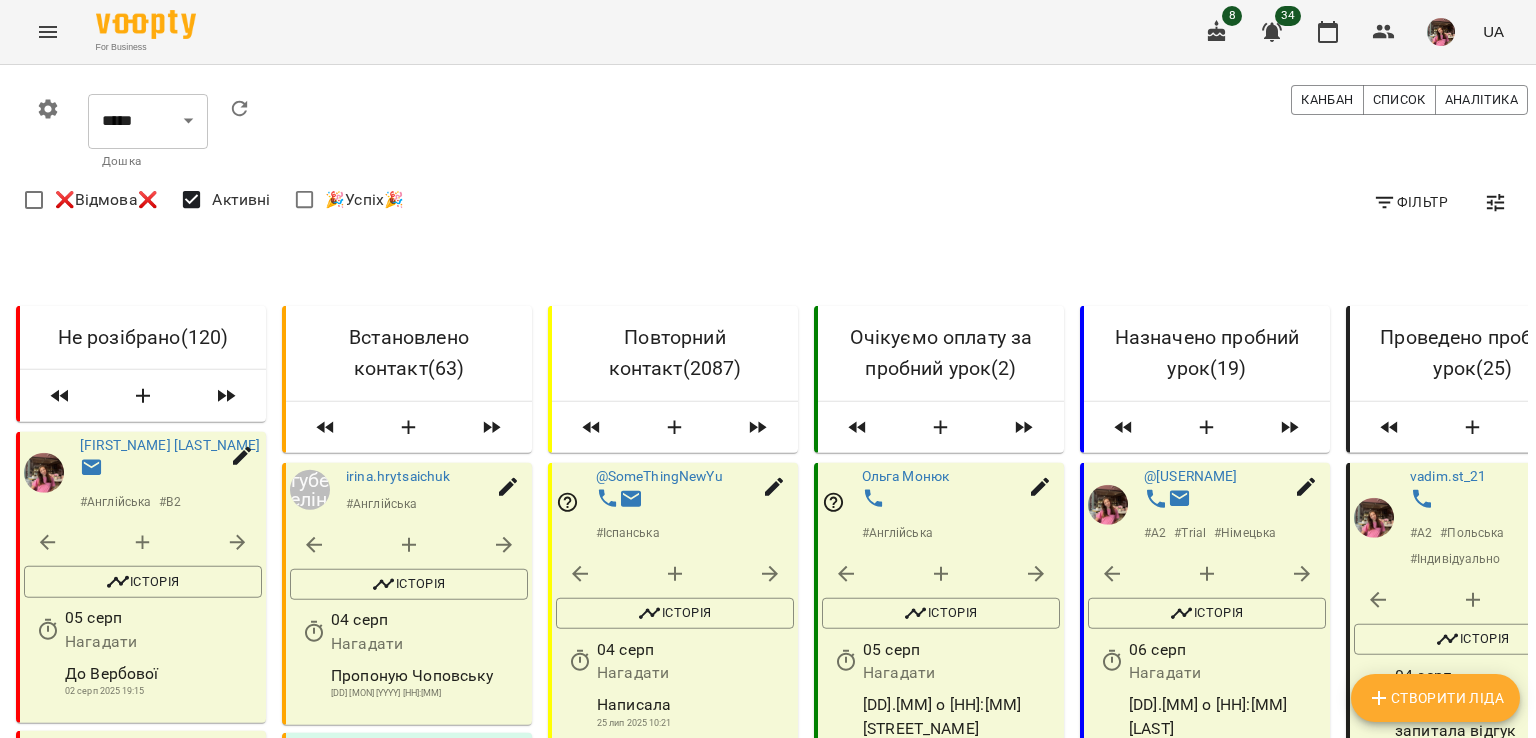 scroll, scrollTop: 0, scrollLeft: 0, axis: both 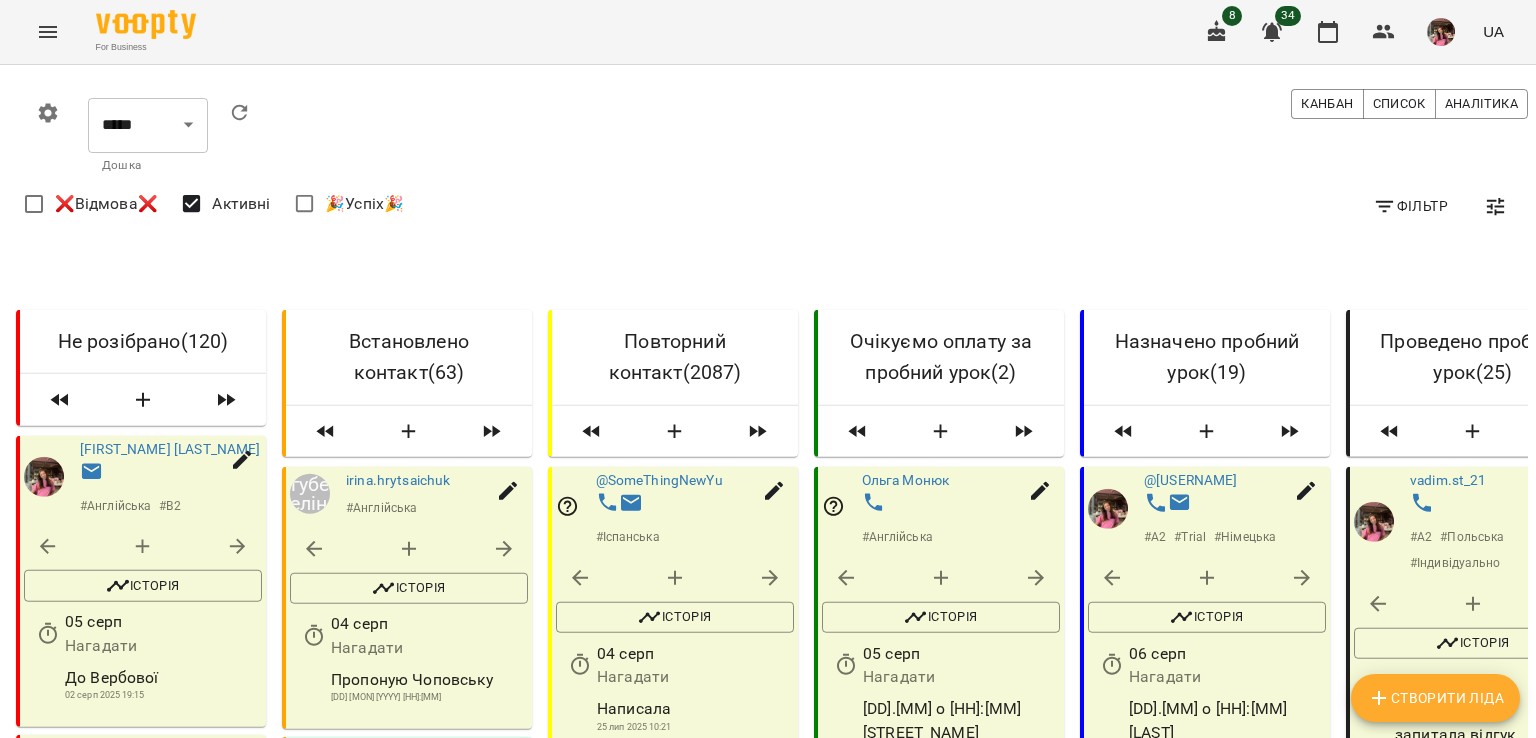 click on "Фільтр" at bounding box center [1410, 206] 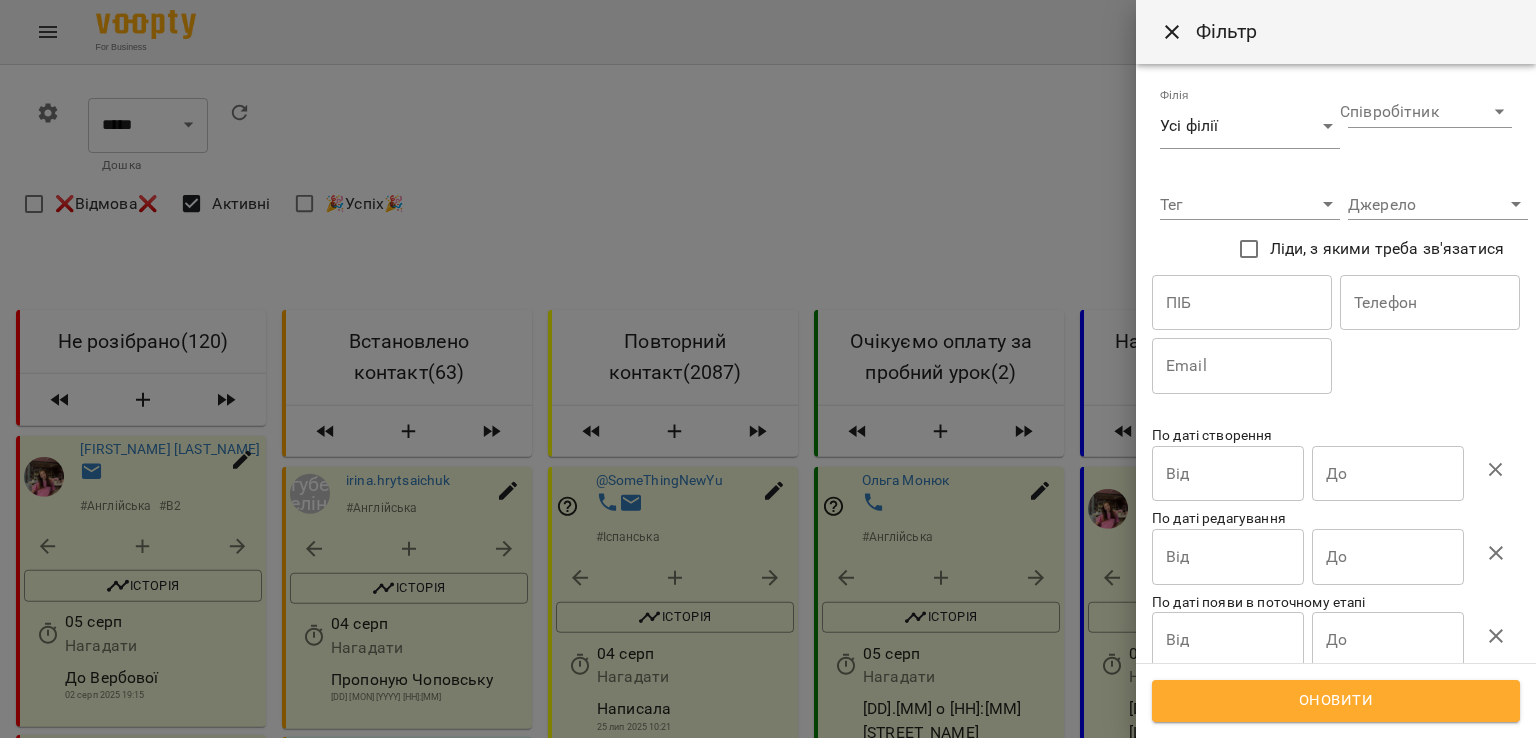 click at bounding box center (1242, 303) 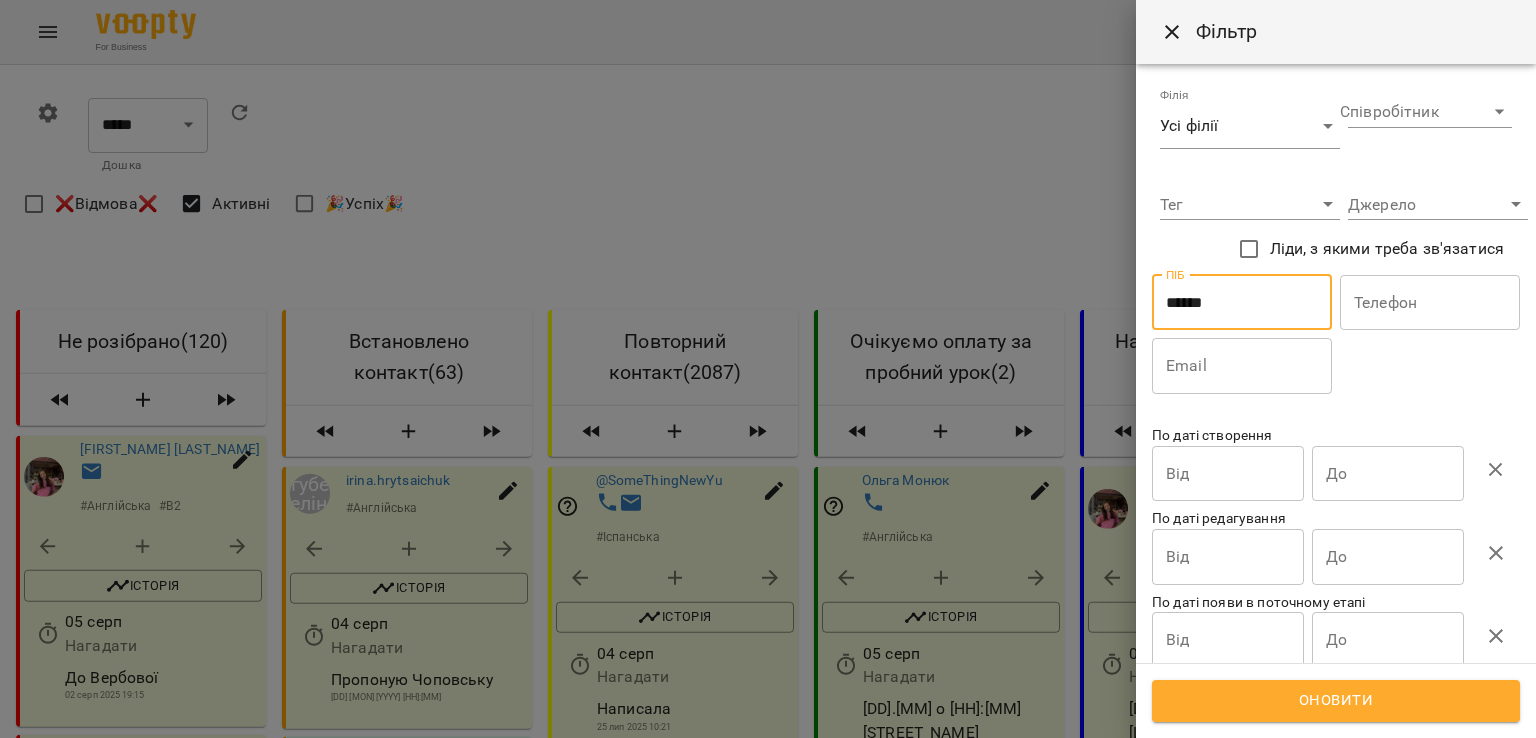 type on "******" 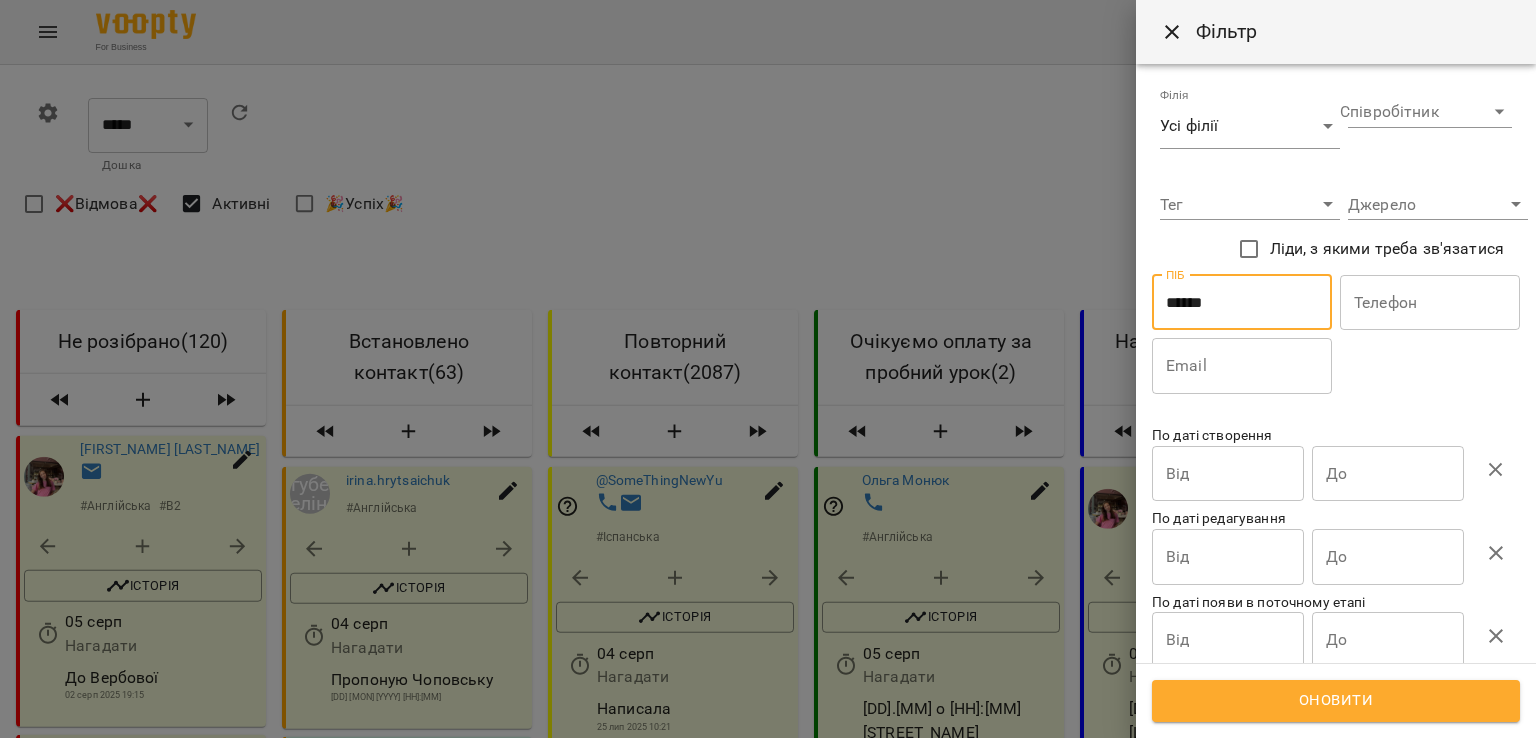 type 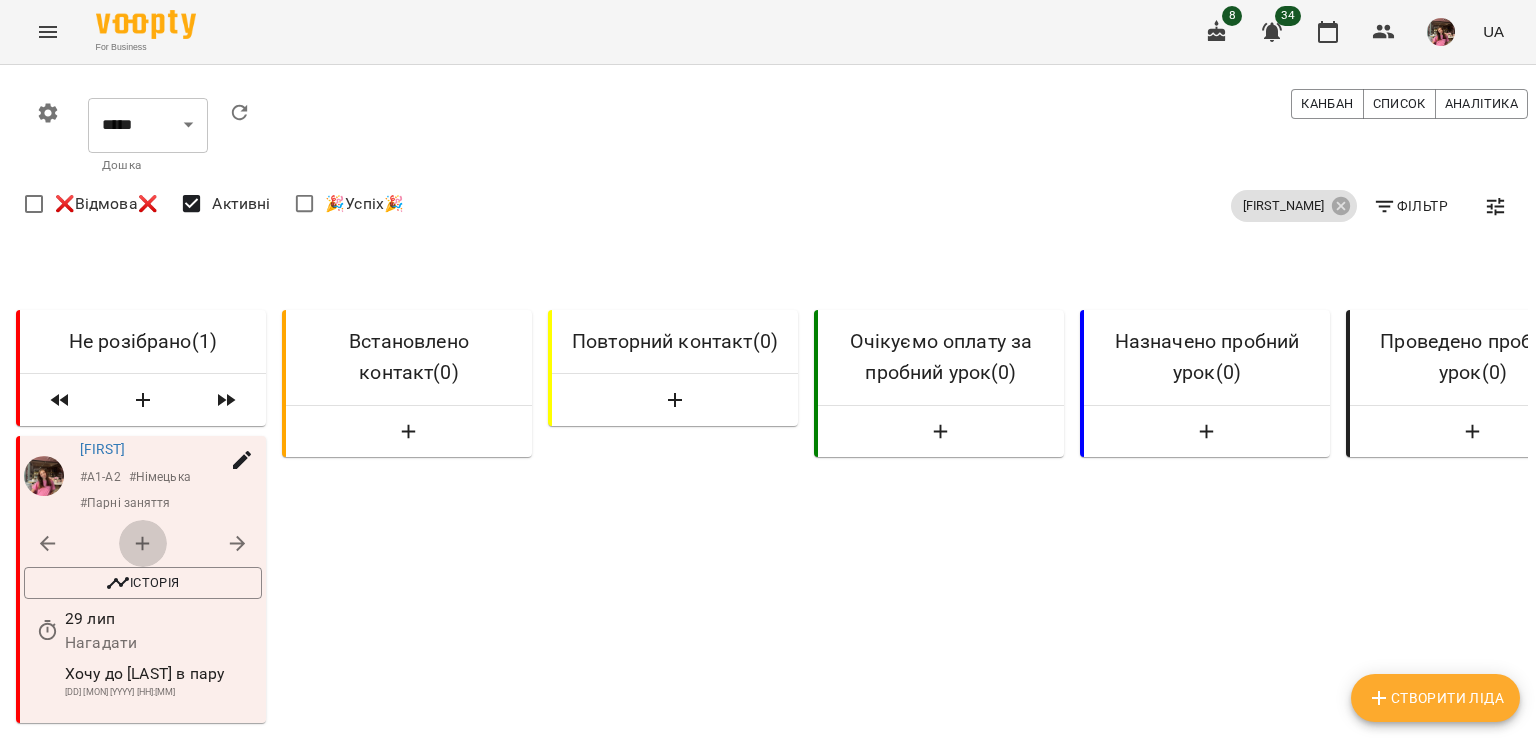 click 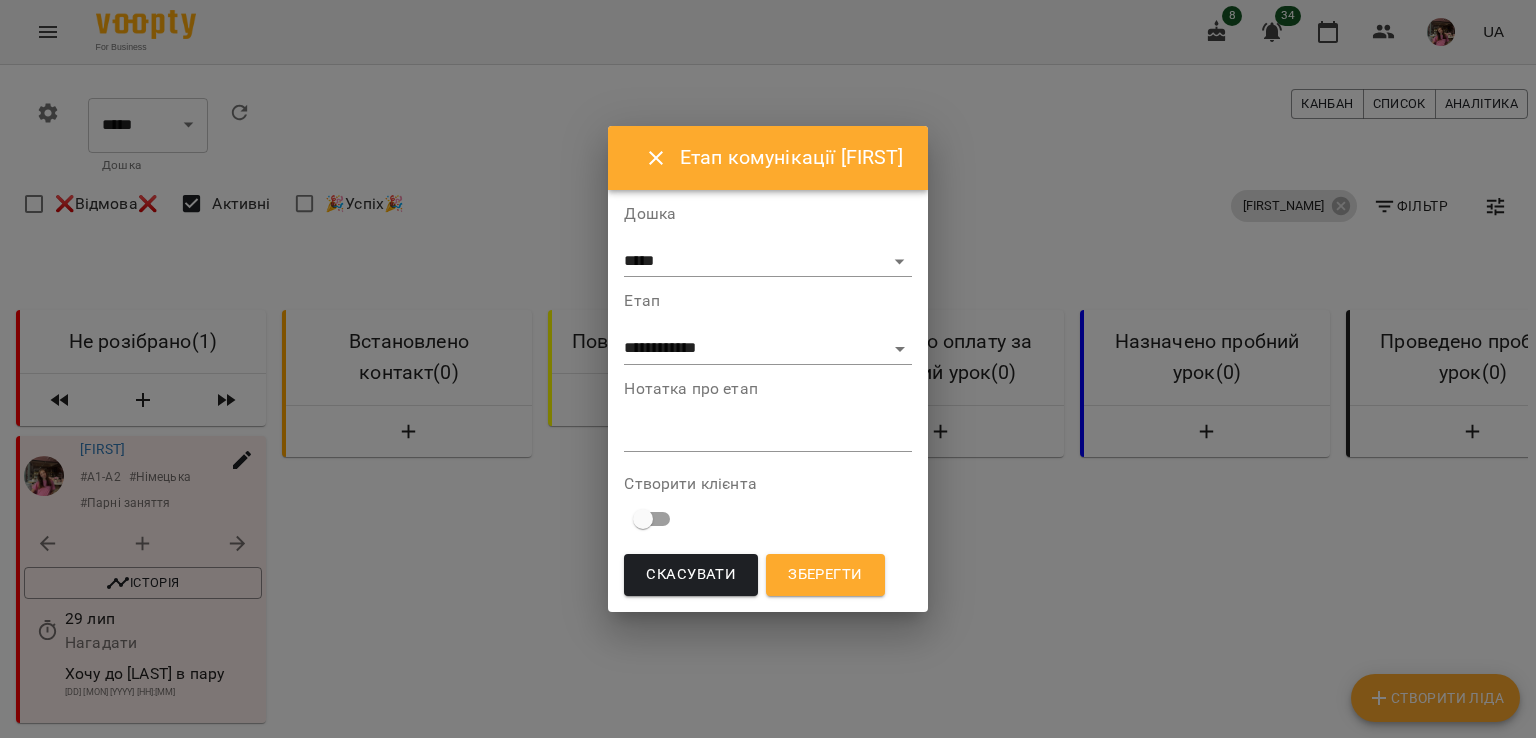 click on "Нотатка про етап *" at bounding box center [767, 421] 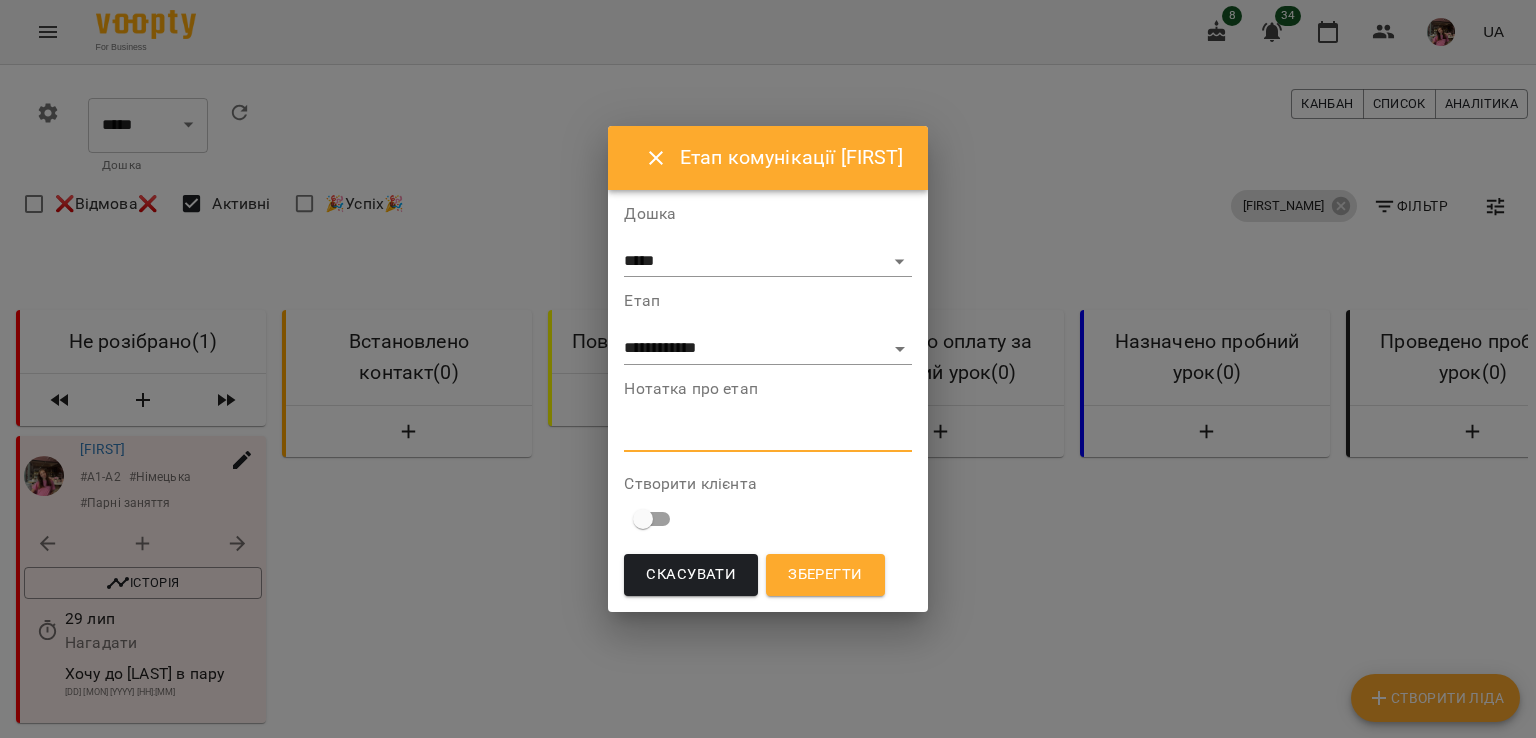 paste on "**********" 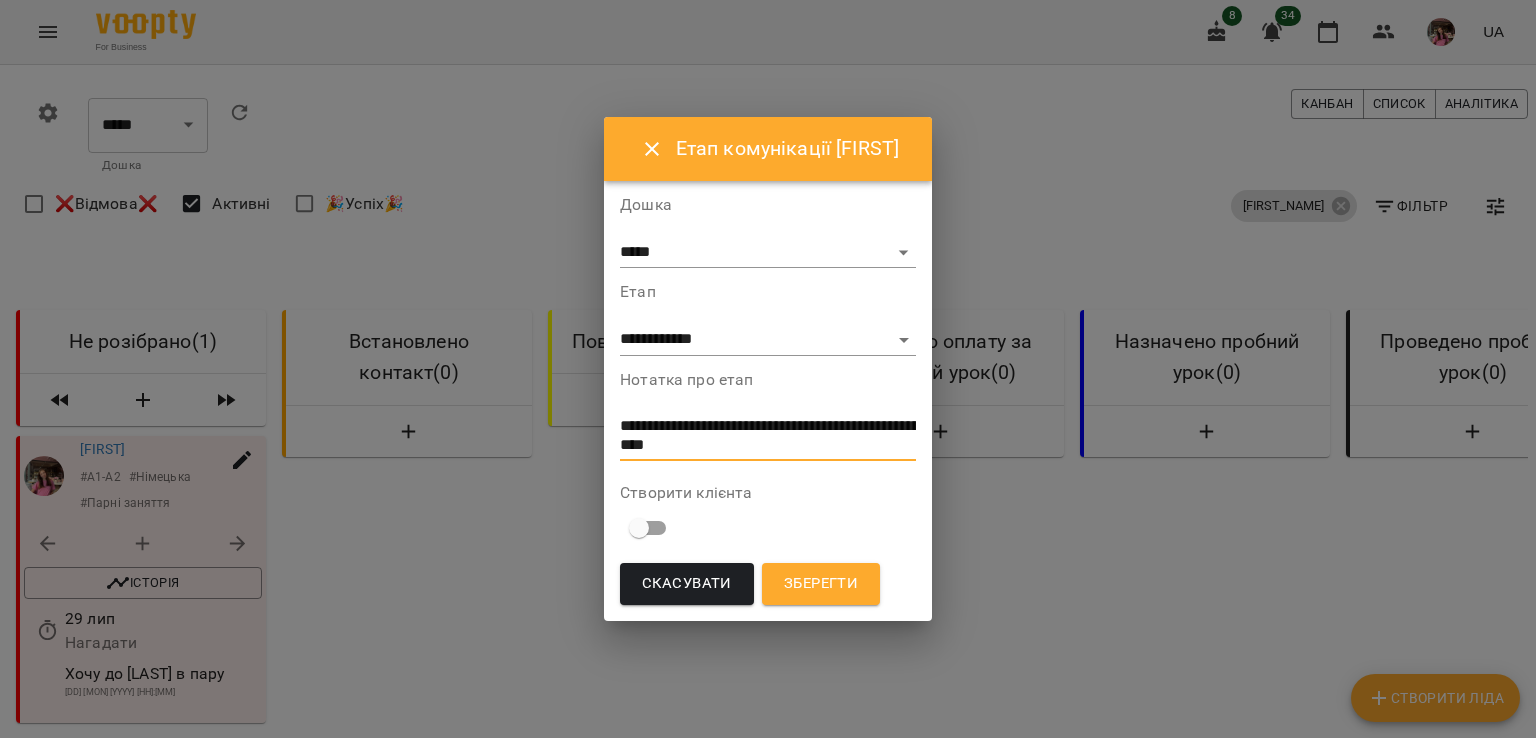 type on "**********" 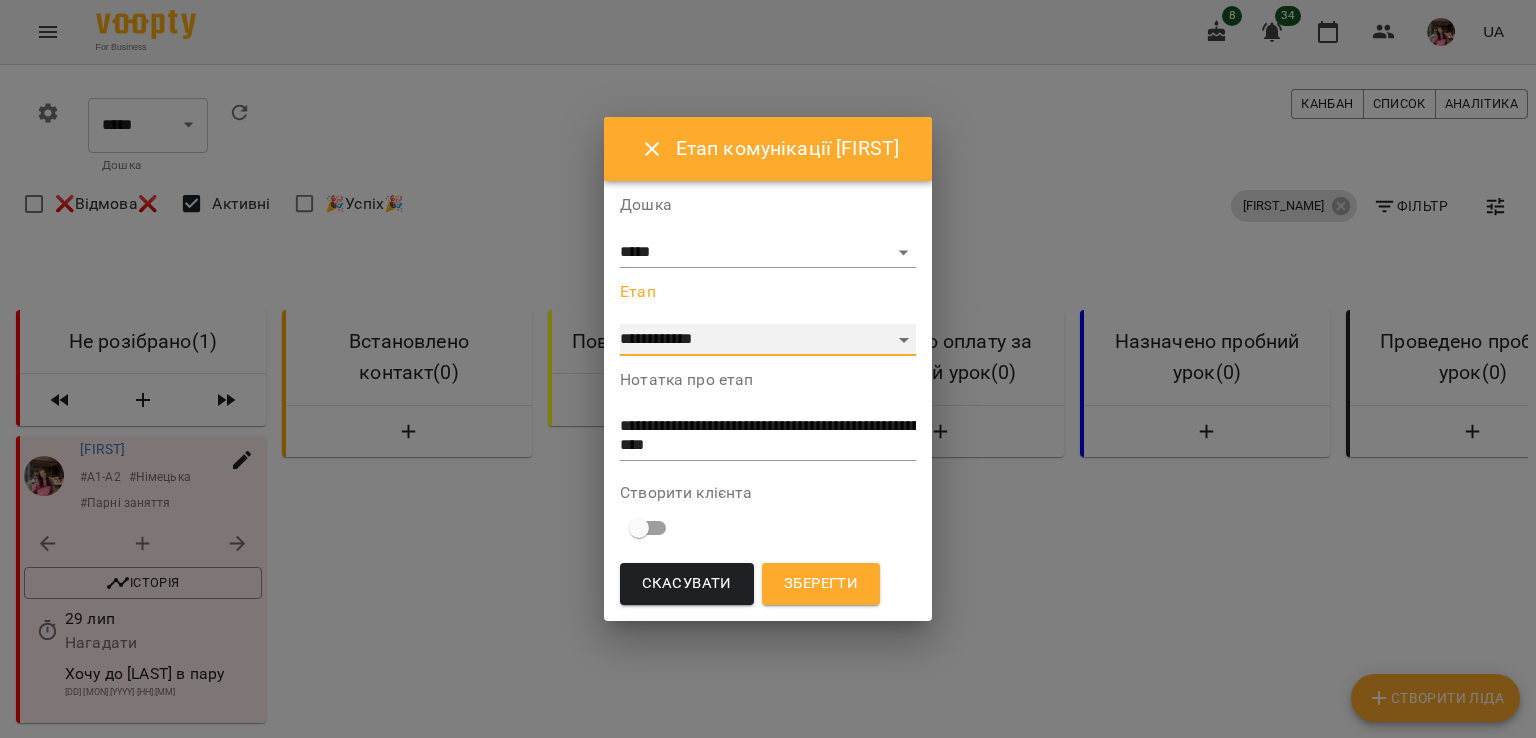 click on "**********" at bounding box center (768, 340) 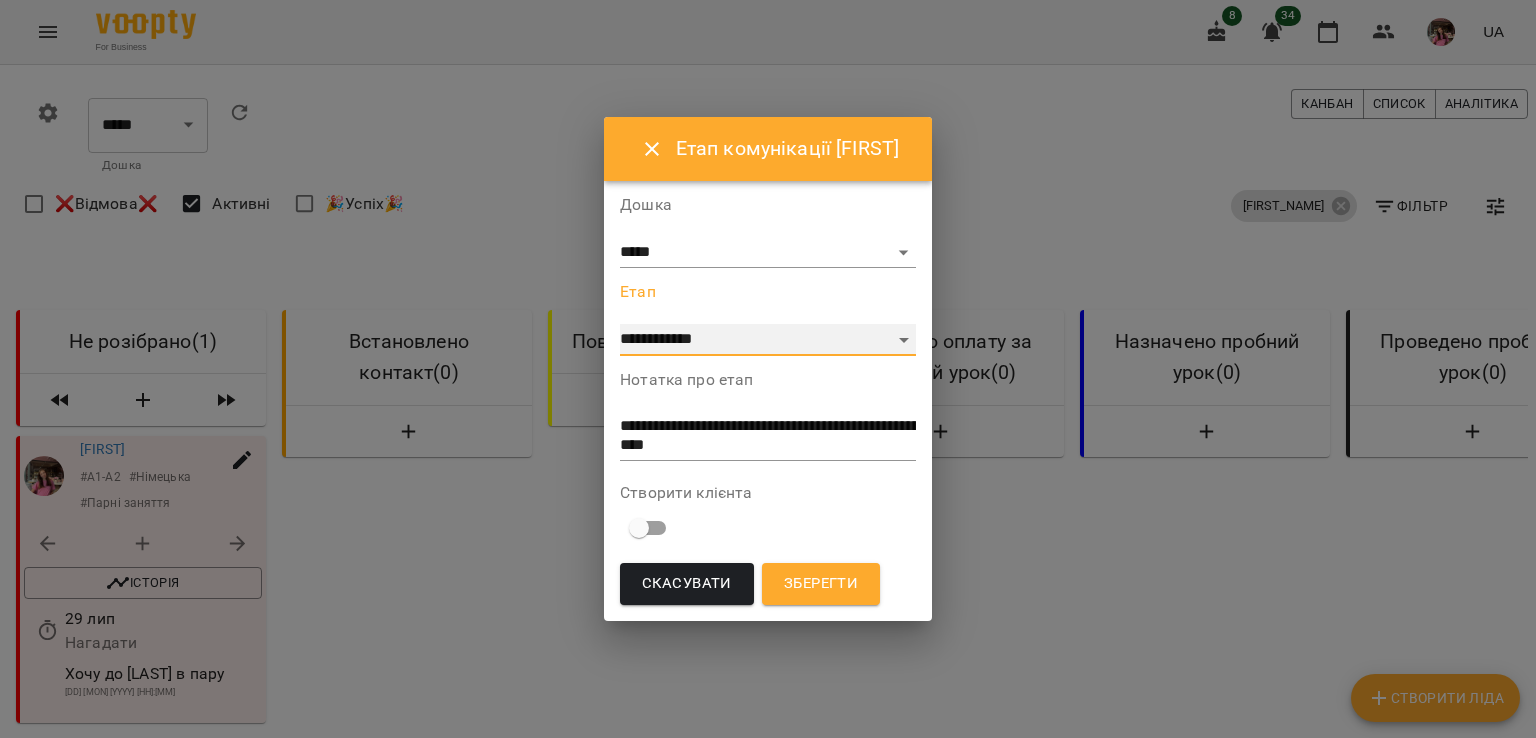 select on "**" 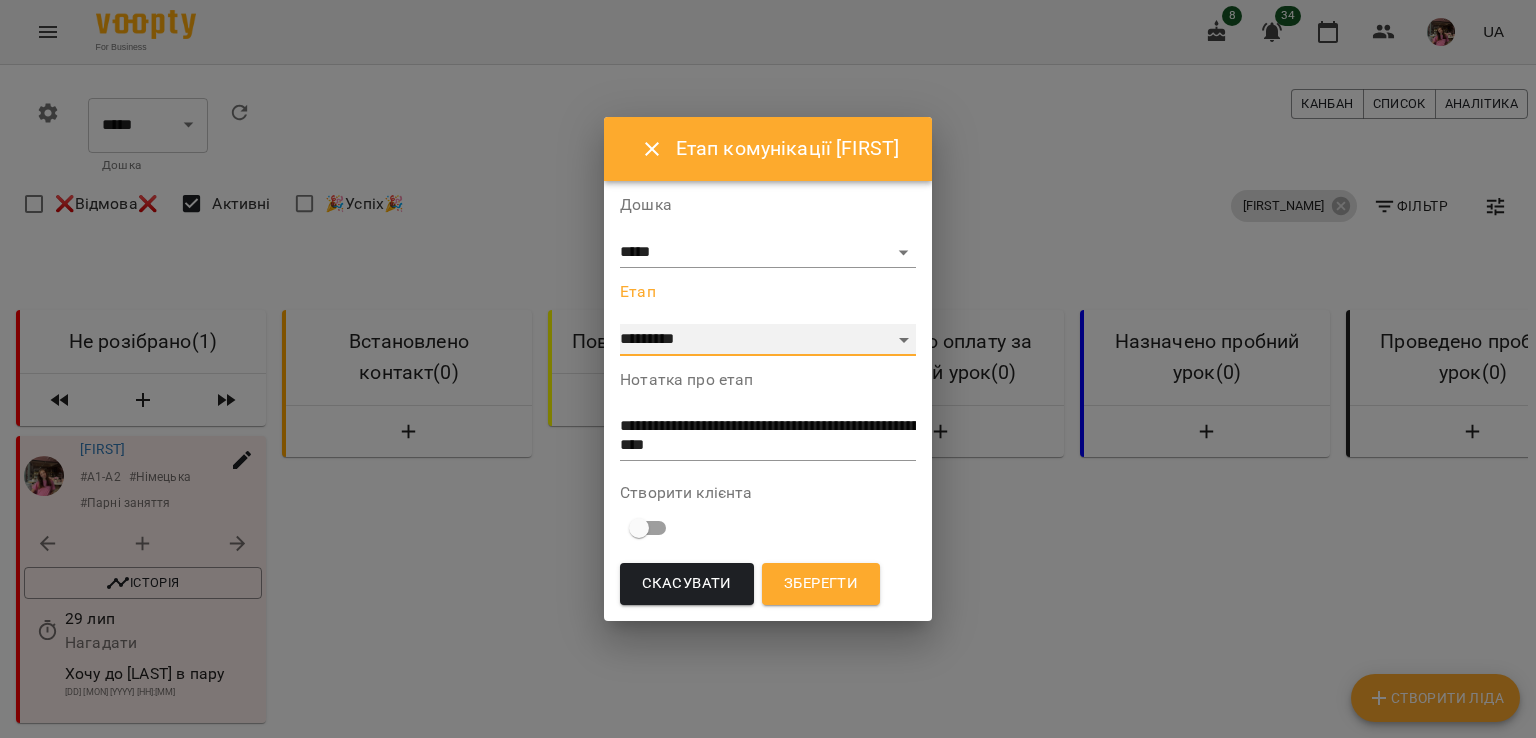 click on "**********" at bounding box center (768, 340) 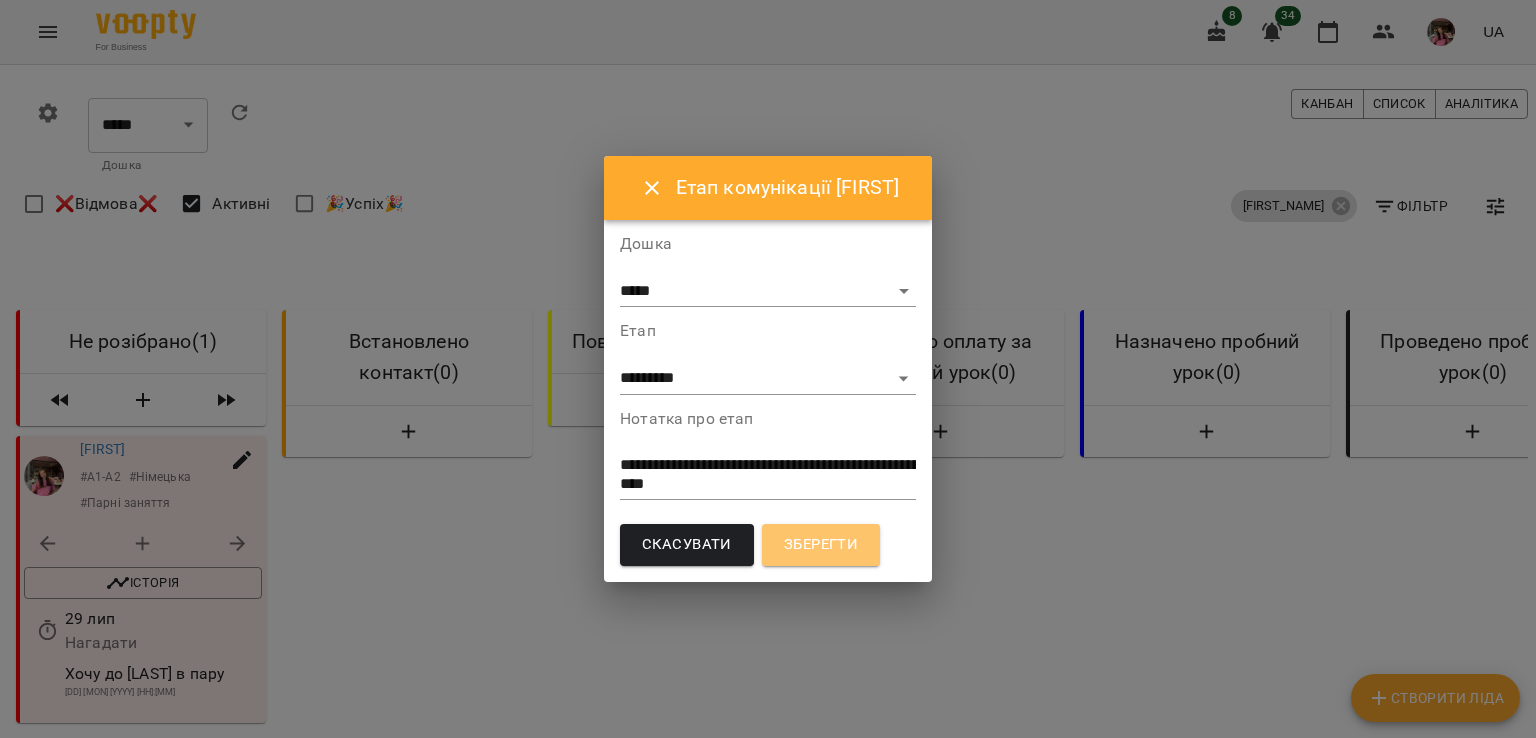 click on "Зберегти" at bounding box center [821, 545] 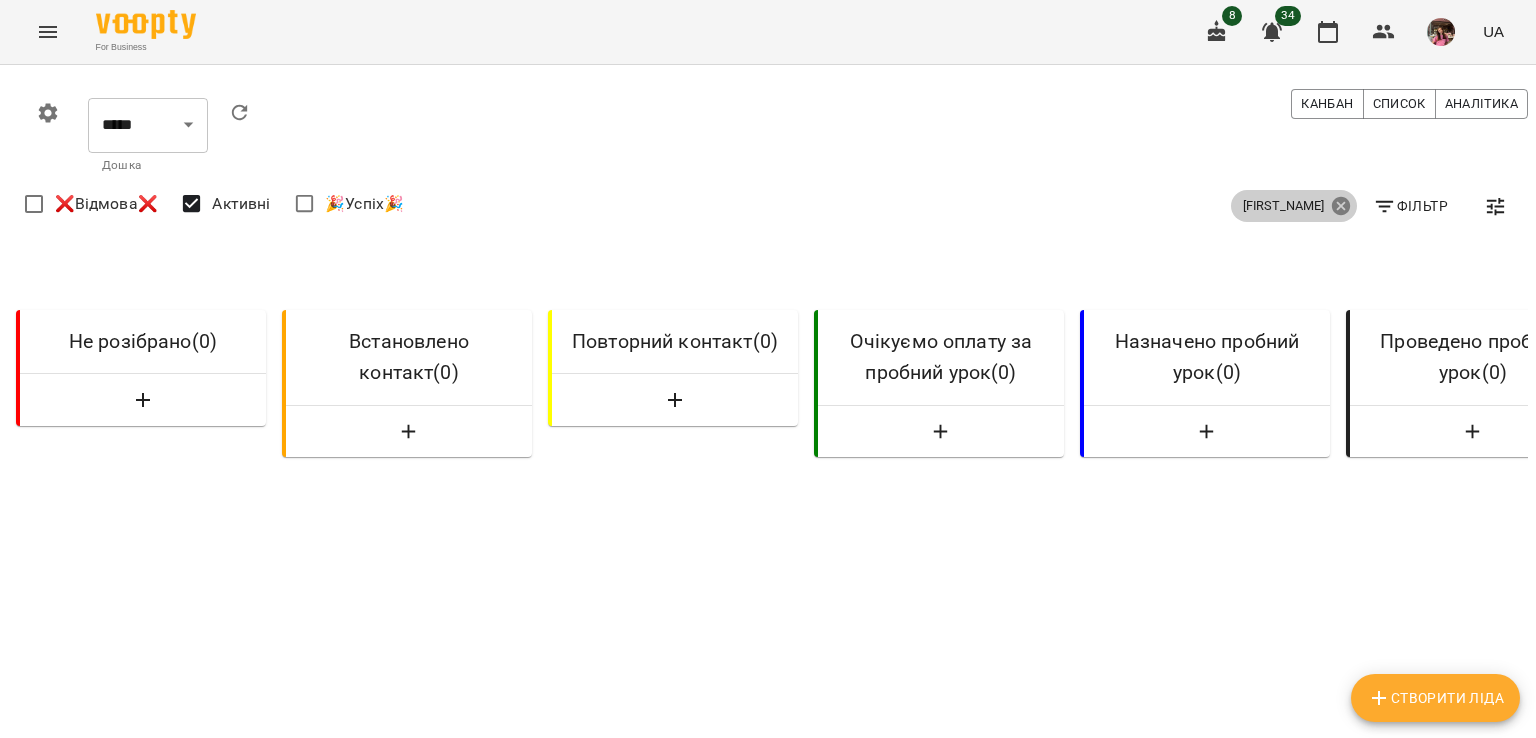 click 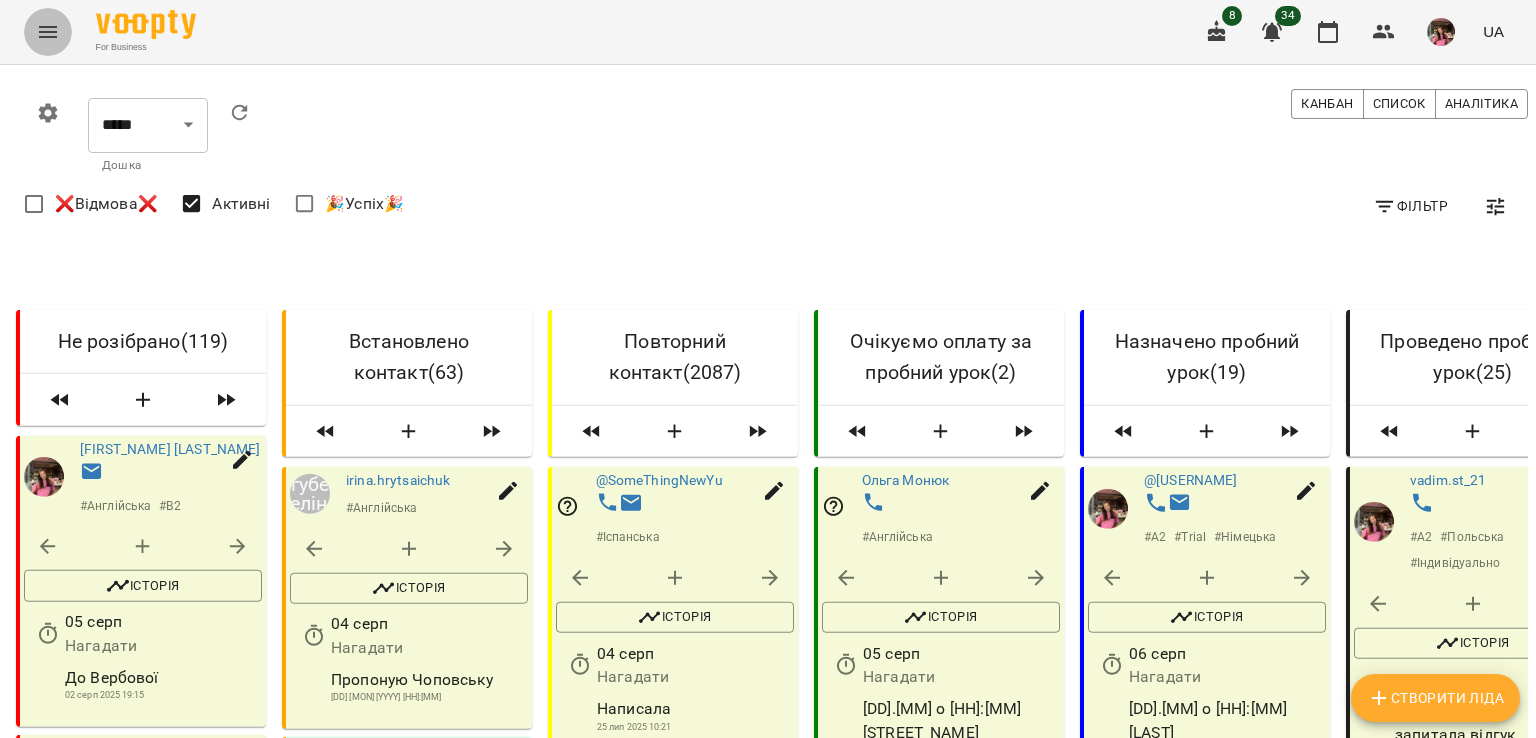 click at bounding box center [48, 32] 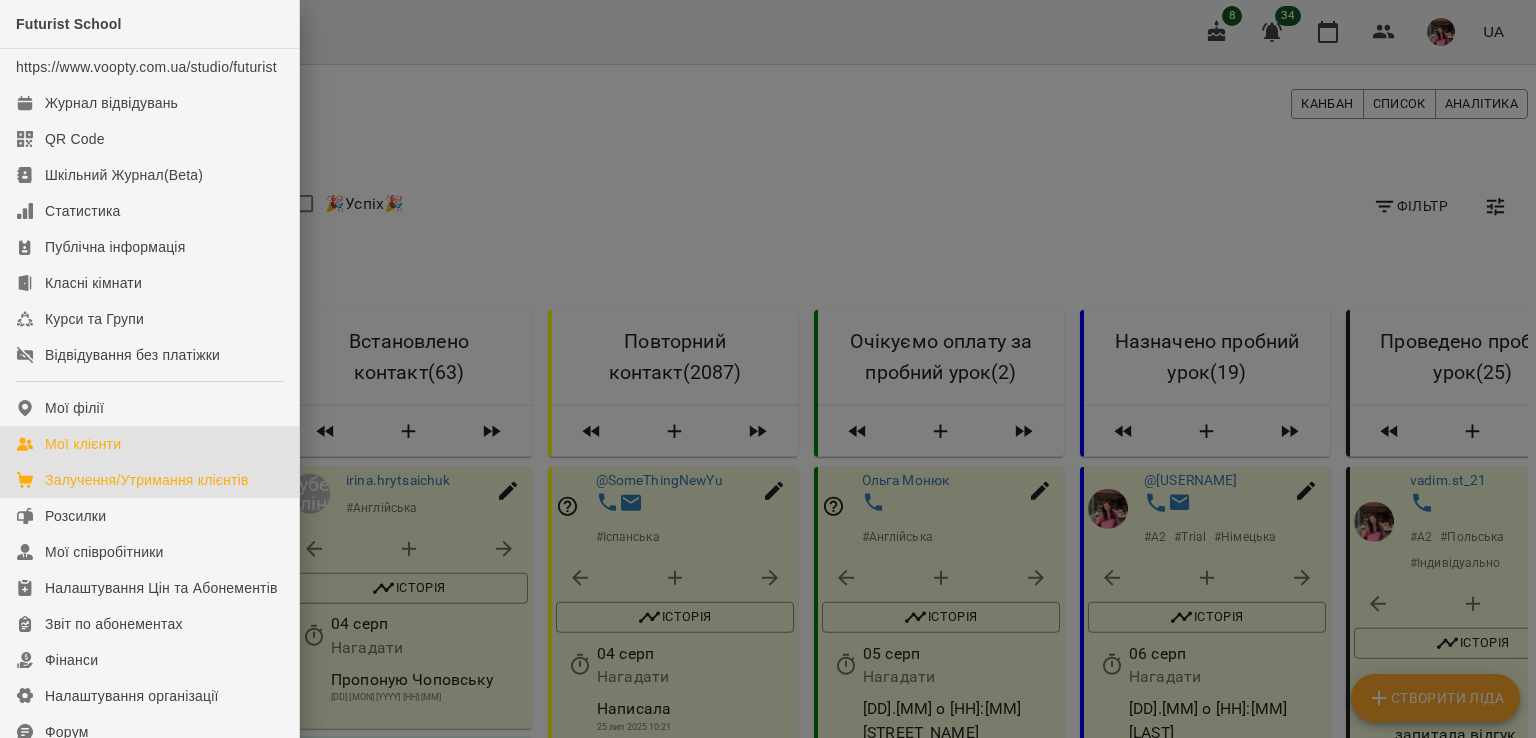click on "Мої клієнти" at bounding box center (83, 444) 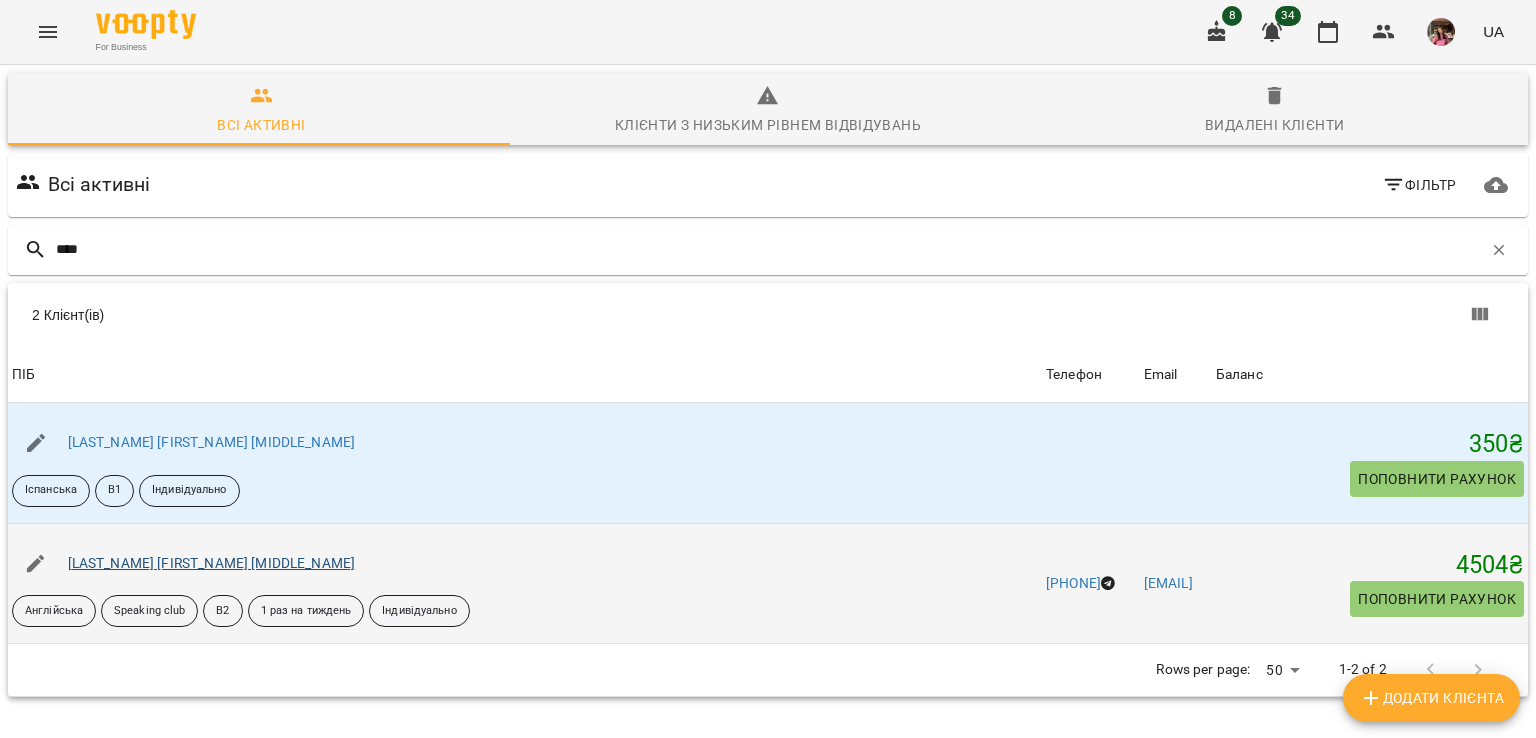 type on "****" 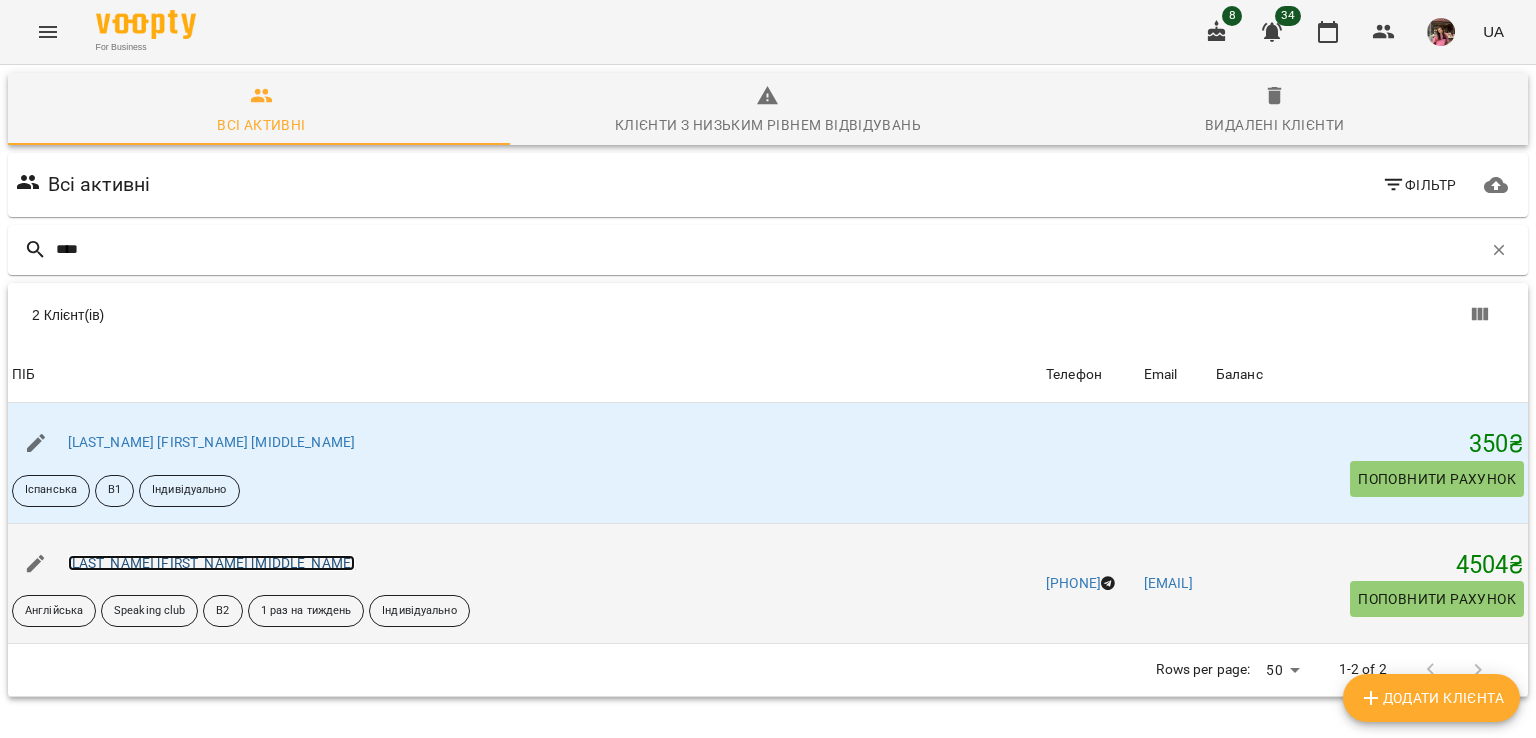 click on "[LAST_NAME] [FIRST_NAME] [MIDDLE_NAME]" at bounding box center (212, 563) 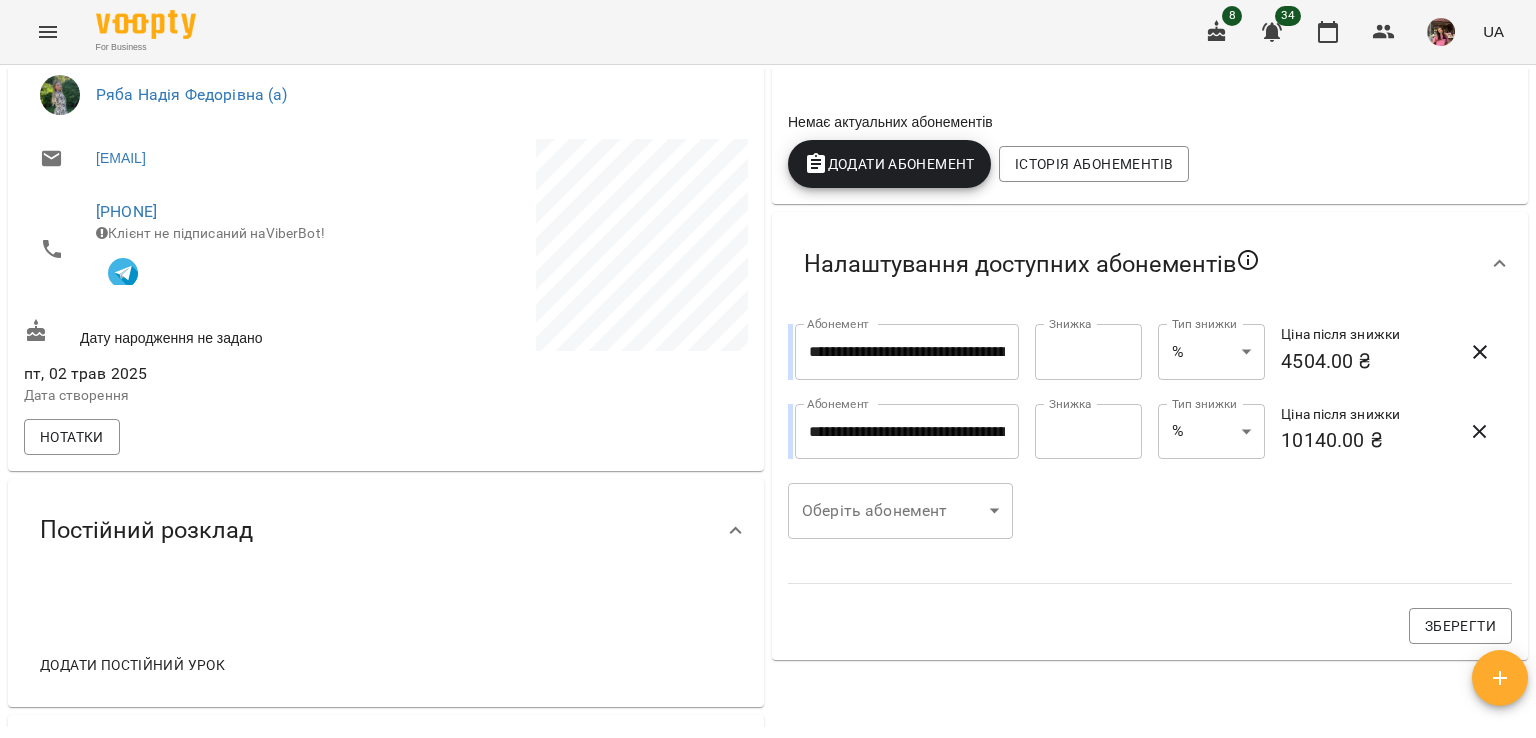 scroll, scrollTop: 360, scrollLeft: 0, axis: vertical 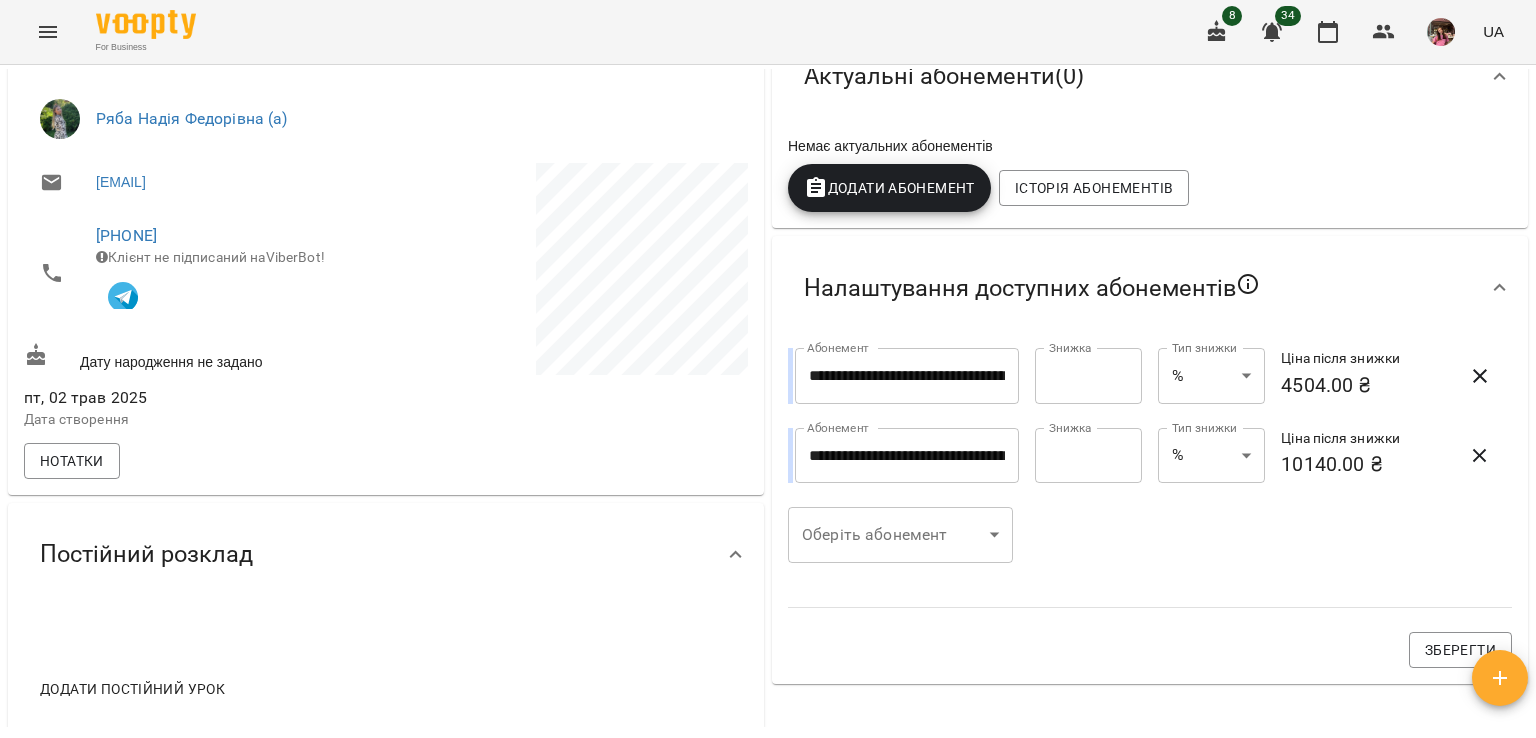 click on "**********" at bounding box center [907, 376] 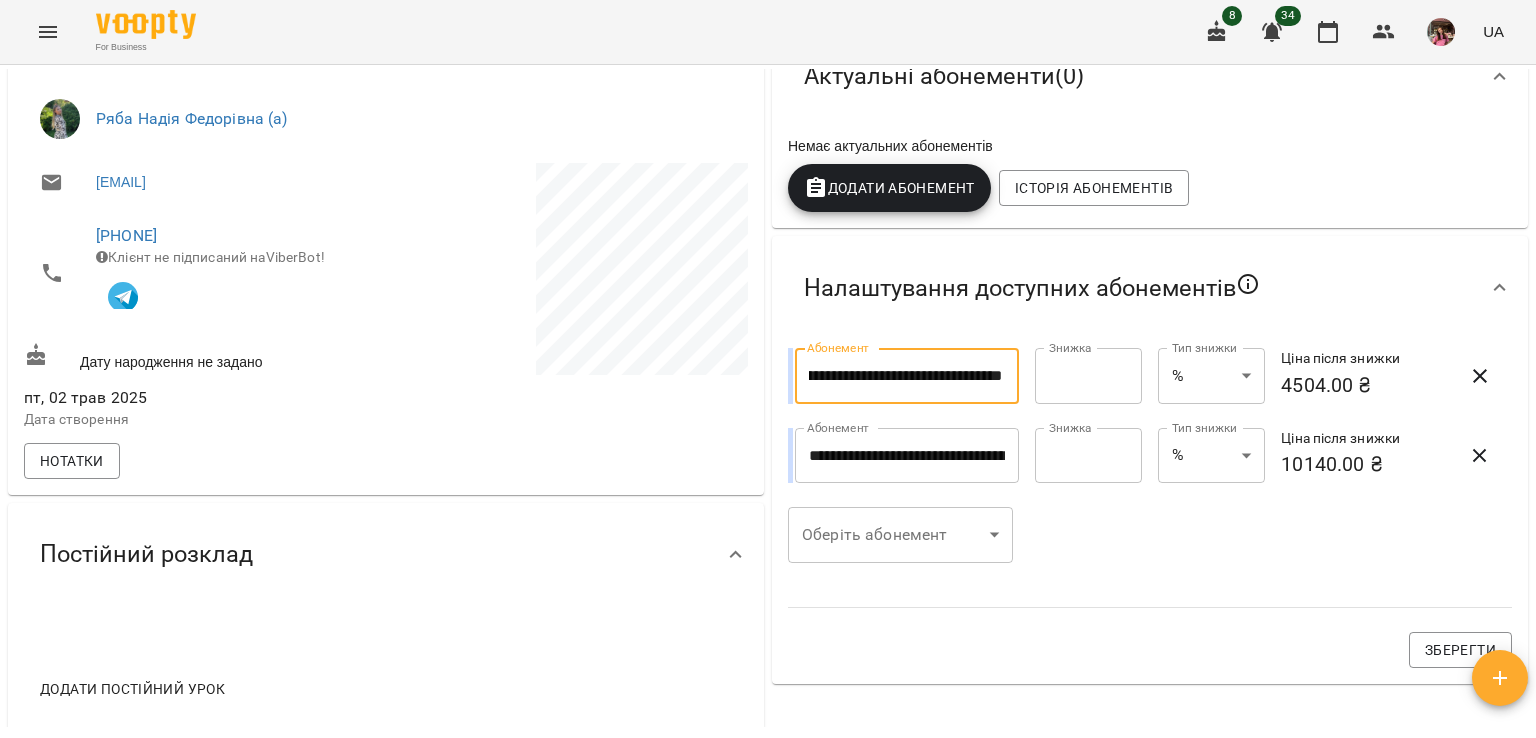 scroll, scrollTop: 0, scrollLeft: 66, axis: horizontal 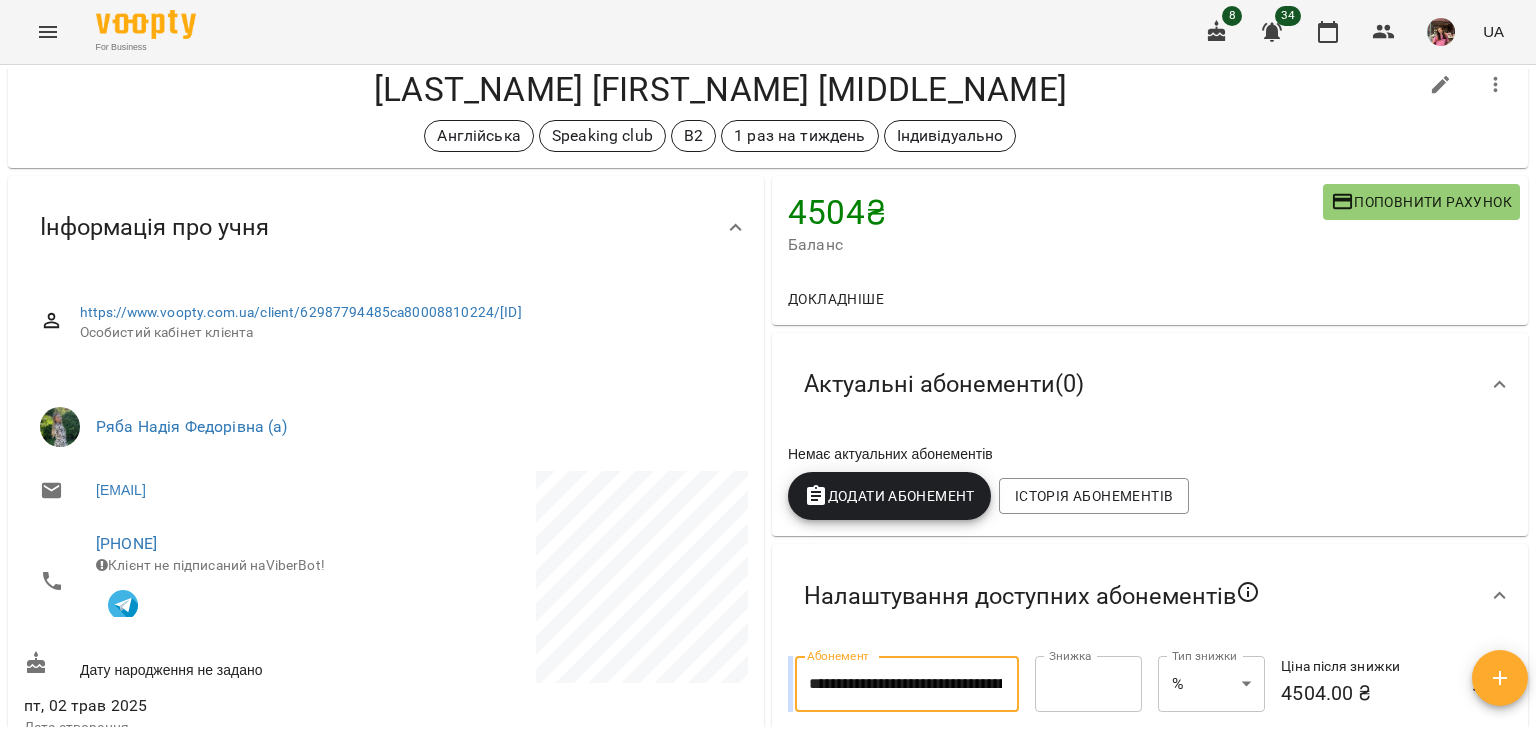 click on "Додати Абонемент" at bounding box center [889, 496] 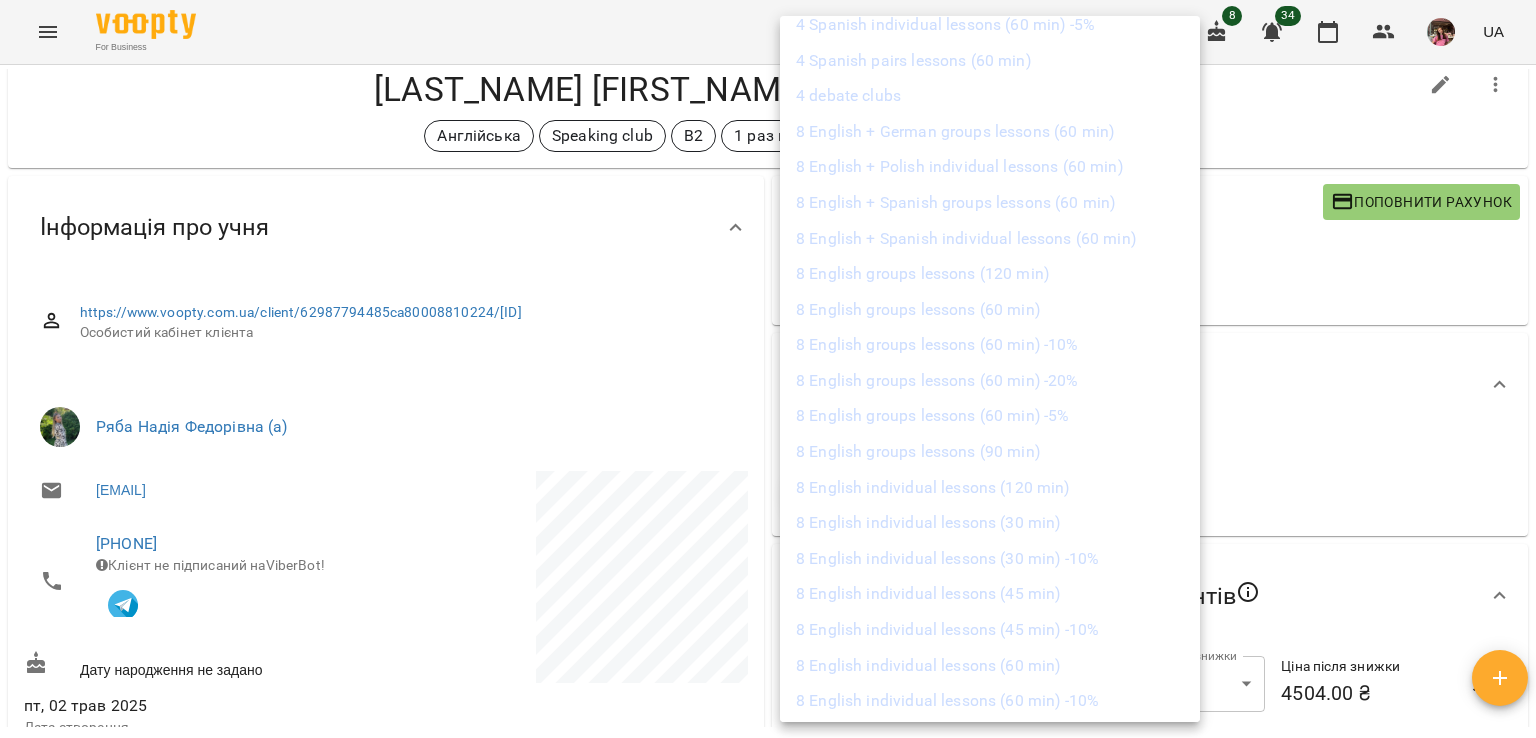 scroll, scrollTop: 808, scrollLeft: 0, axis: vertical 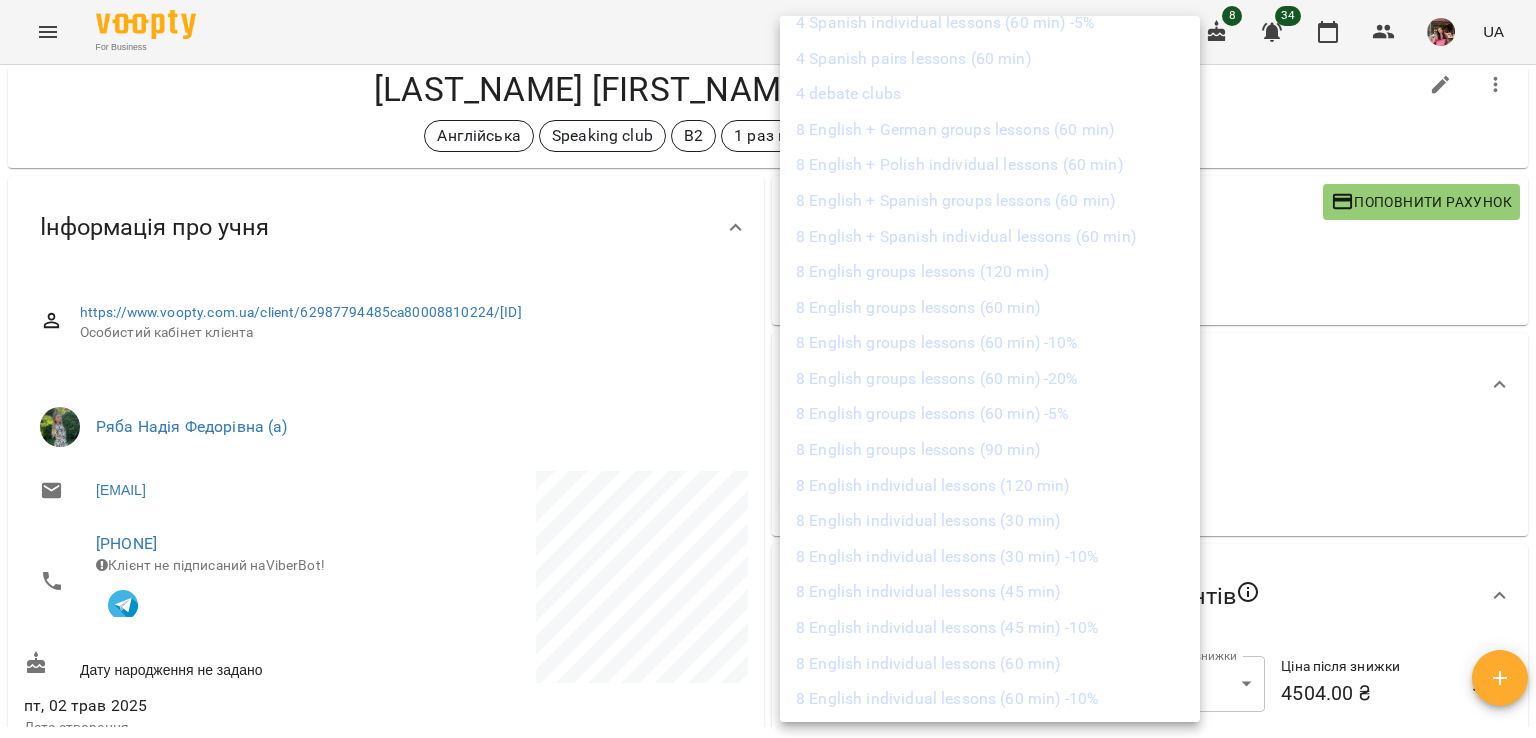 click on "8 English individual lessons (45 min)" at bounding box center [990, 592] 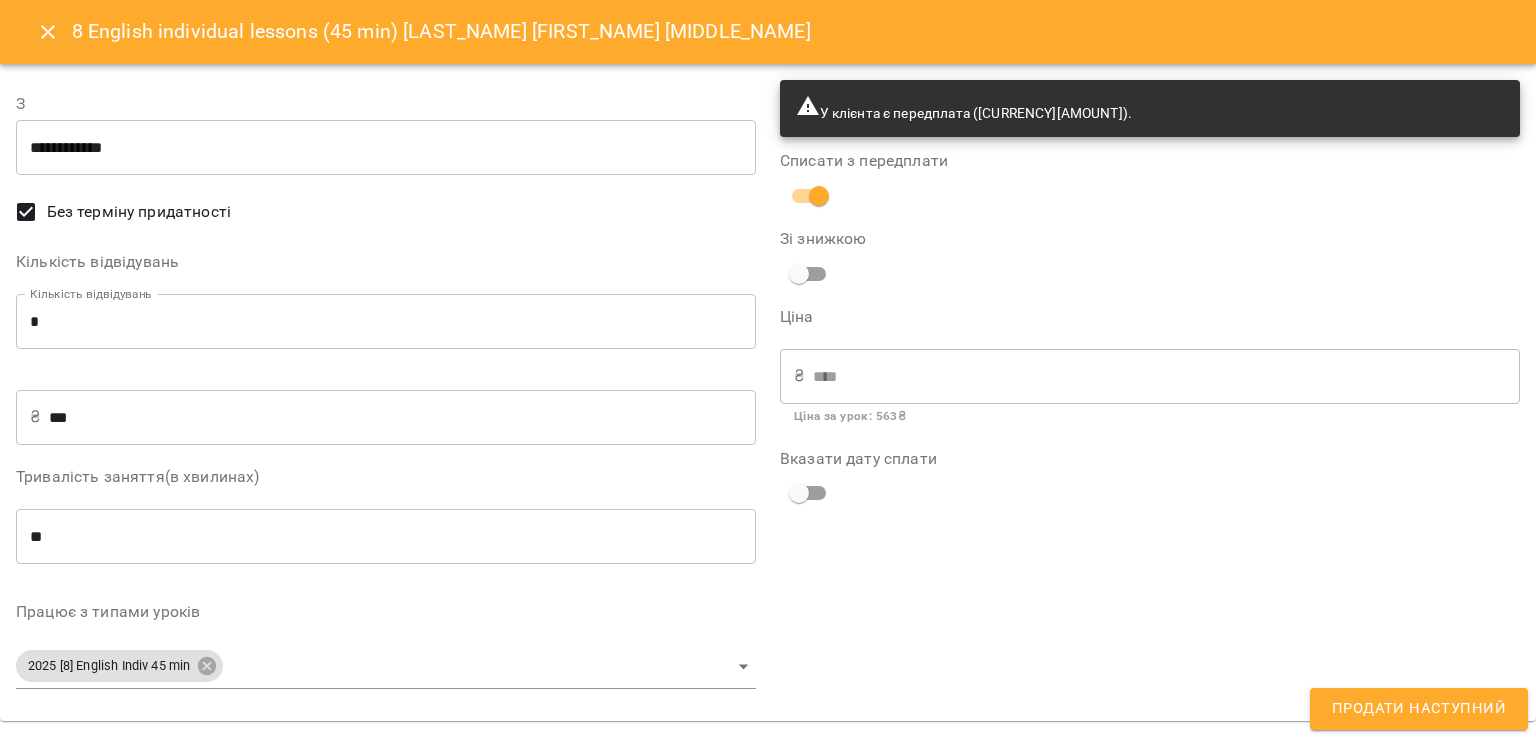 click on "Продати наступний" at bounding box center [1419, 709] 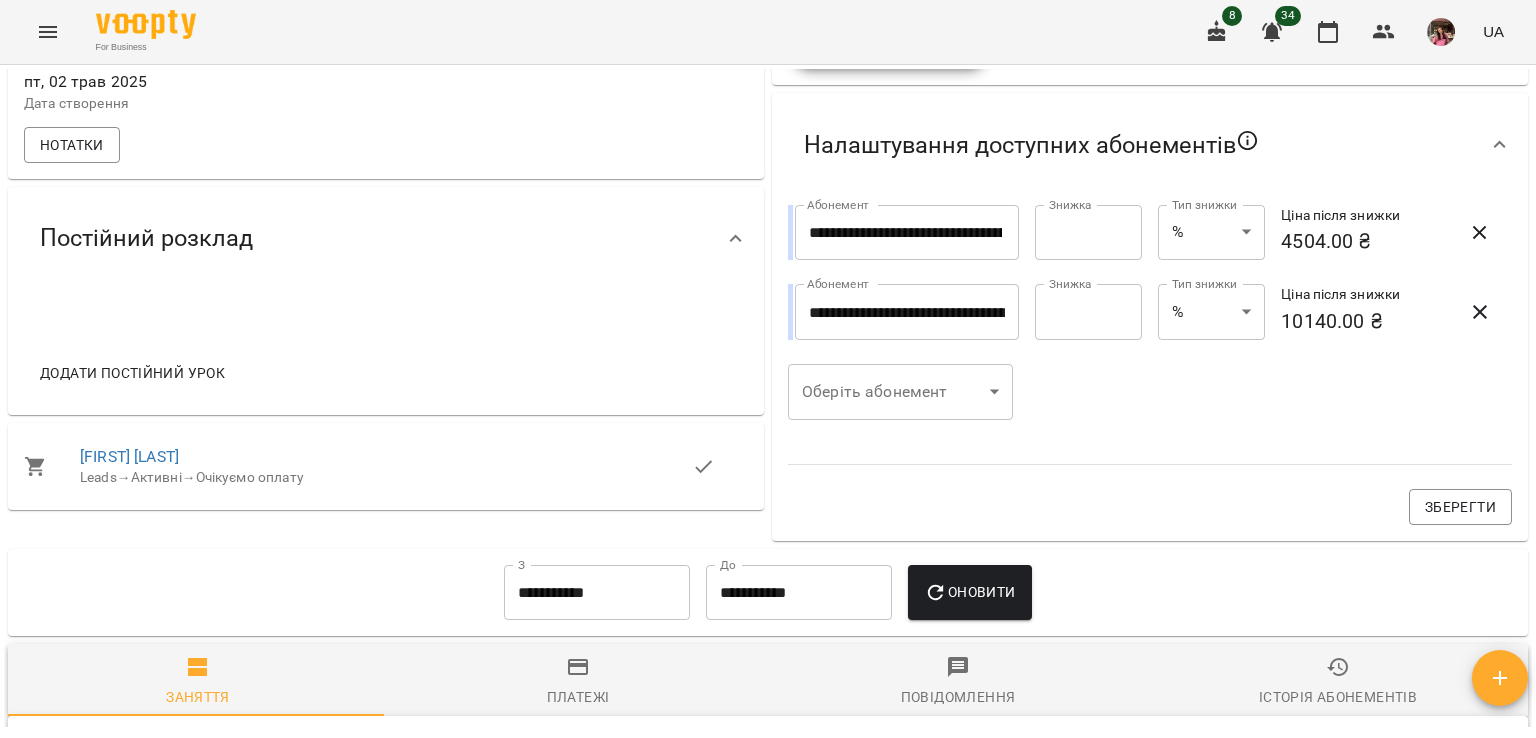 scroll, scrollTop: 678, scrollLeft: 0, axis: vertical 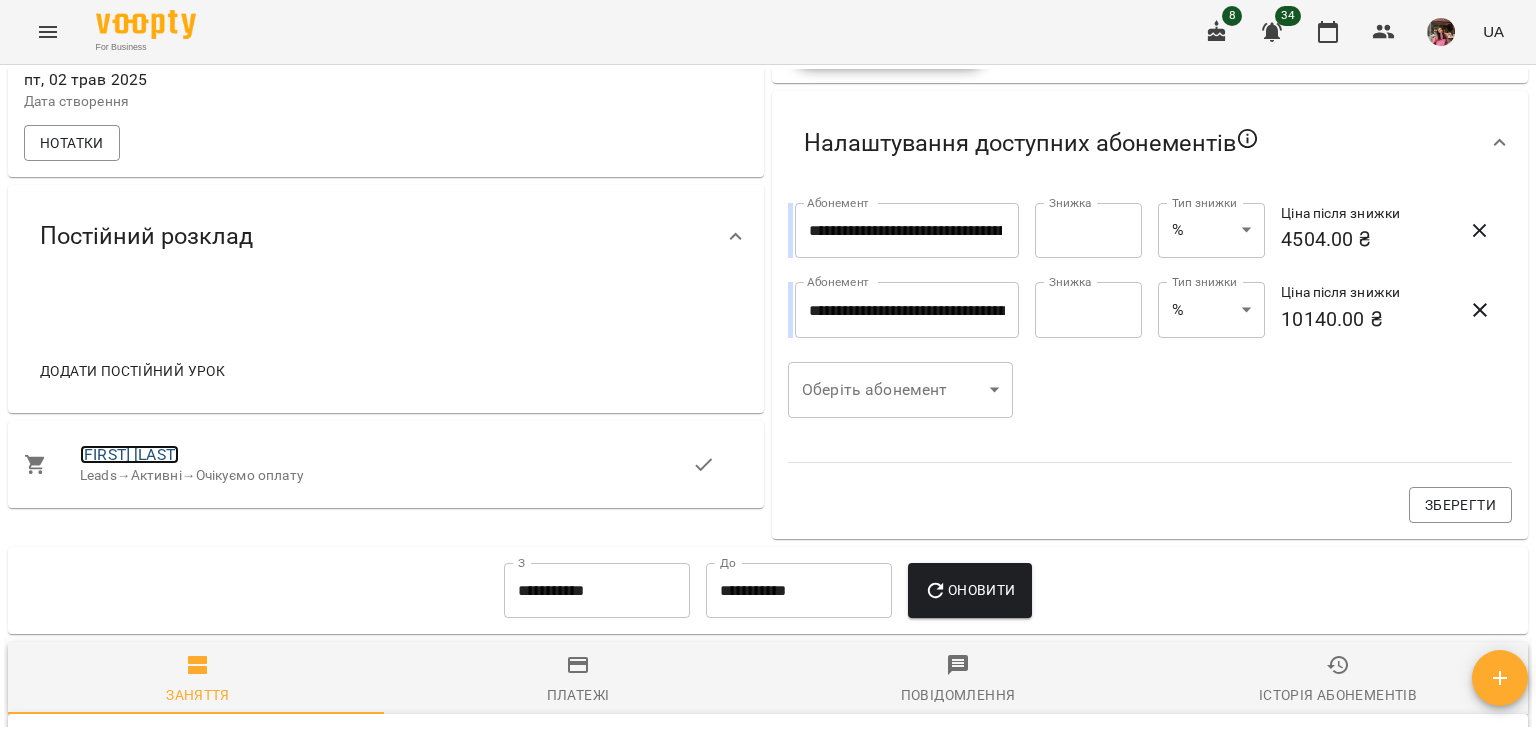 click on "[FIRST] [LAST]" at bounding box center [129, 454] 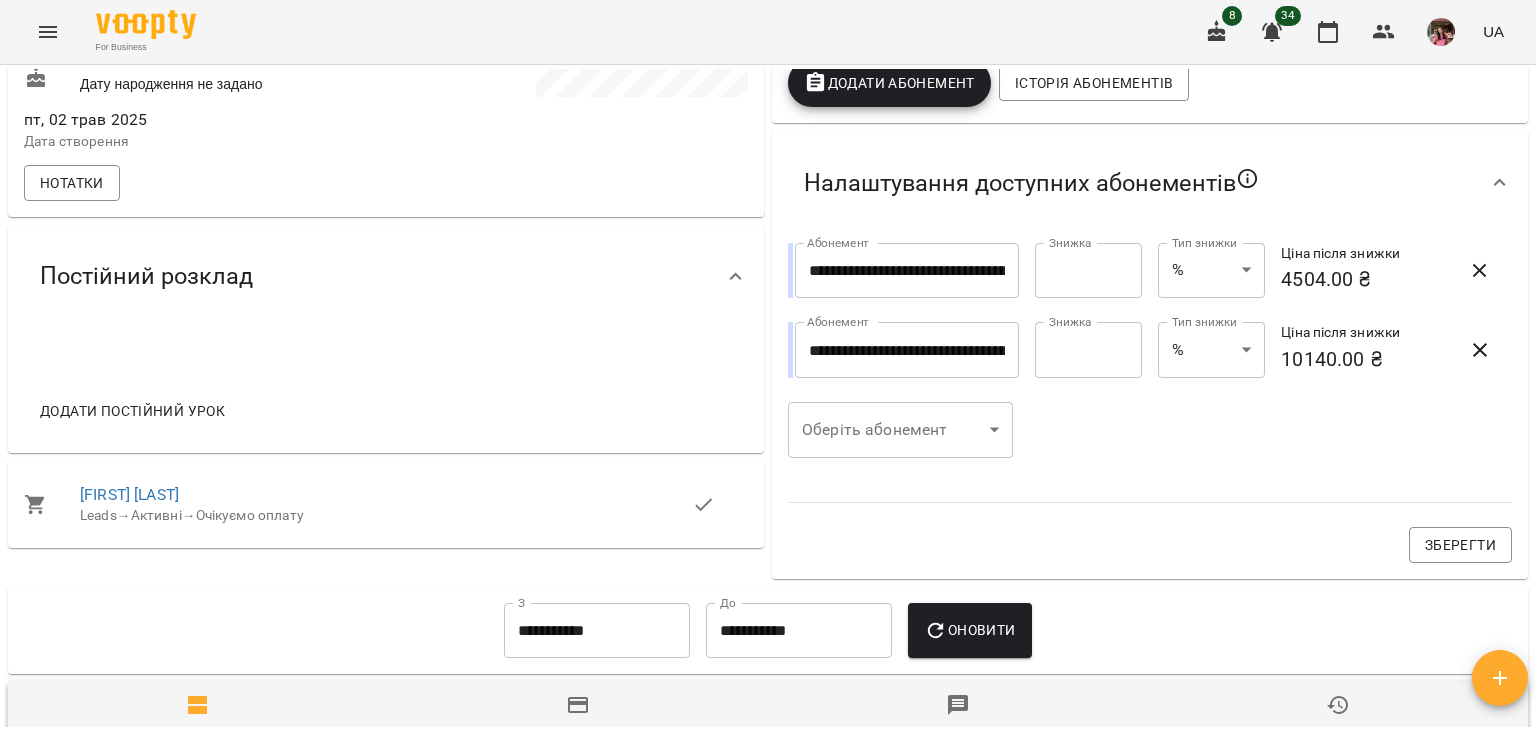 scroll, scrollTop: 640, scrollLeft: 0, axis: vertical 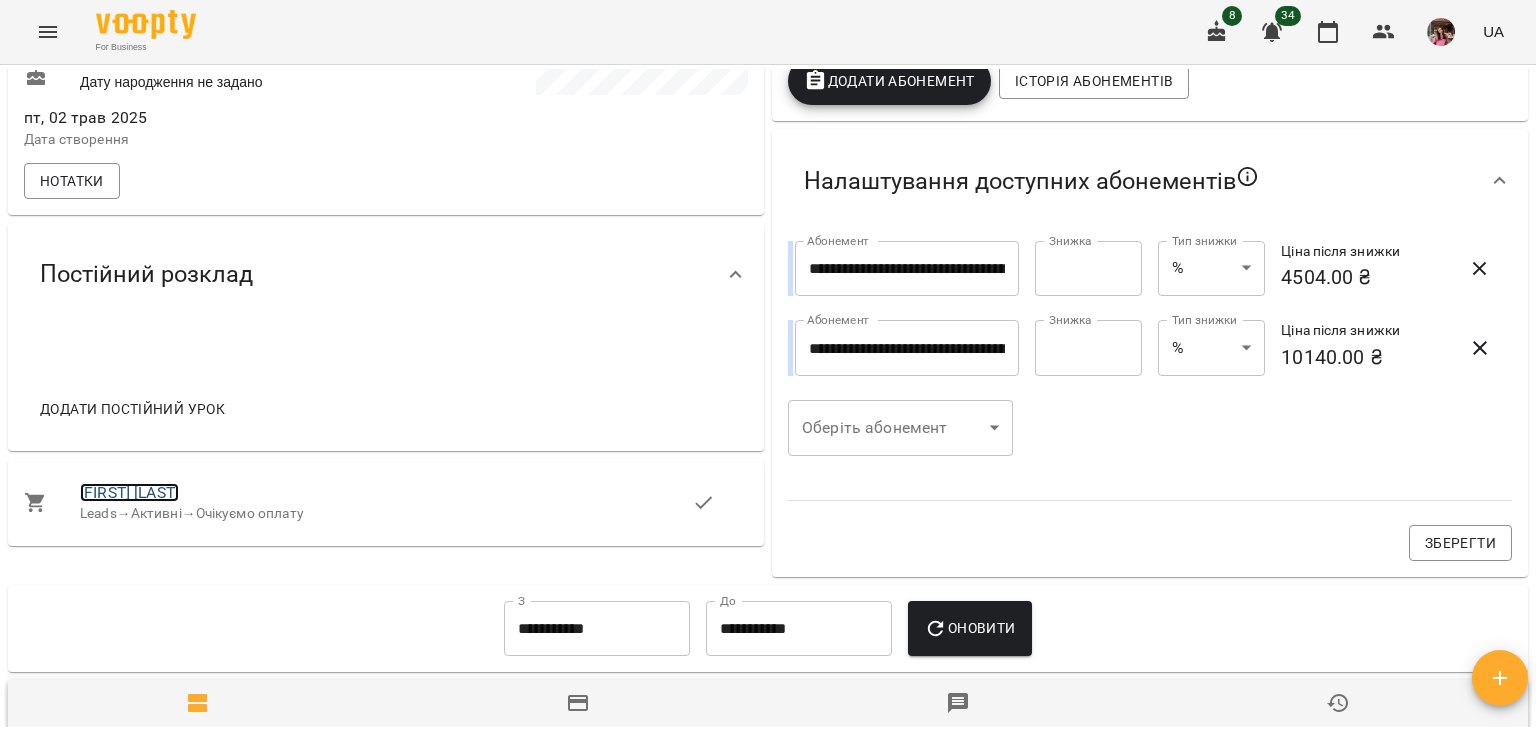 click on "[FIRST] [LAST]" at bounding box center (129, 492) 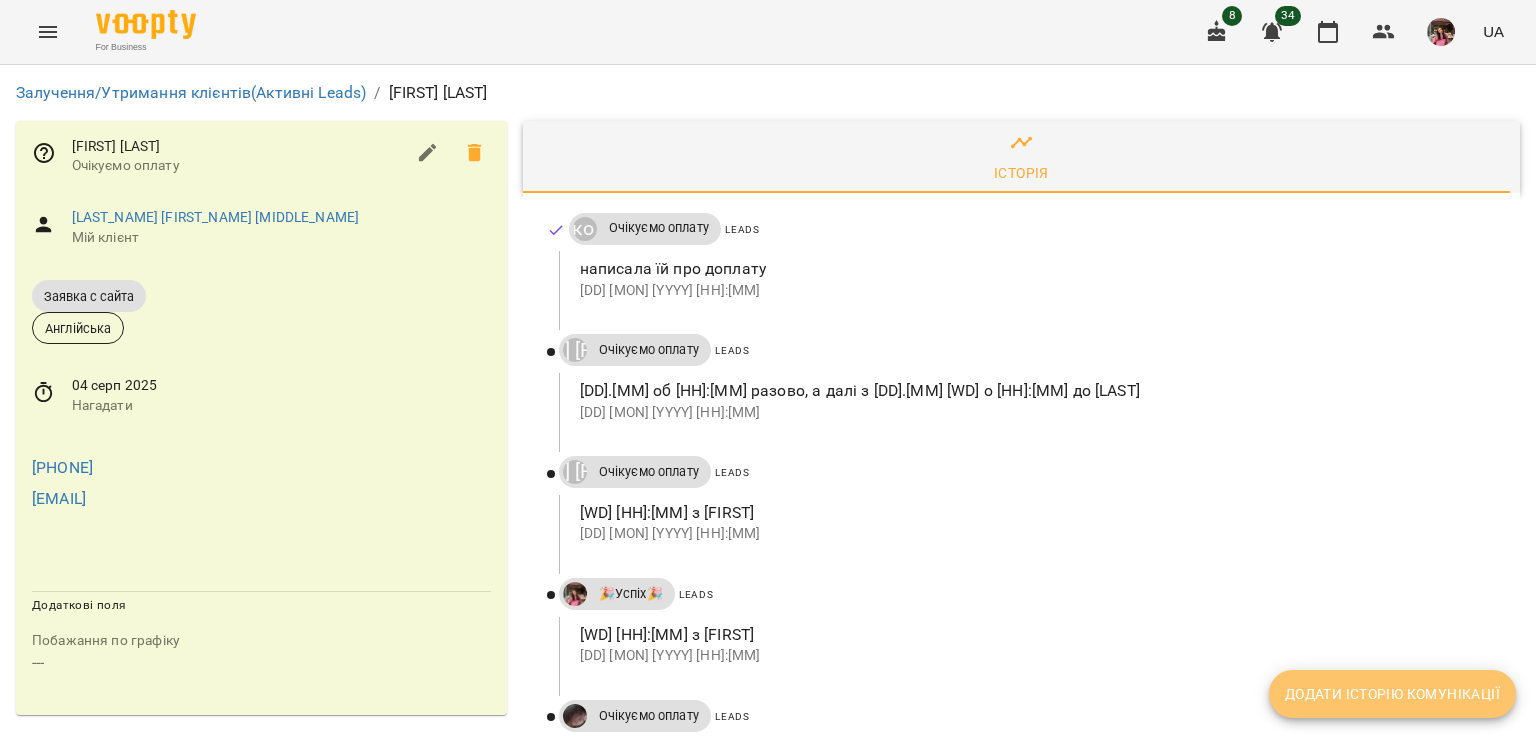 click on "Додати історію комунікації" at bounding box center [1392, 694] 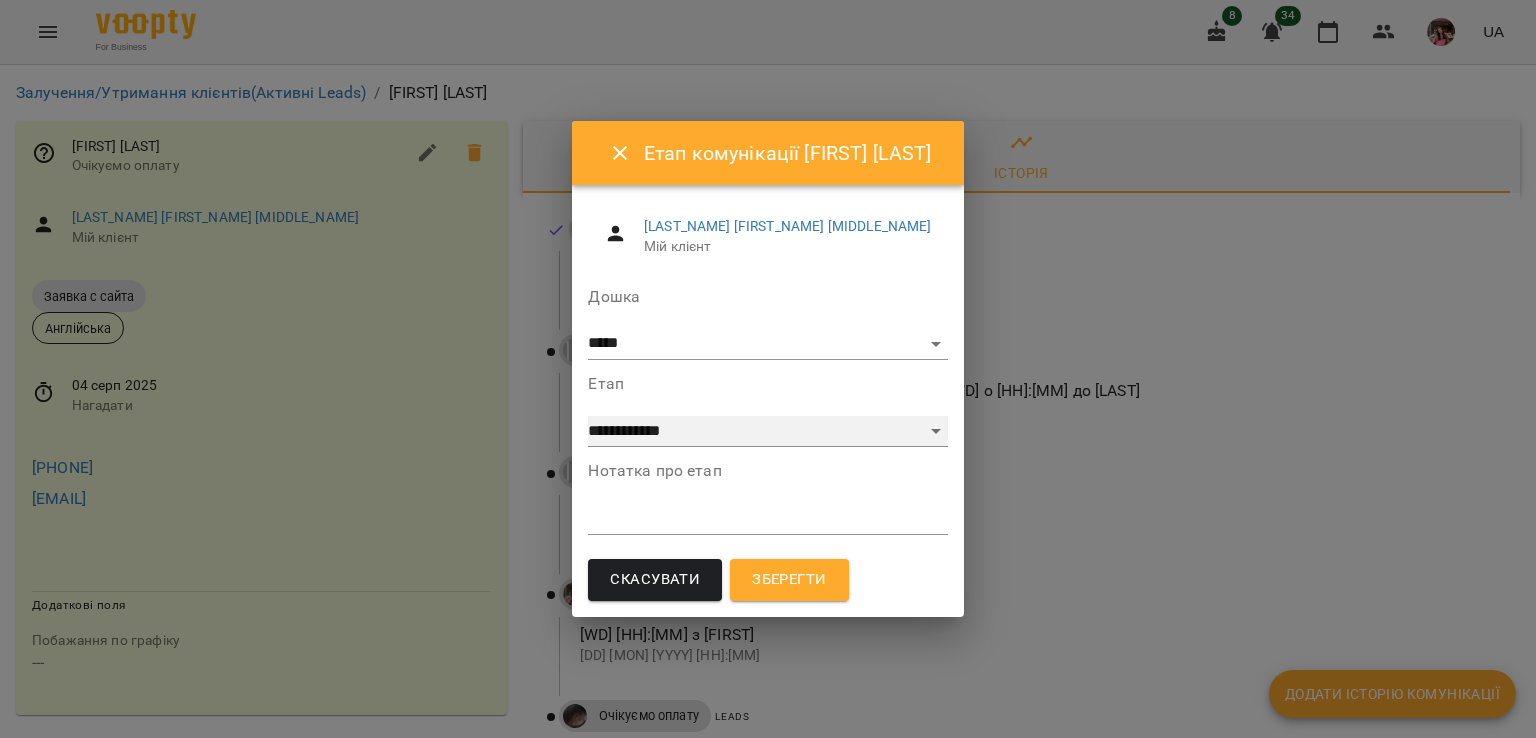 click on "**********" at bounding box center (767, 432) 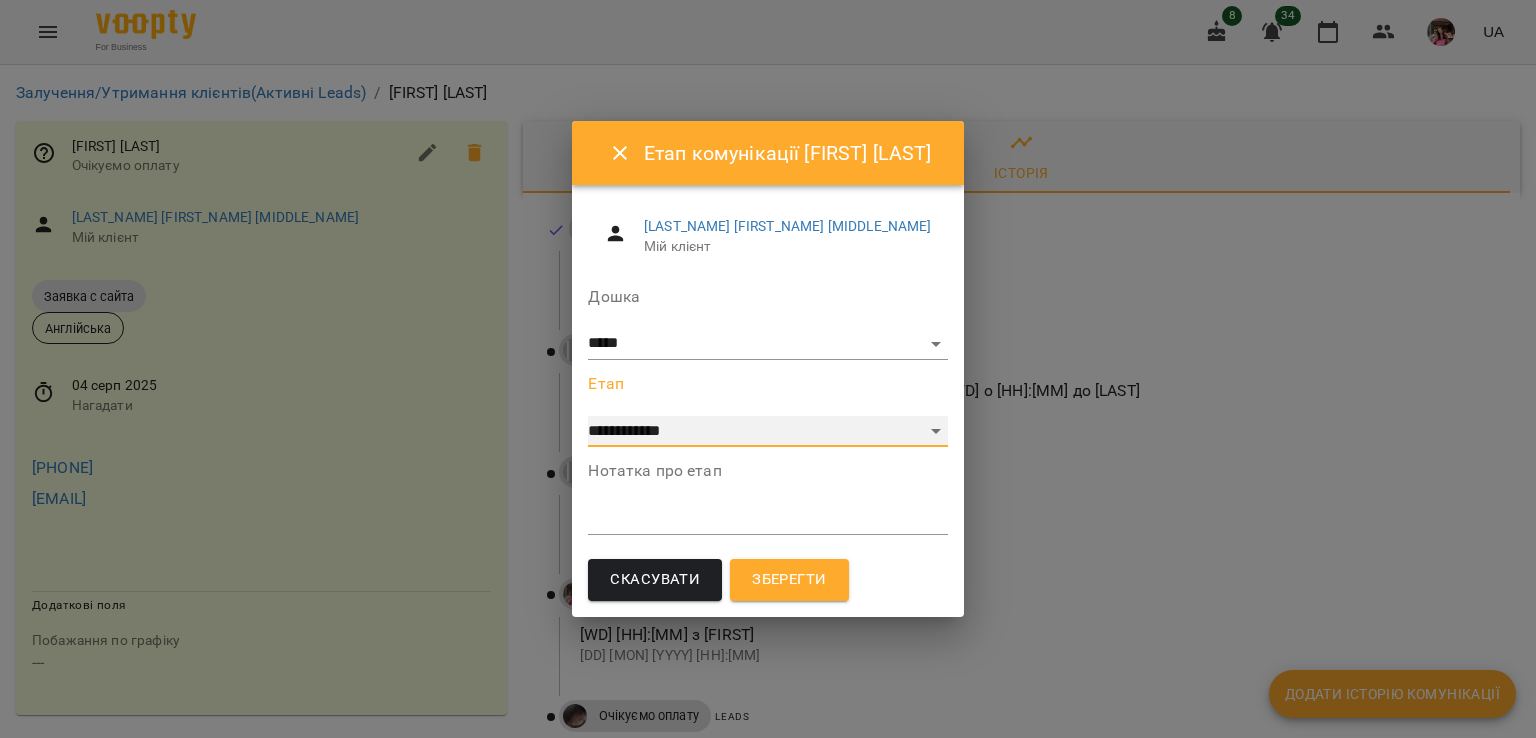 select on "**********" 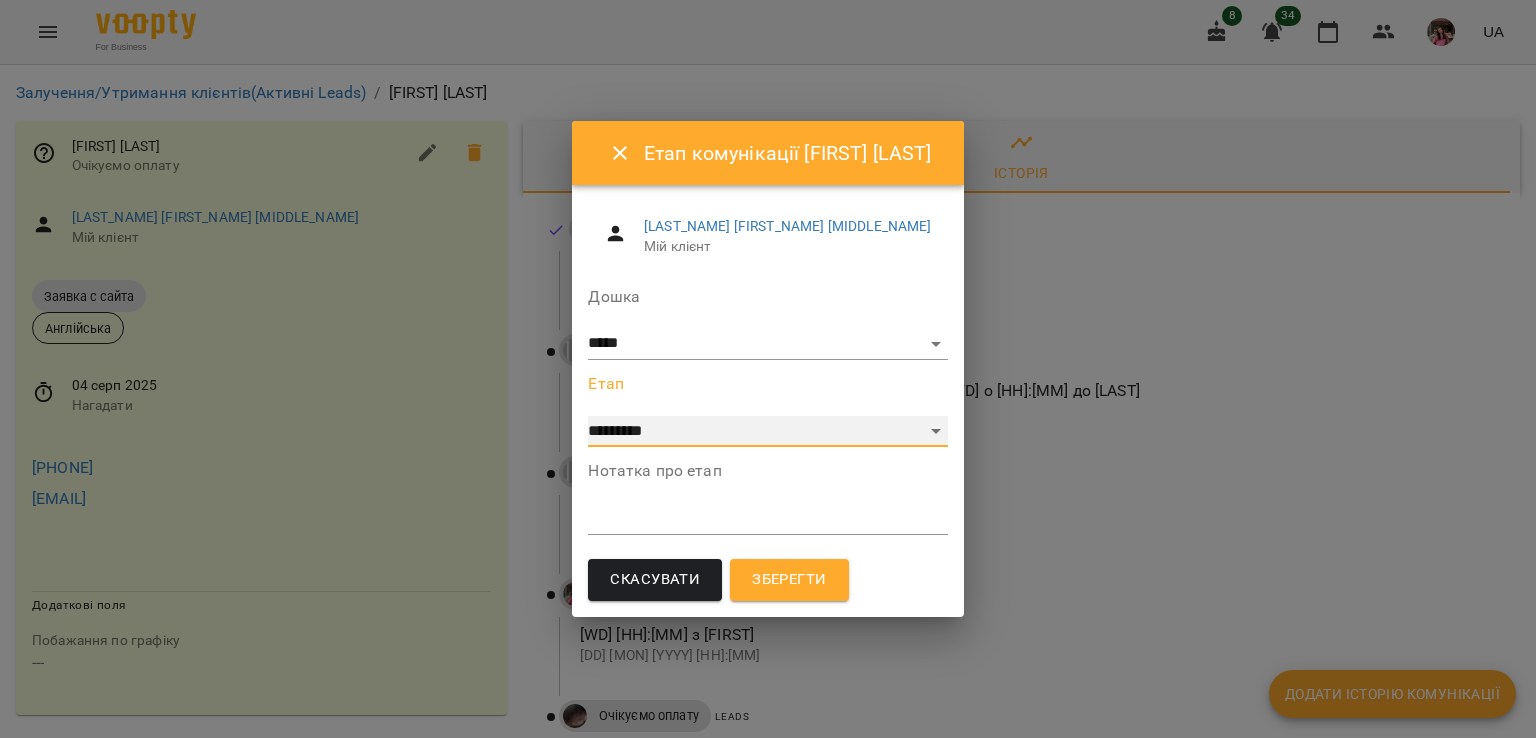 click on "**********" at bounding box center [767, 432] 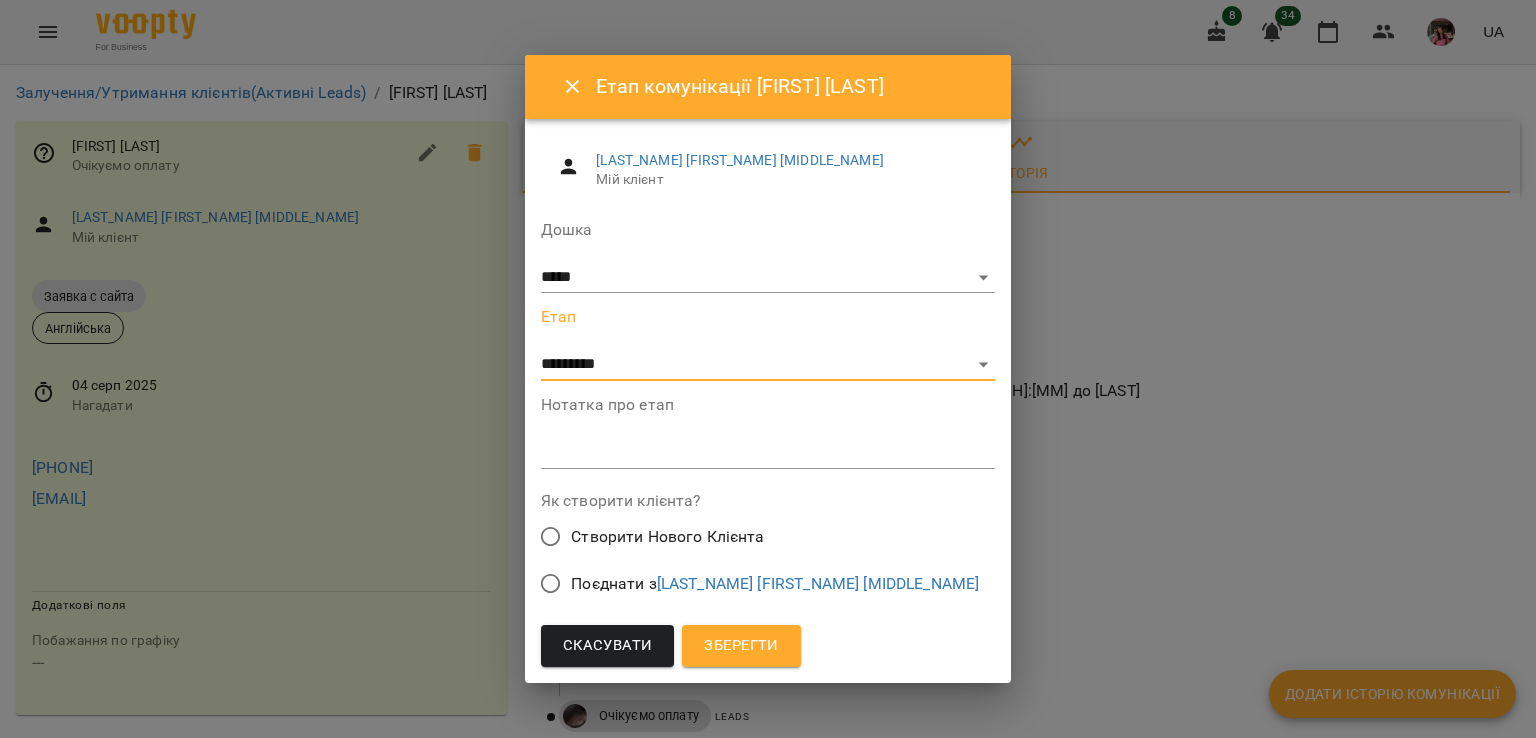 click on "Зберегти" at bounding box center (741, 646) 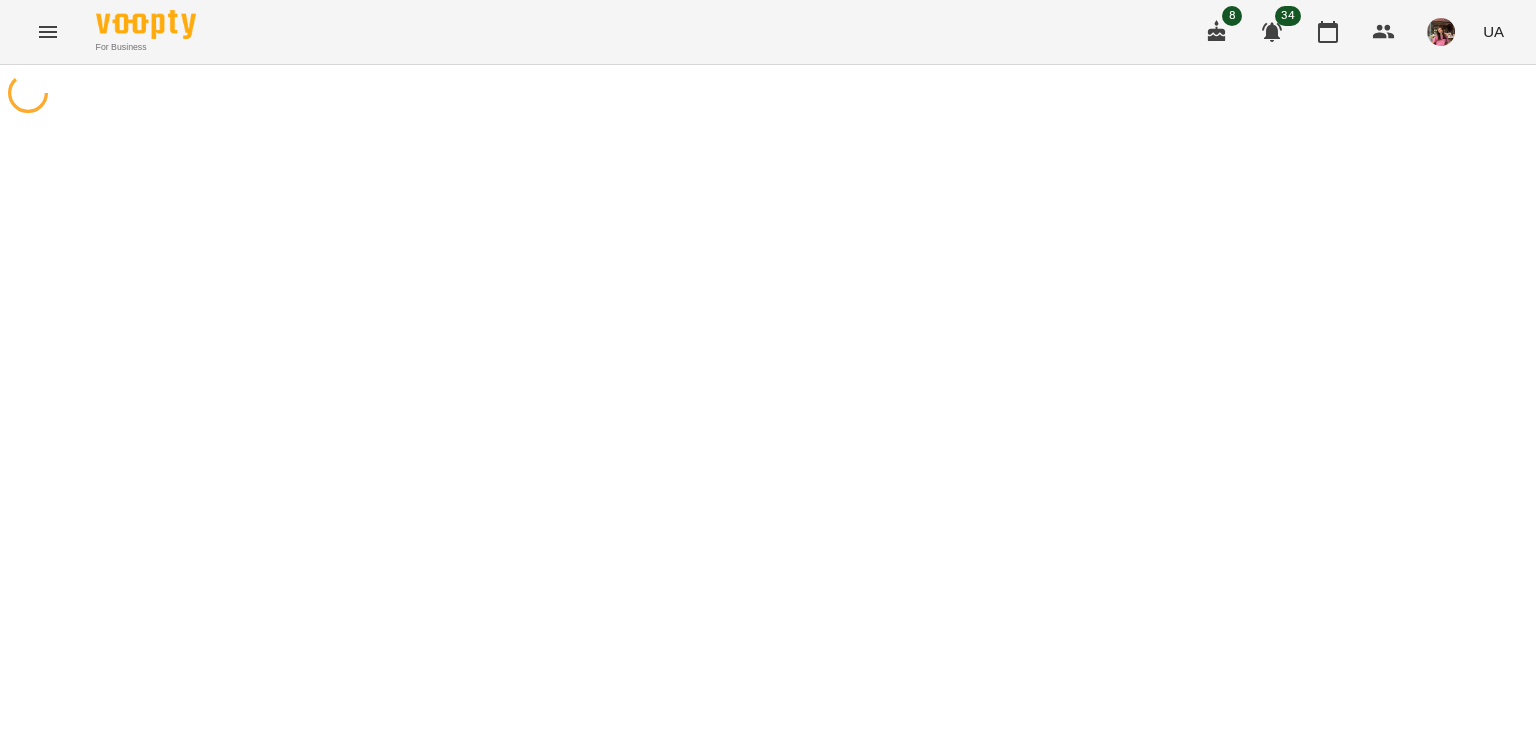 scroll, scrollTop: 0, scrollLeft: 0, axis: both 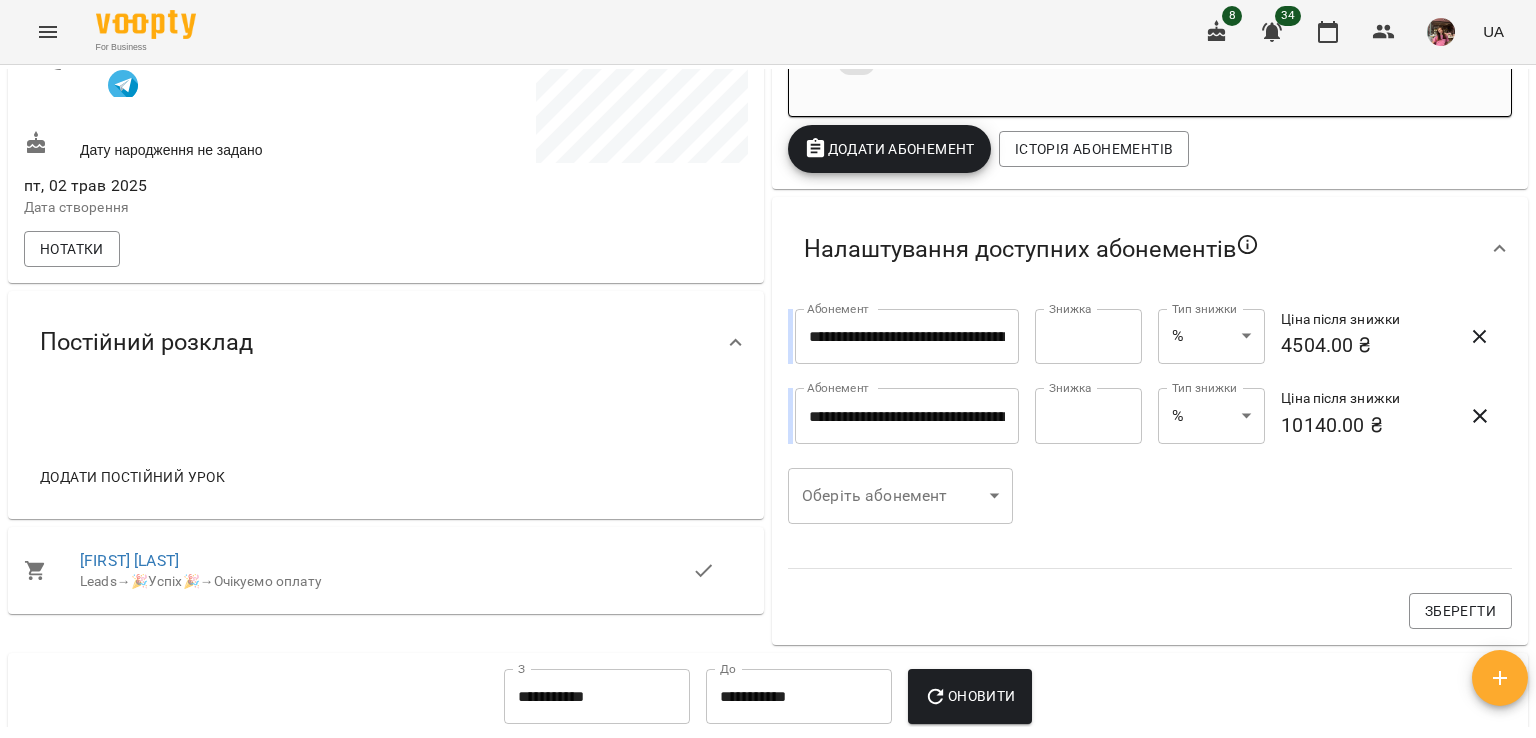 click on "Додати постійний урок" at bounding box center [132, 477] 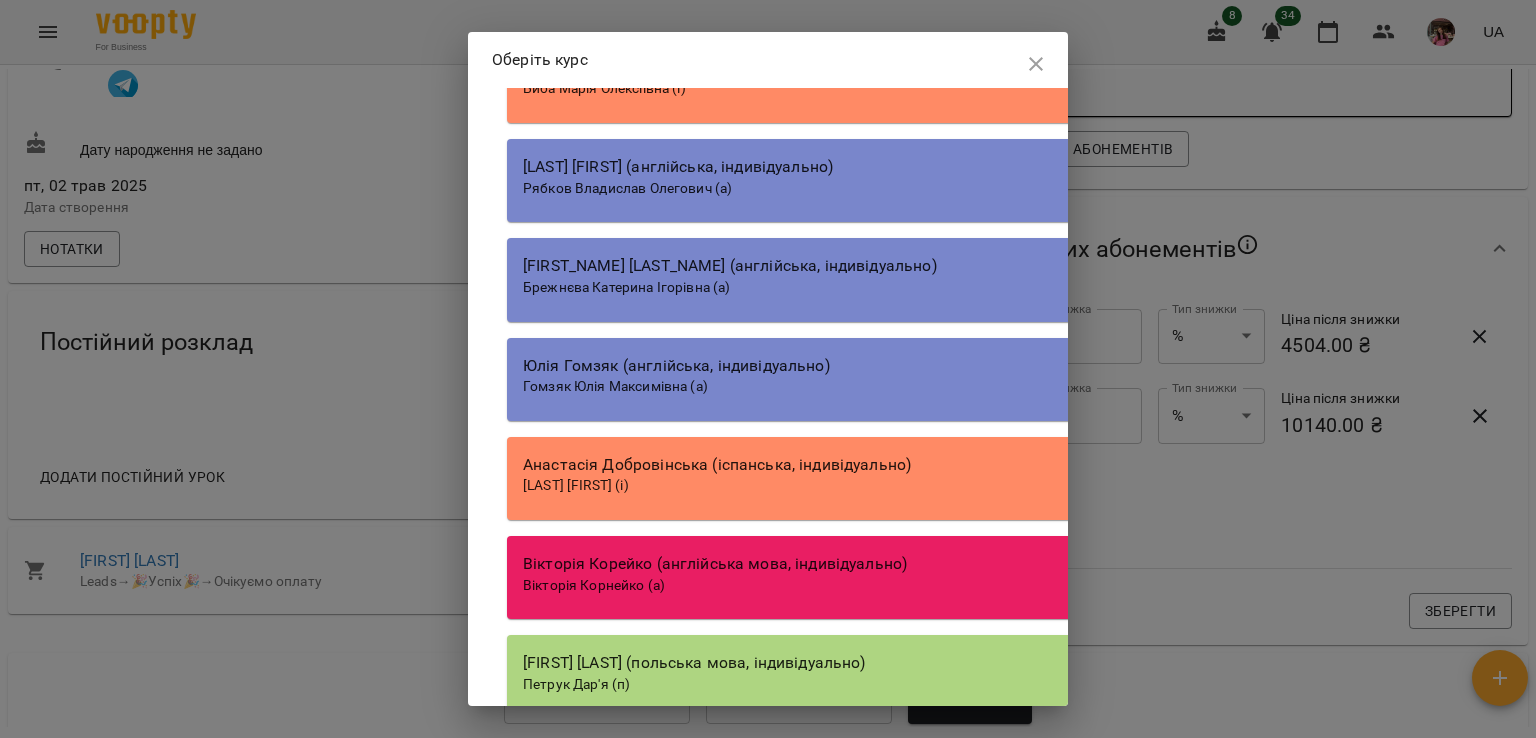 scroll, scrollTop: 17607, scrollLeft: 0, axis: vertical 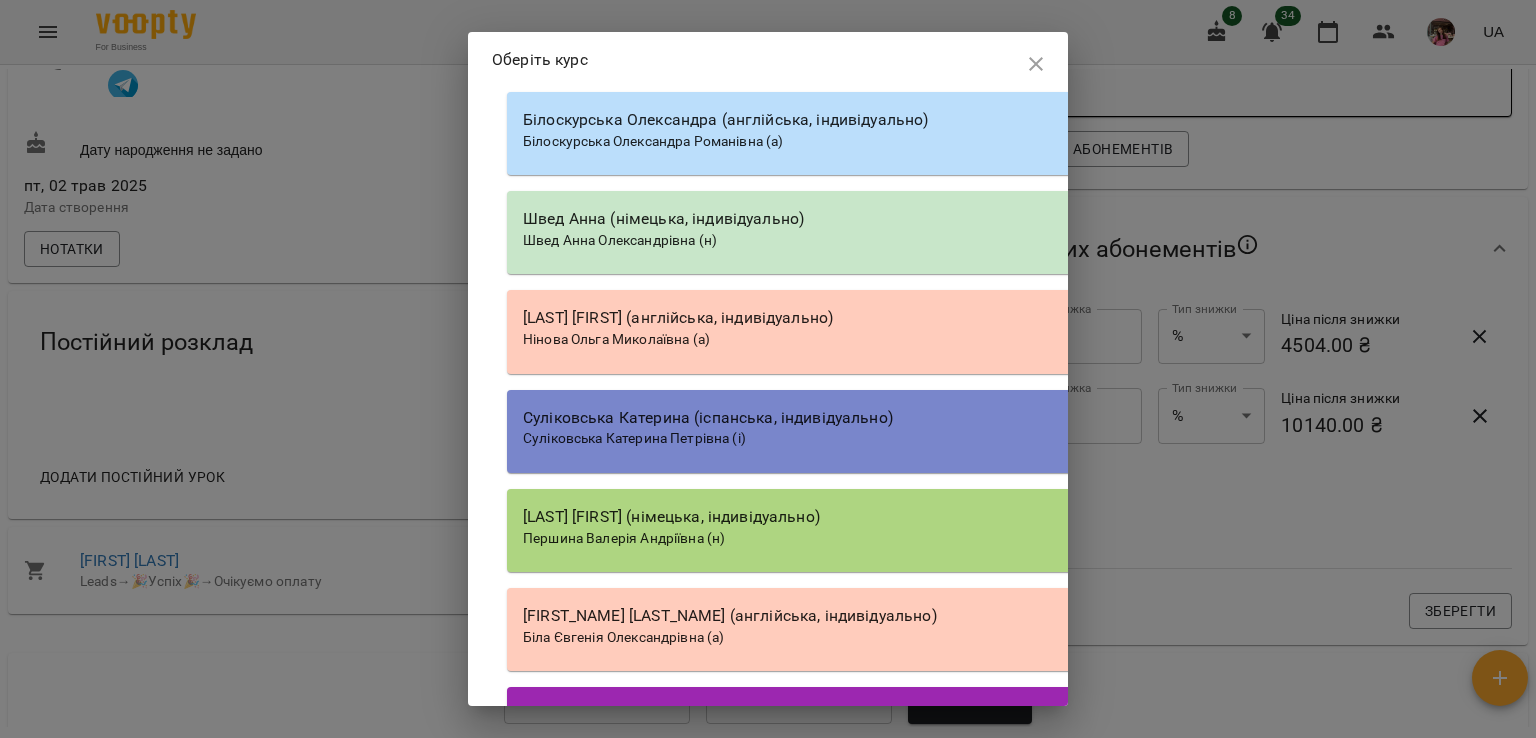 click on "Ряба Надія Федорівна (а)" at bounding box center (606, -455) 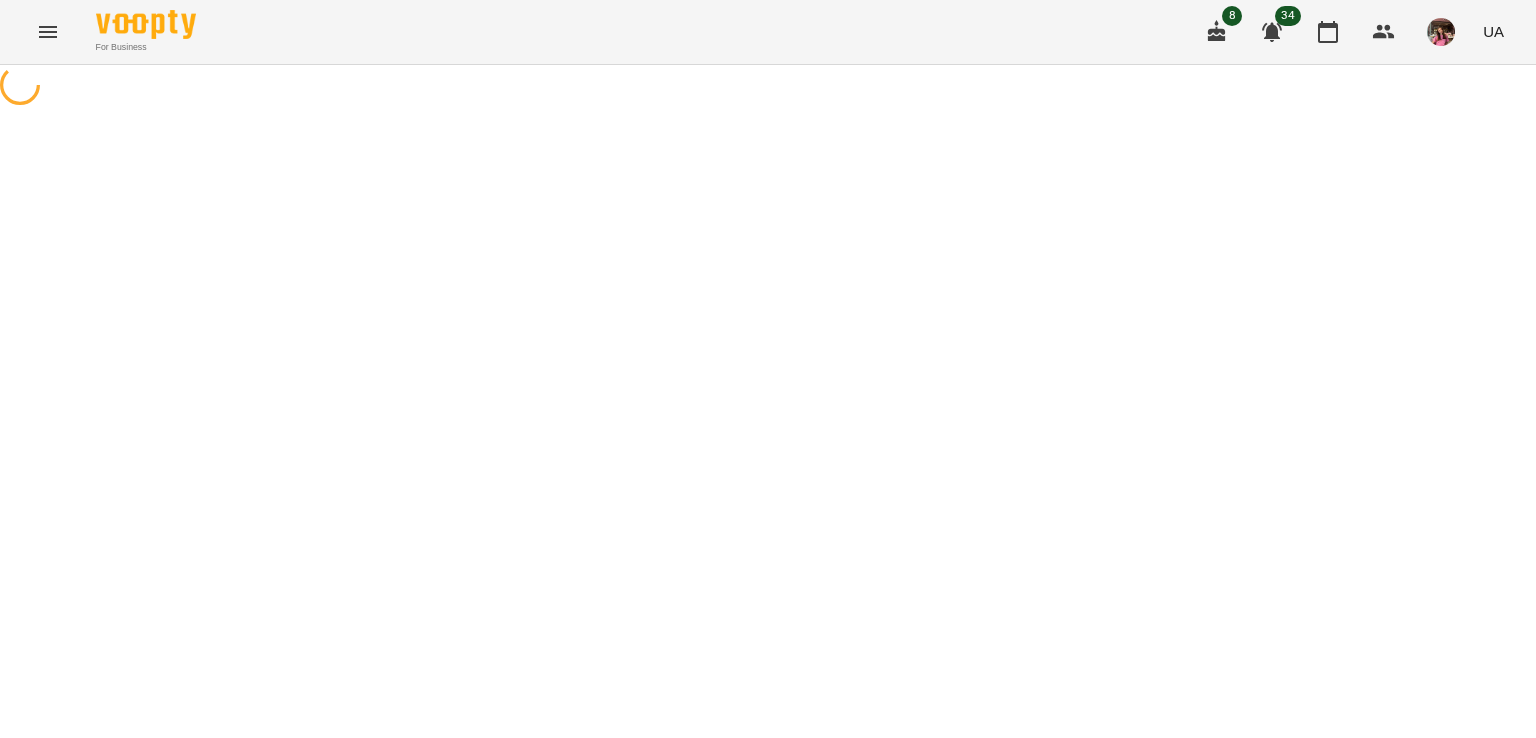 select on "**********" 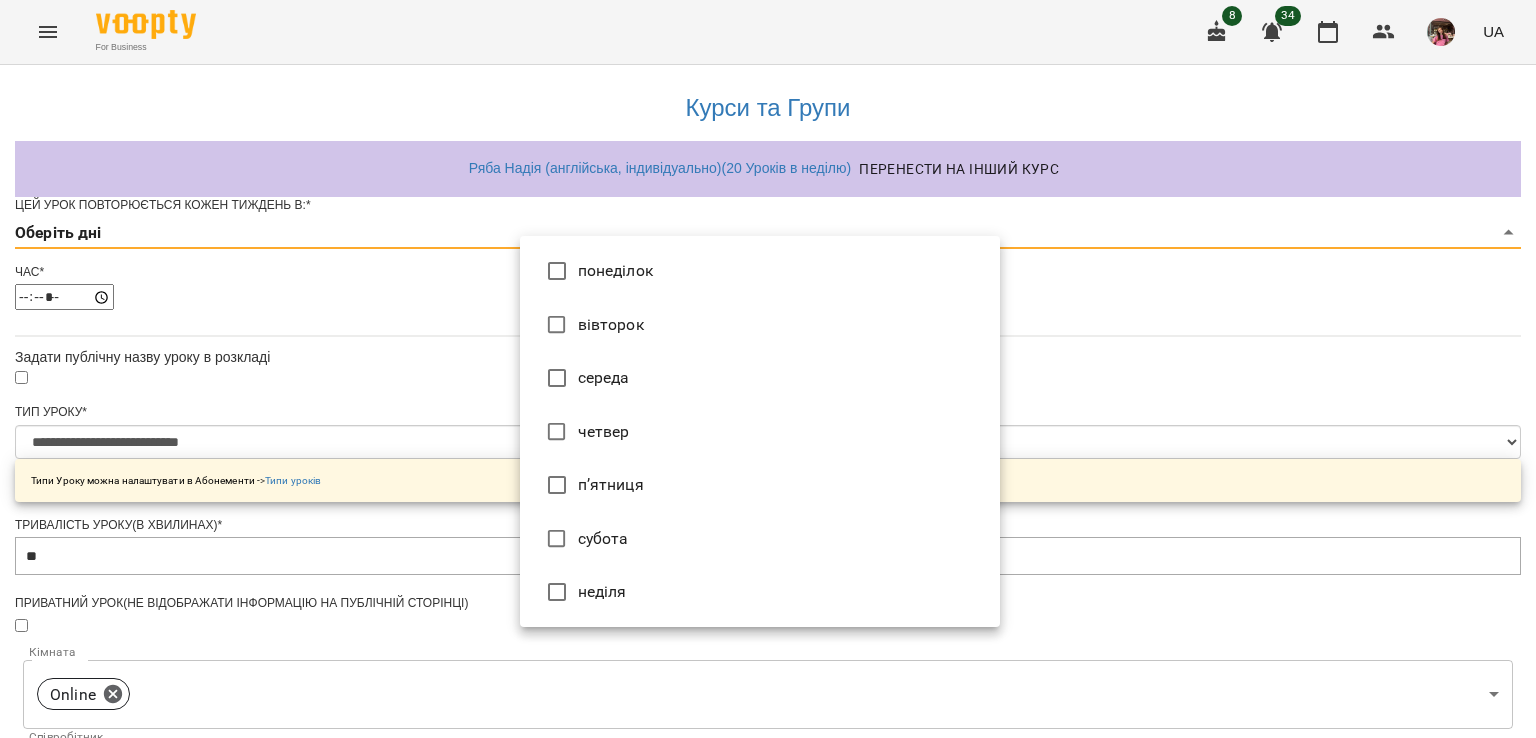 click on "**********" at bounding box center [768, 644] 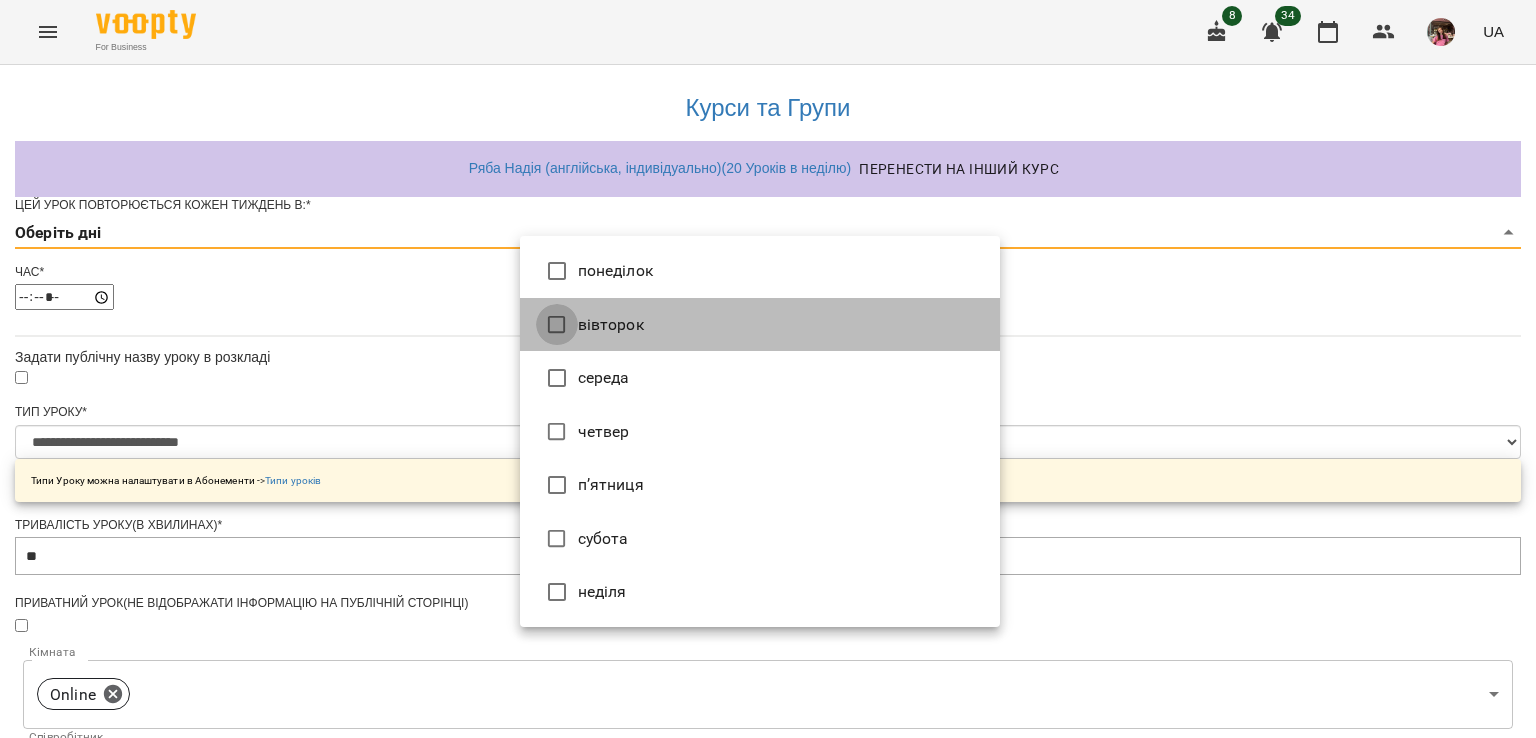 type on "*" 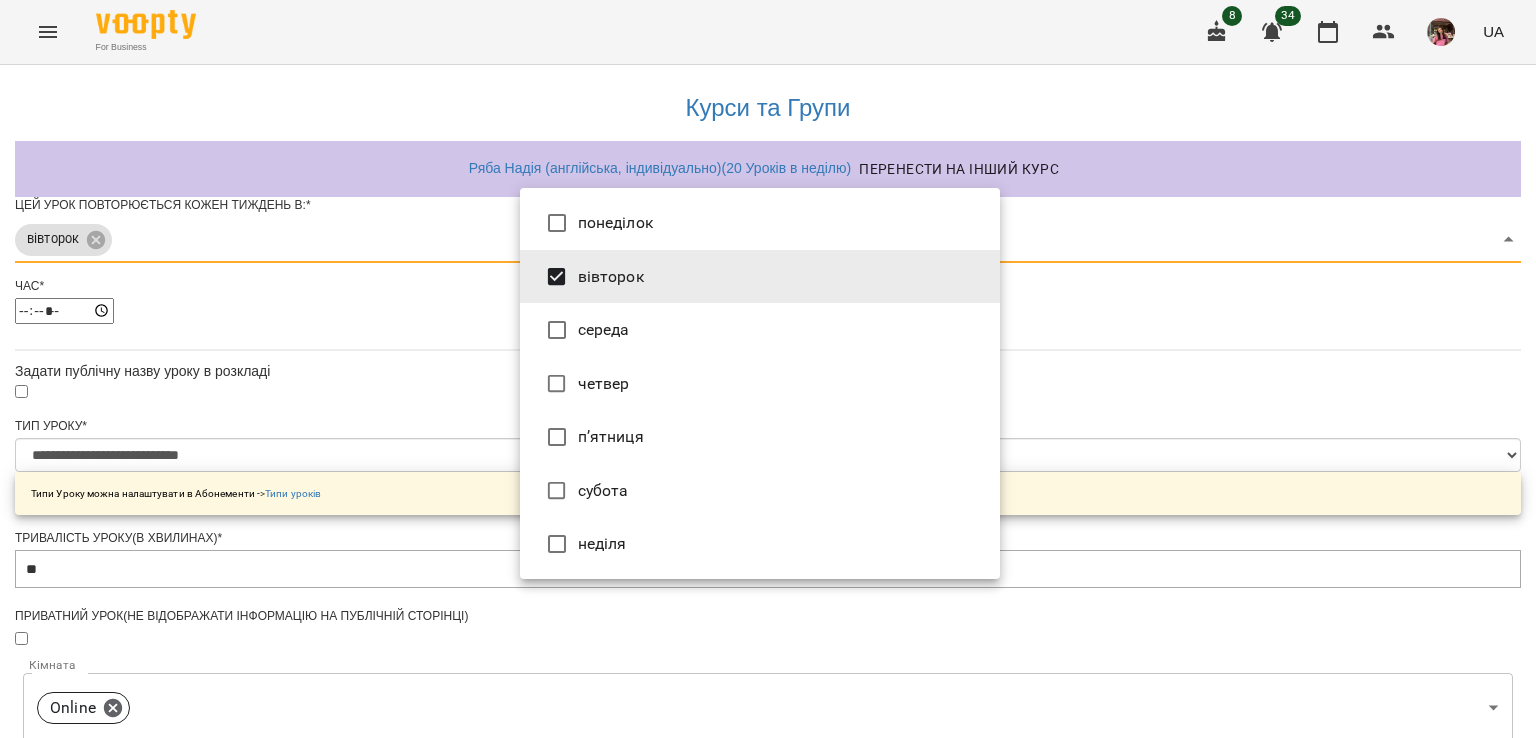 click at bounding box center (768, 369) 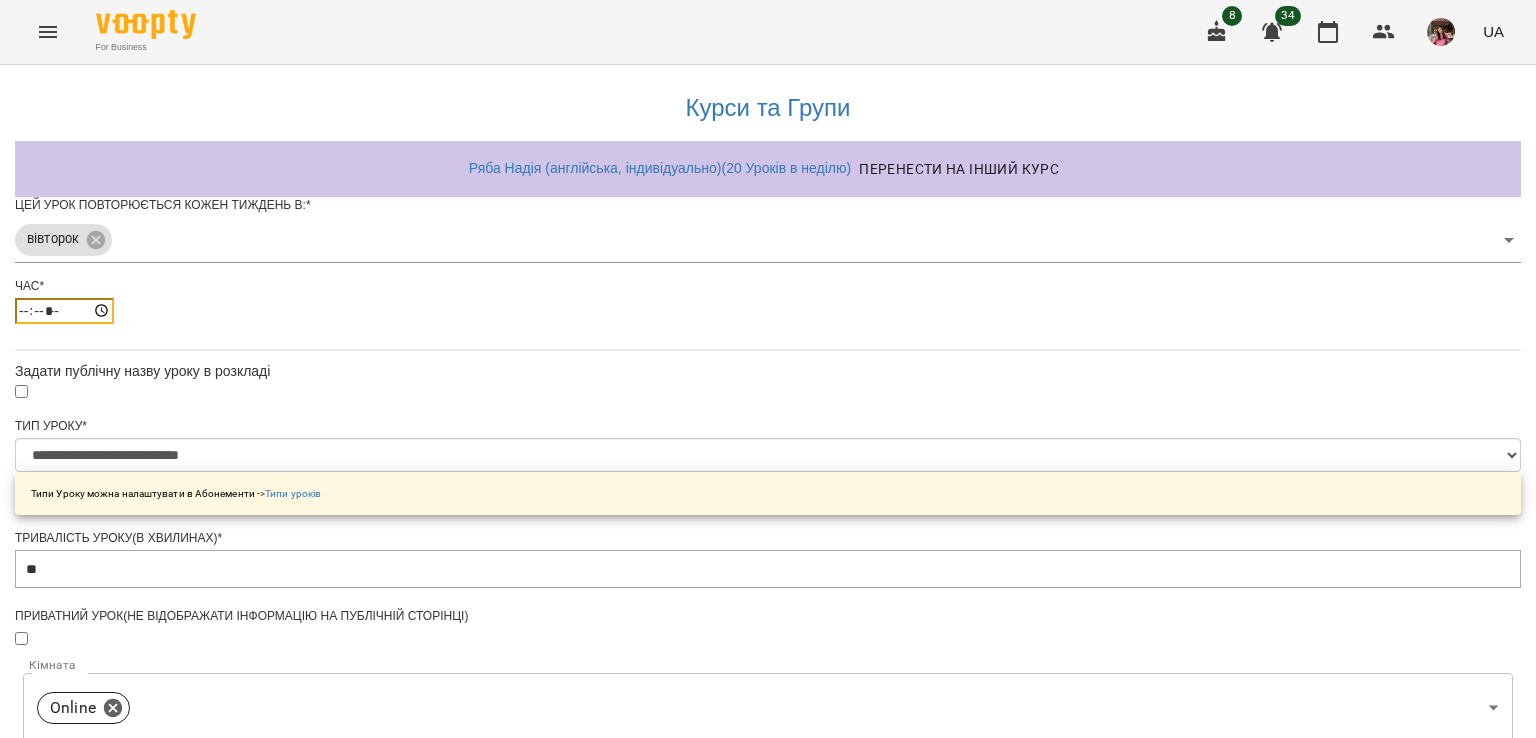 click on "*****" at bounding box center [64, 311] 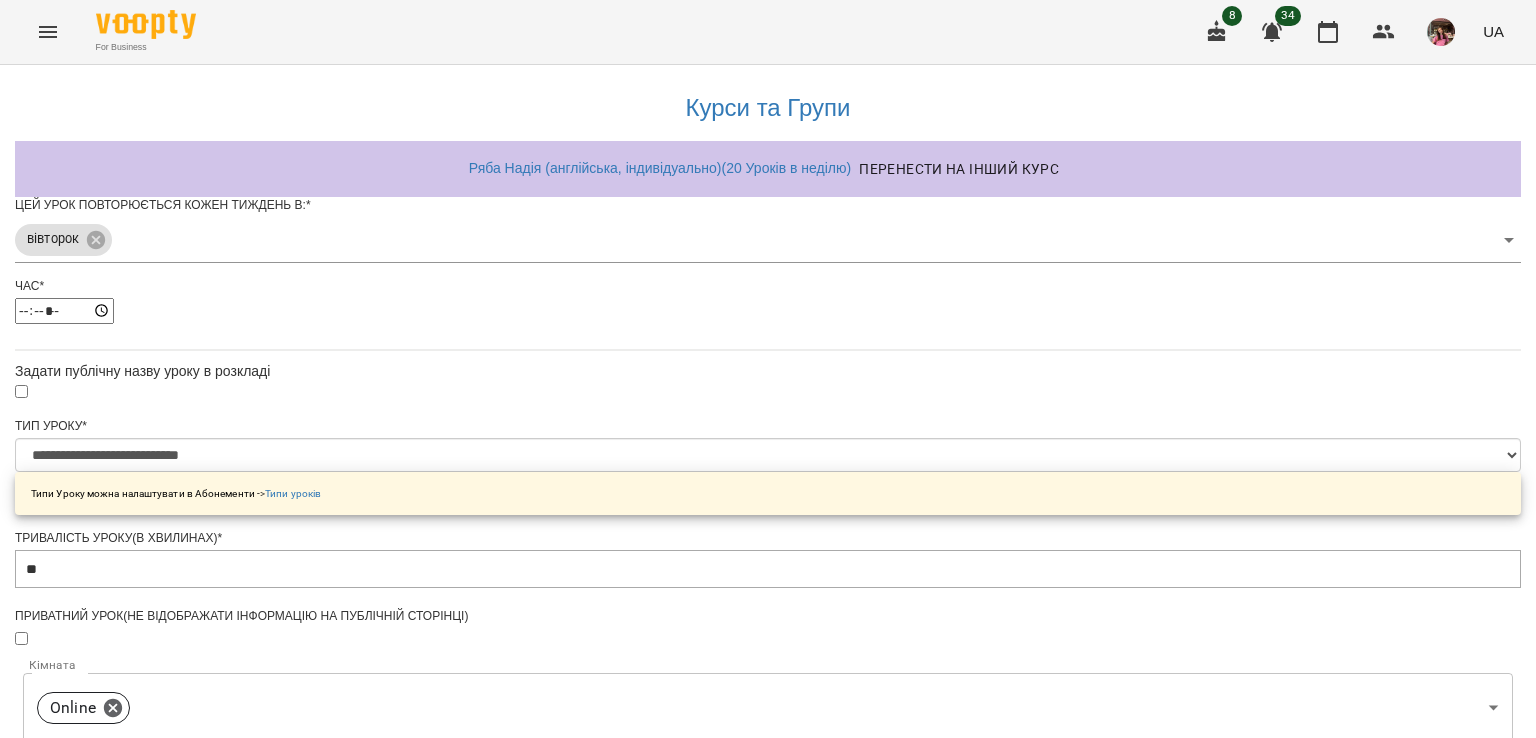 type on "*****" 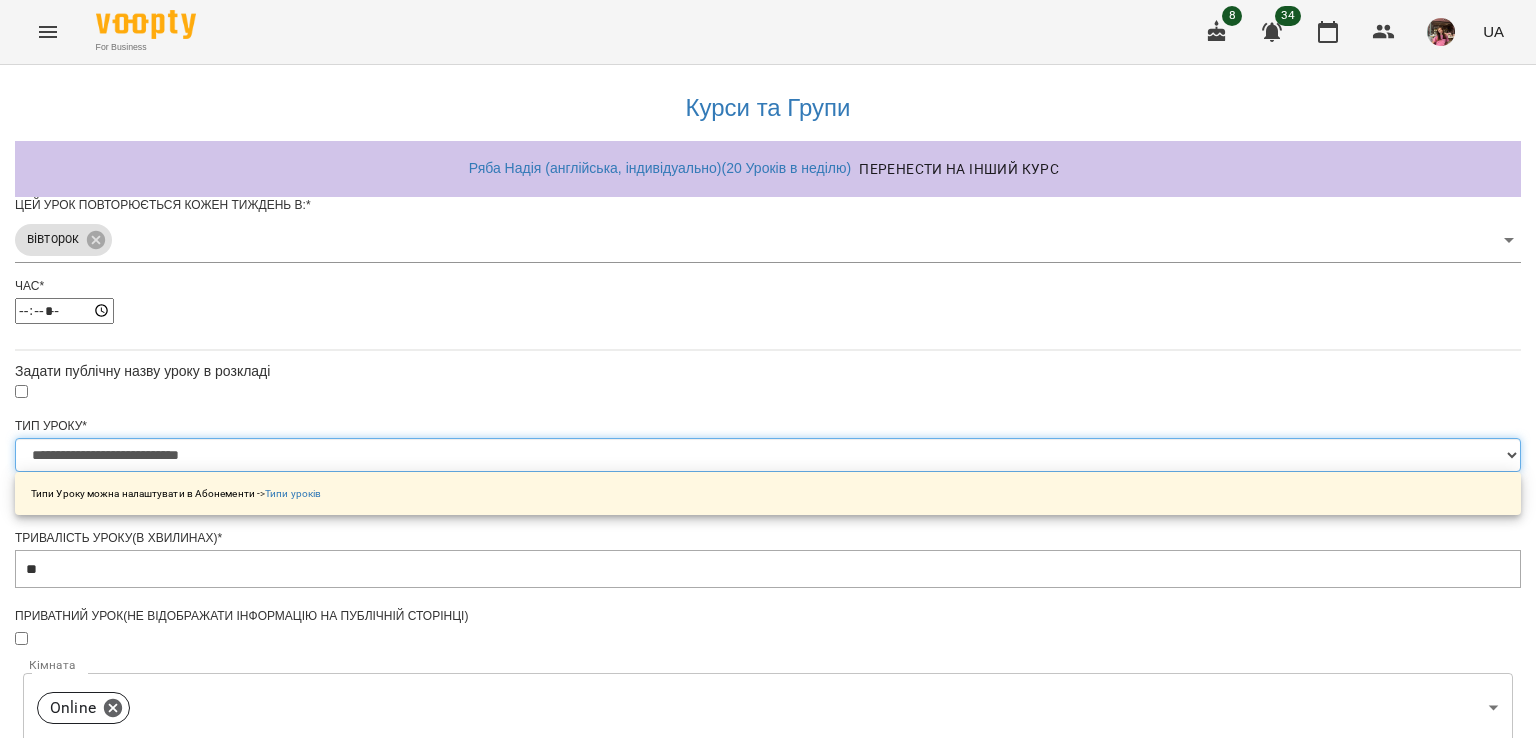click on "**********" at bounding box center (768, 455) 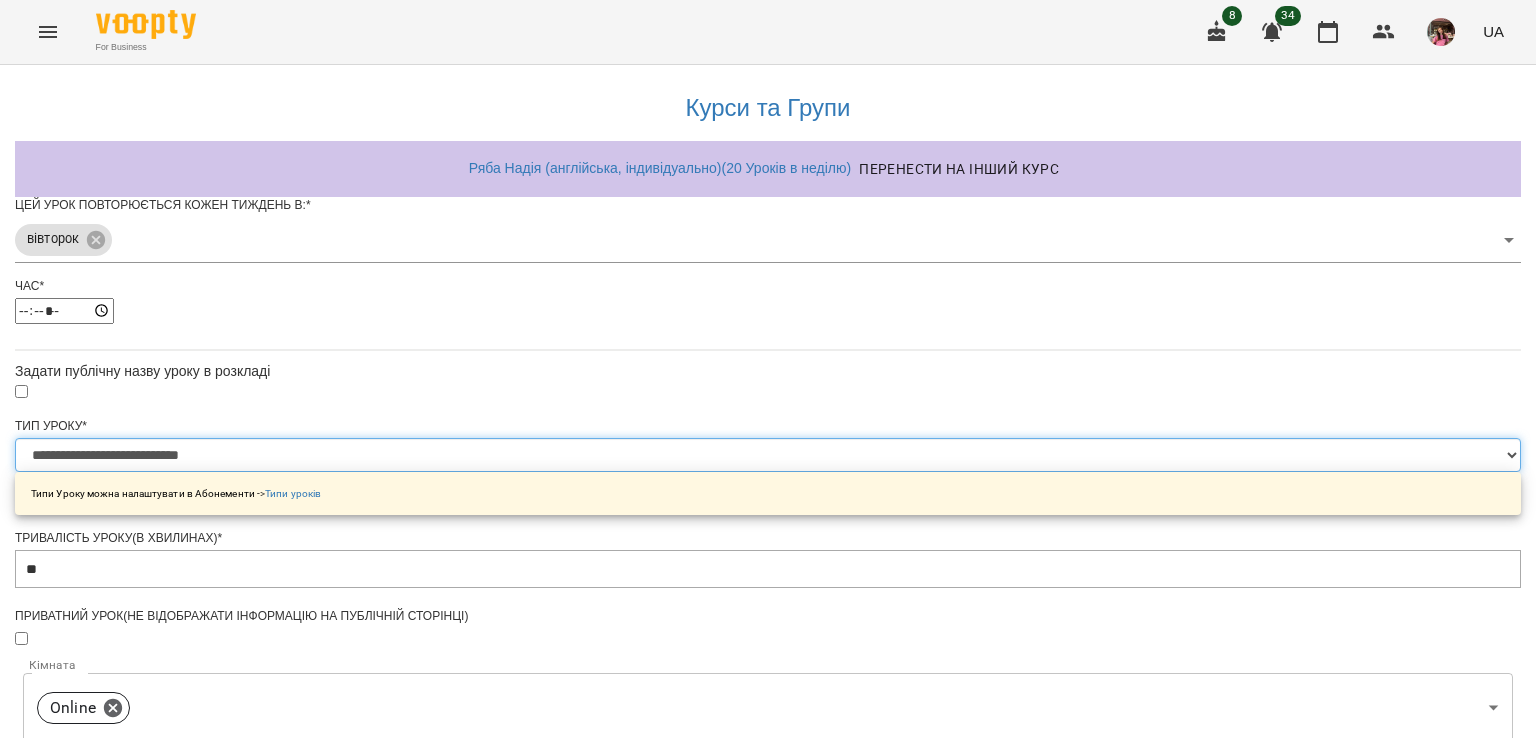 select on "**********" 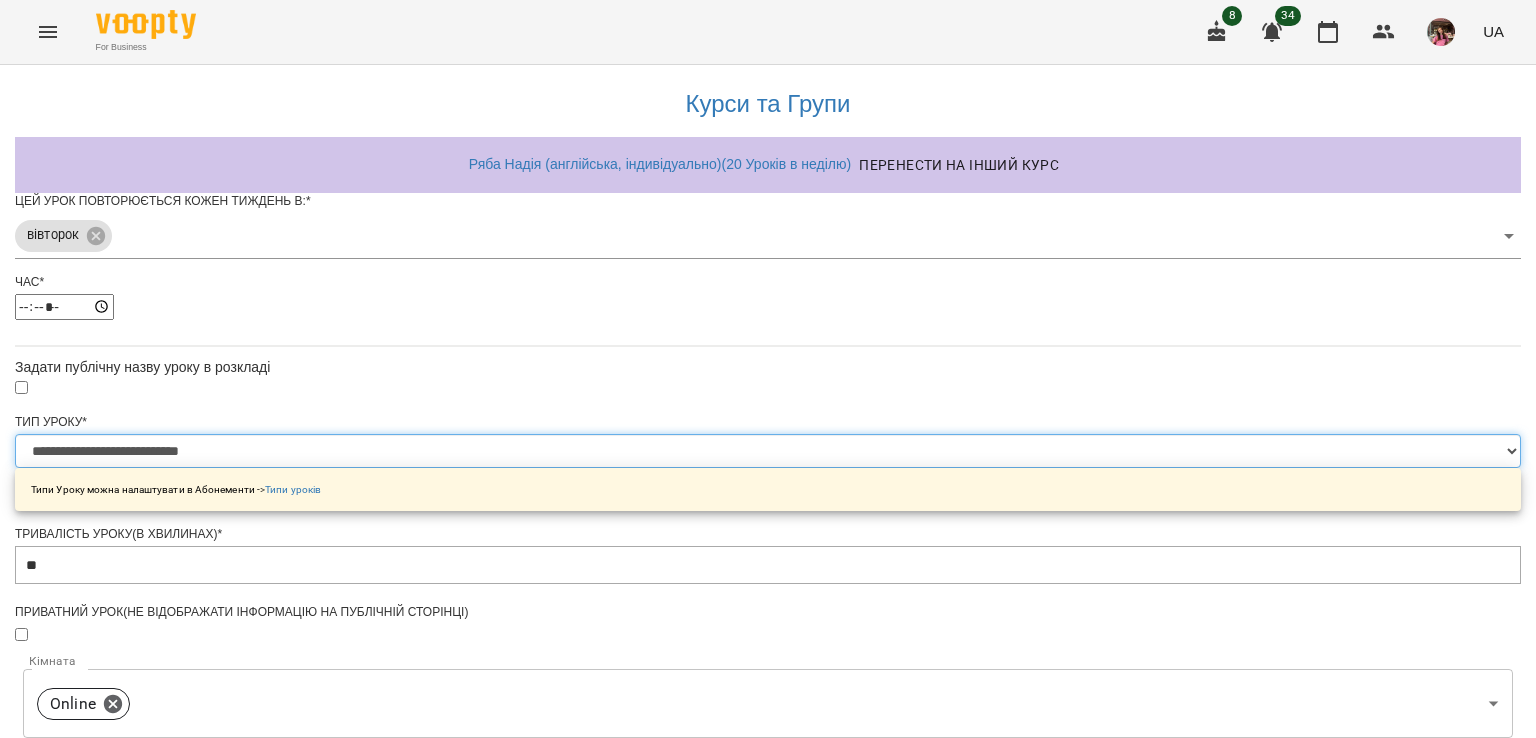 scroll, scrollTop: 703, scrollLeft: 0, axis: vertical 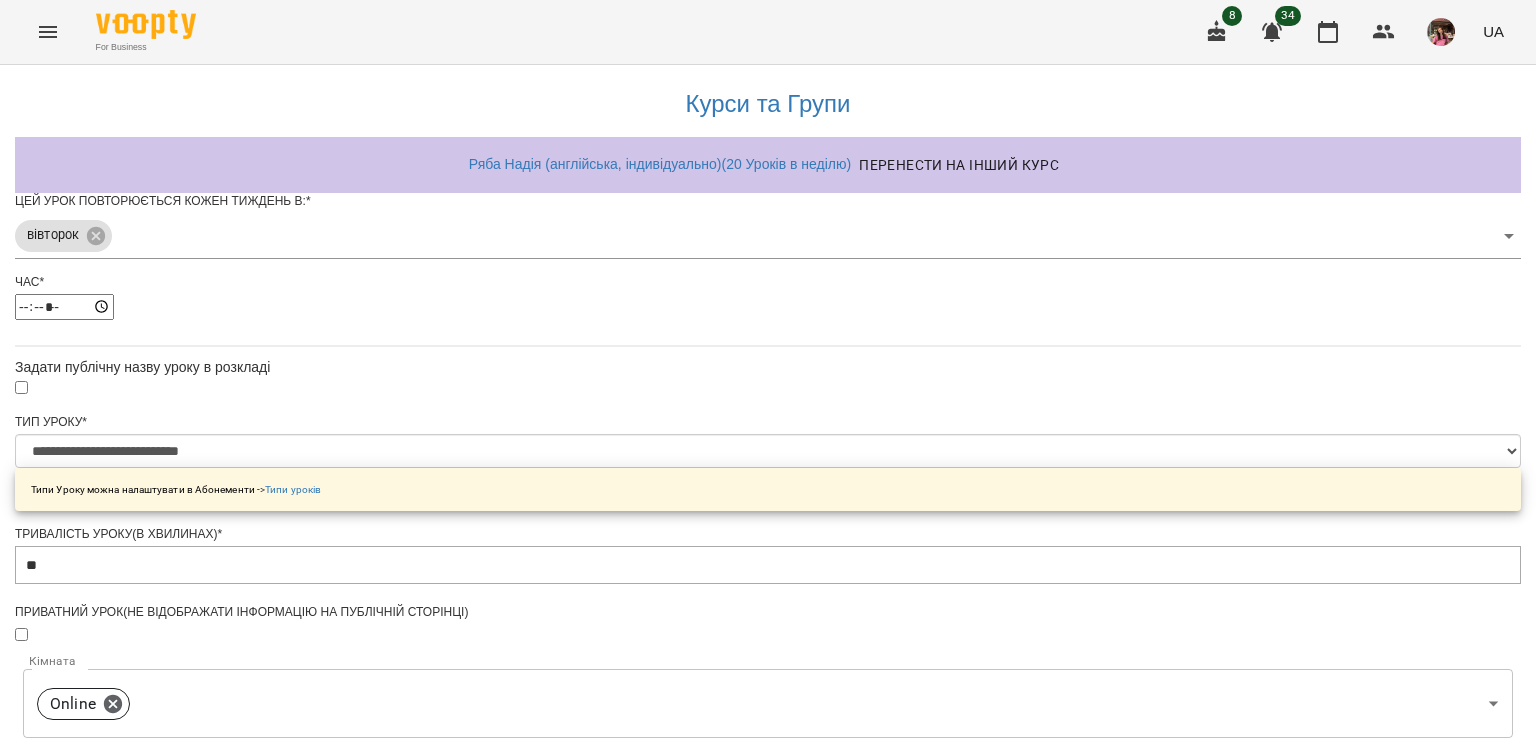 click on "Зберегти" at bounding box center (768, 1327) 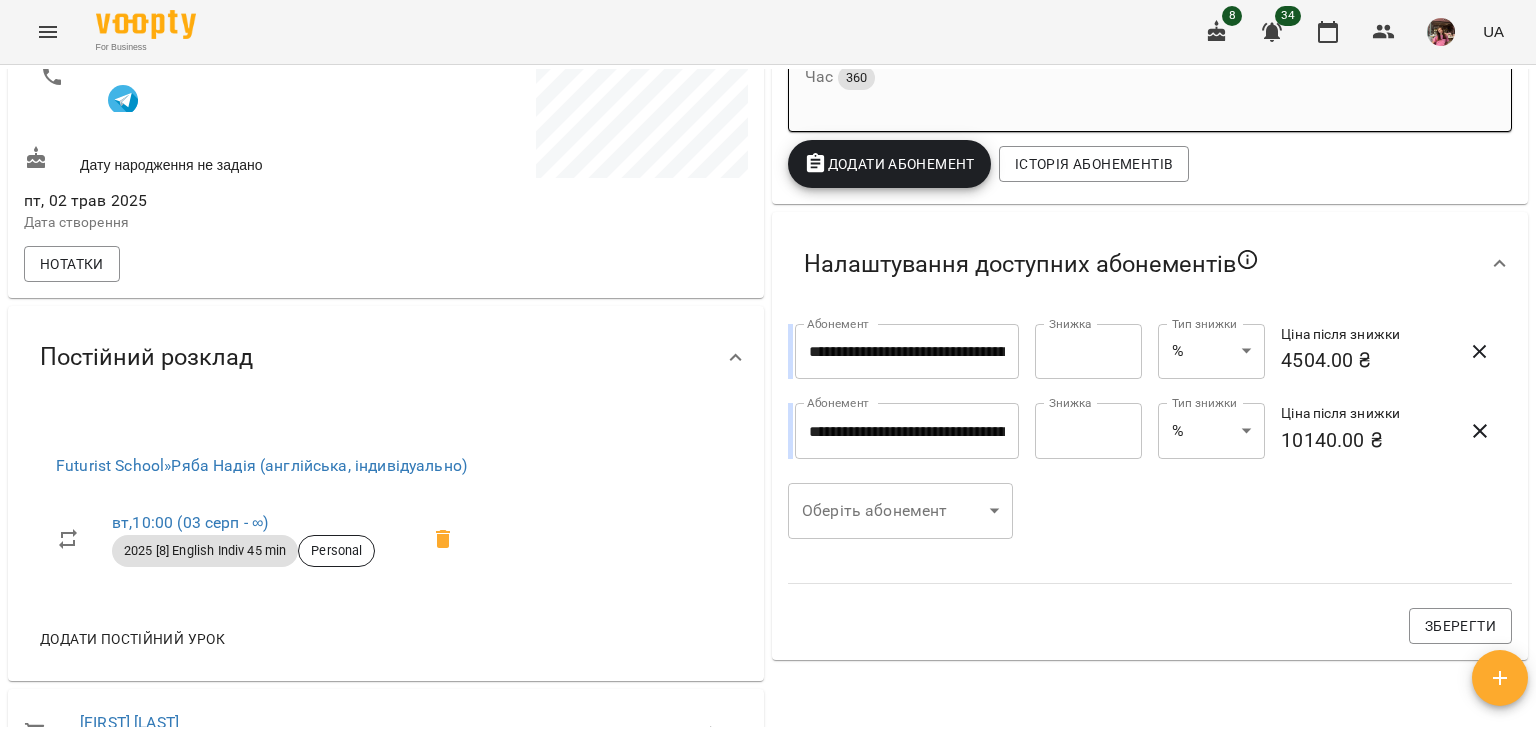 scroll, scrollTop: 0, scrollLeft: 0, axis: both 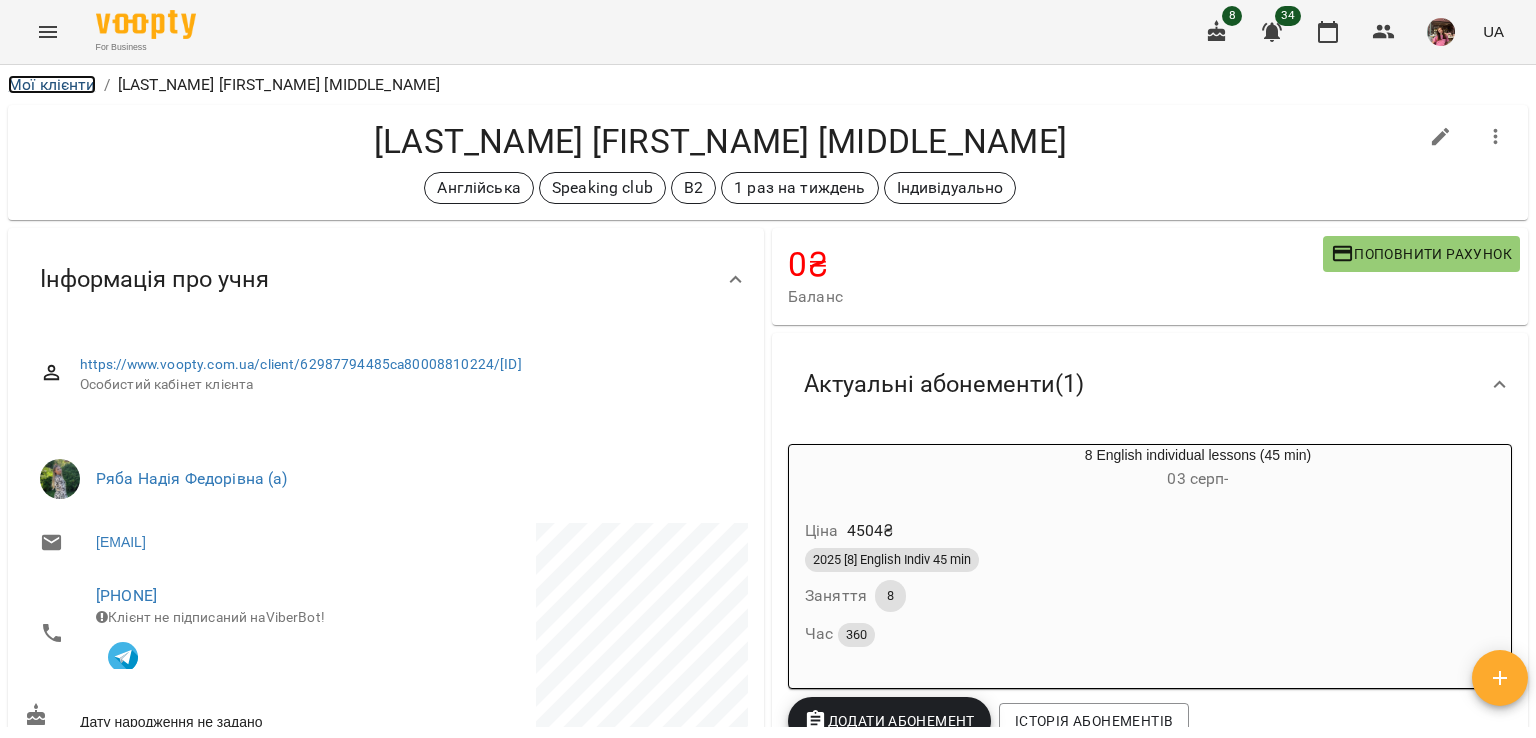 click on "Мої клієнти" at bounding box center (52, 84) 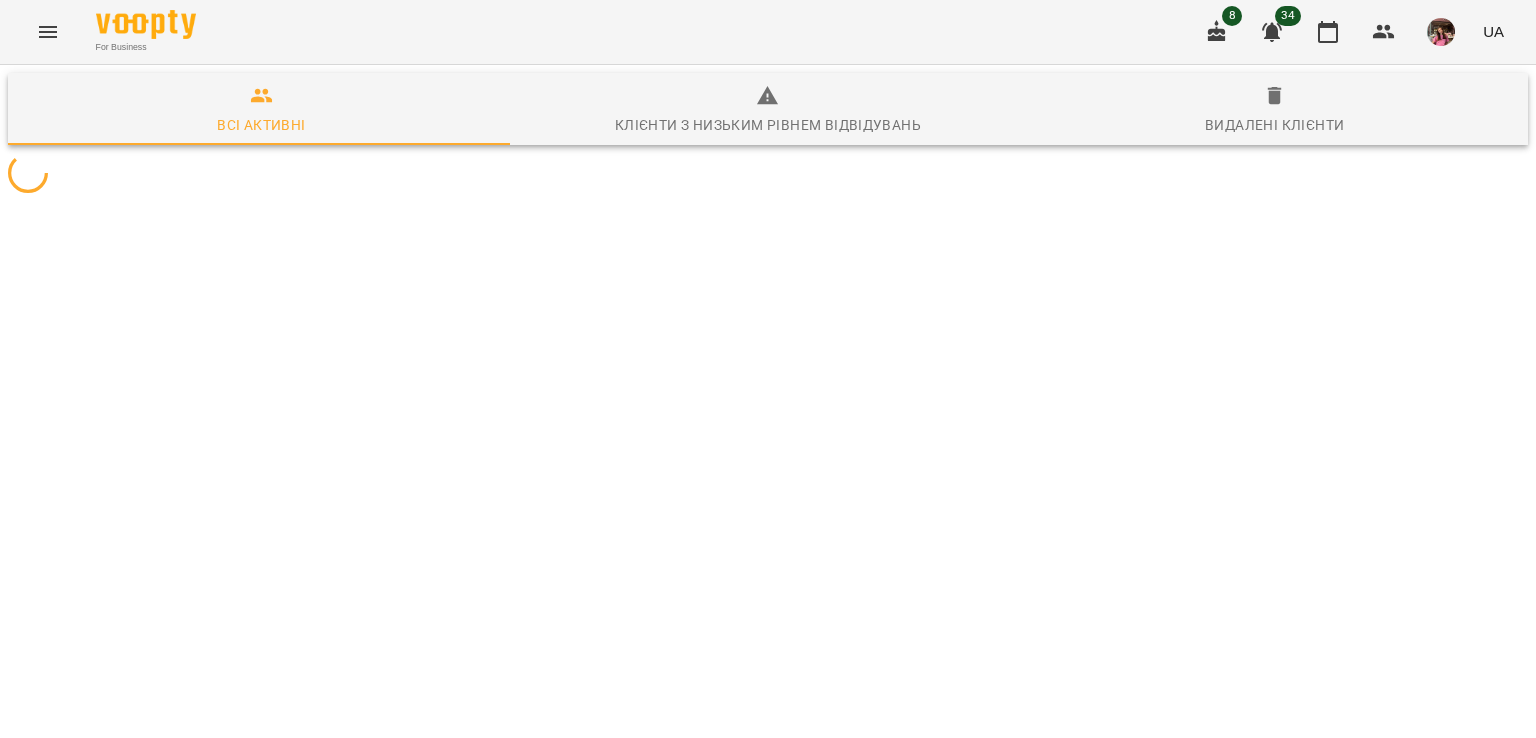 scroll, scrollTop: 0, scrollLeft: 0, axis: both 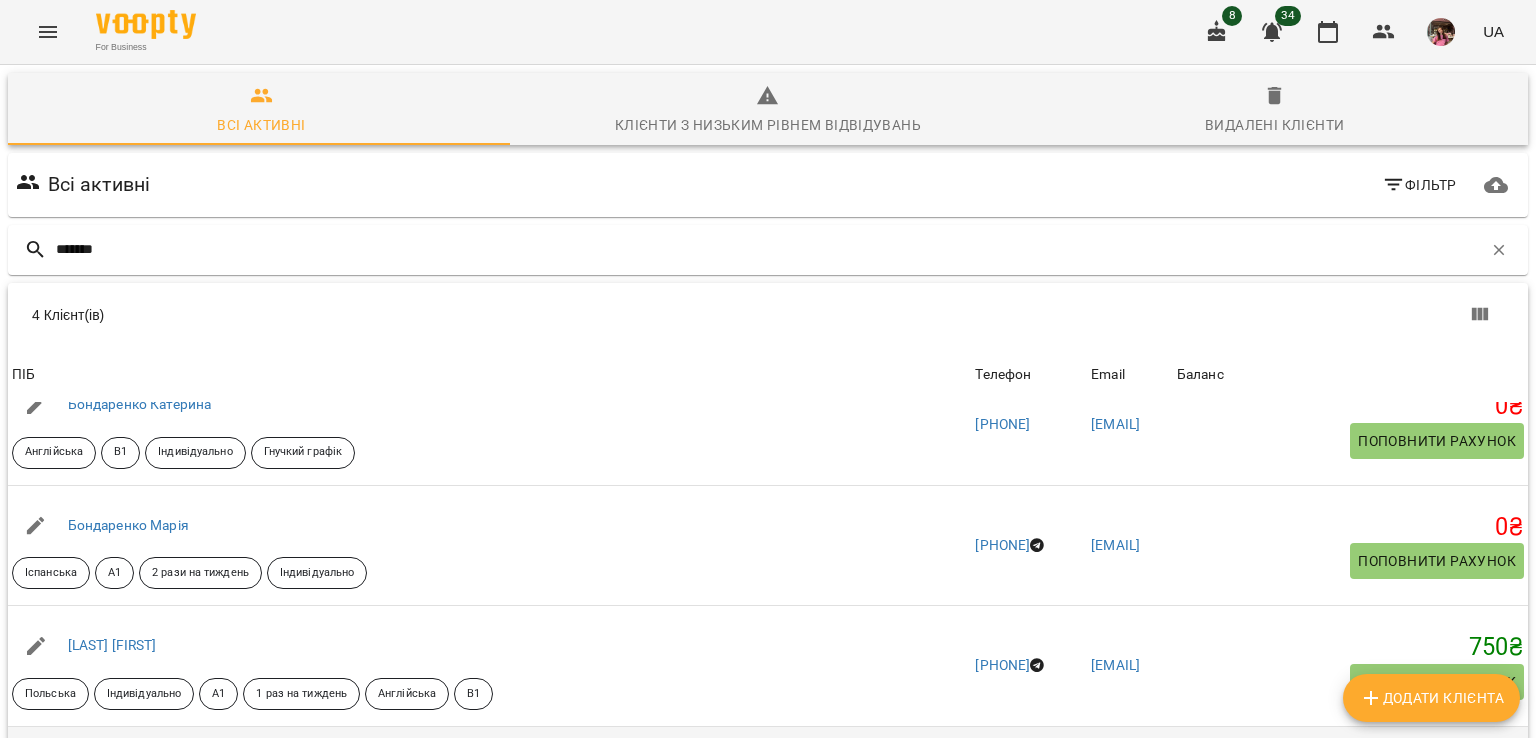 type on "*******" 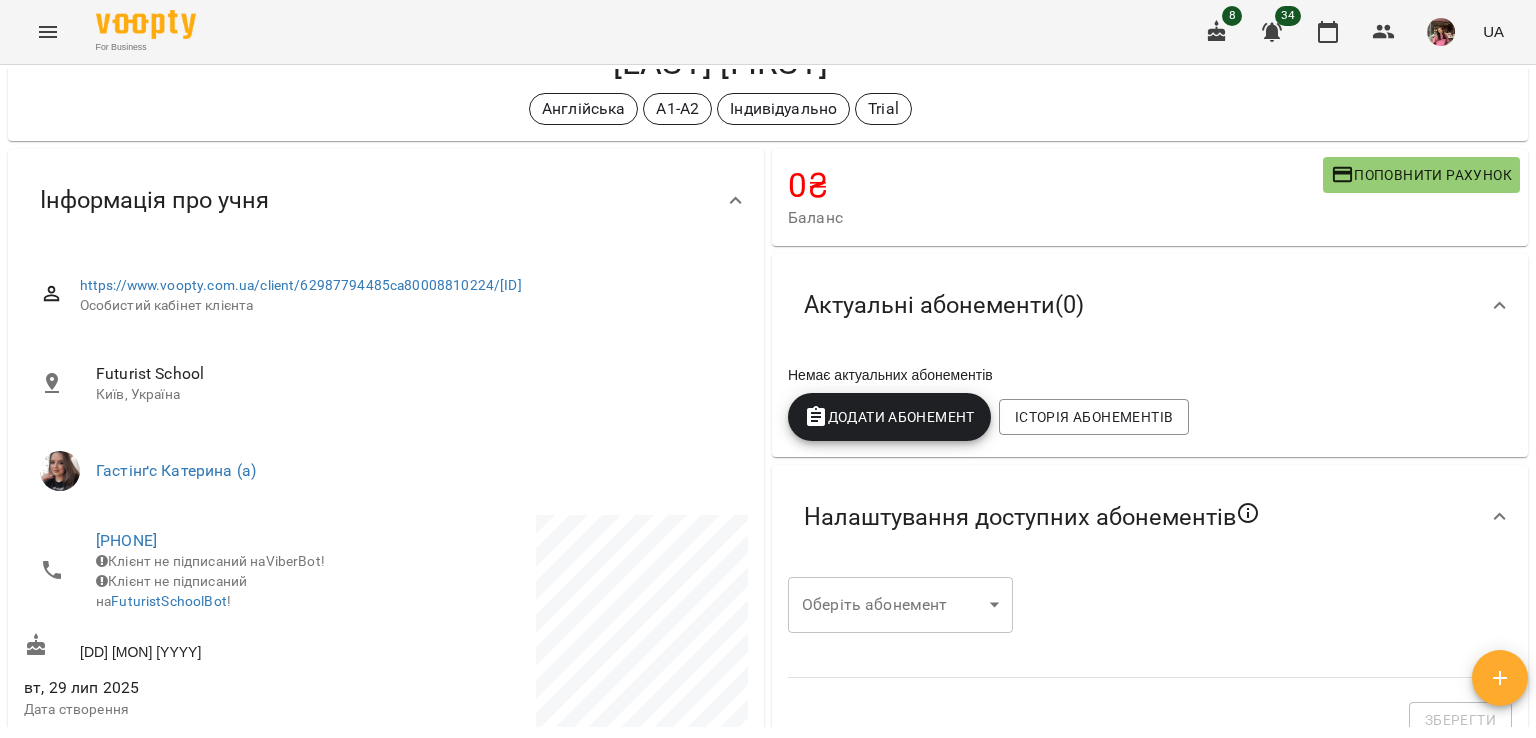 scroll, scrollTop: 0, scrollLeft: 0, axis: both 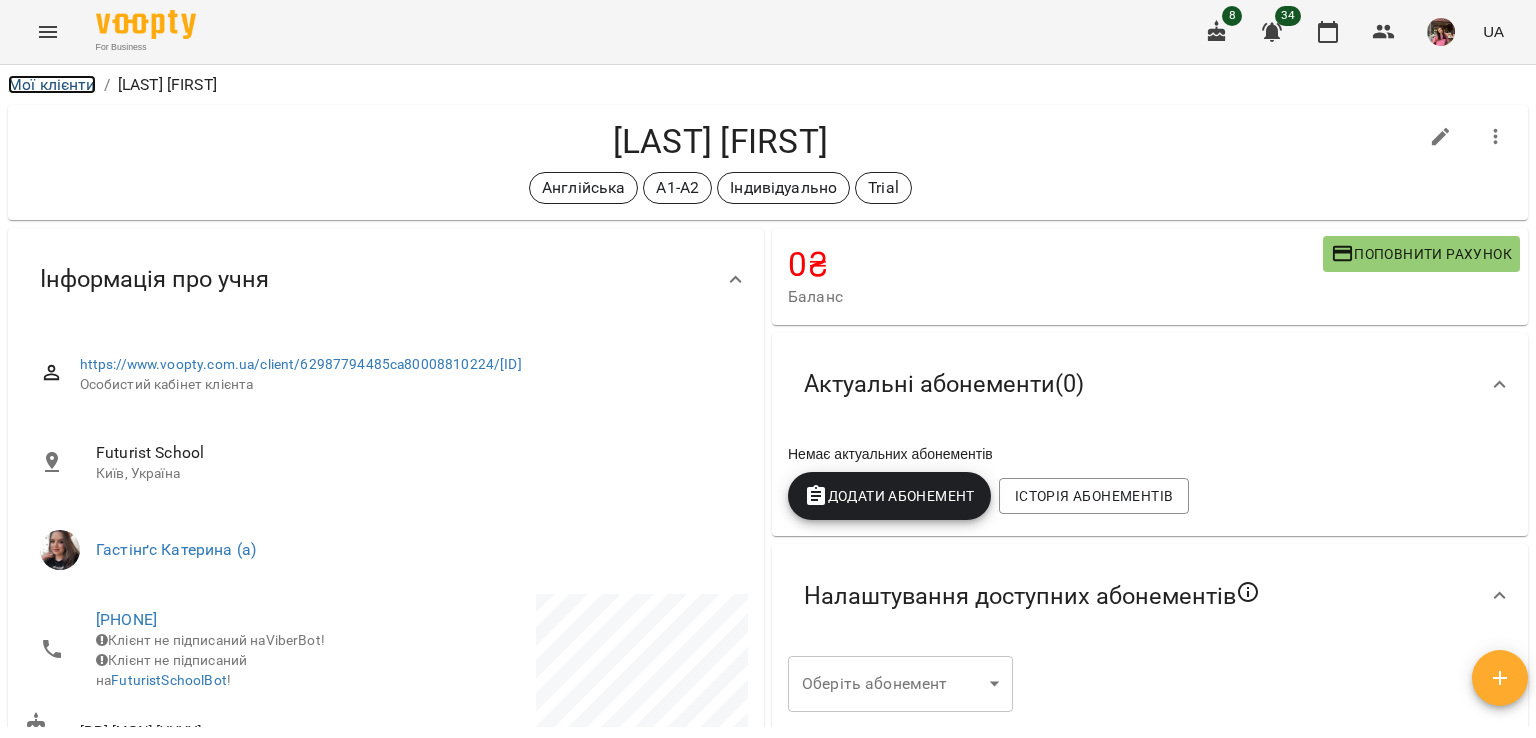 click on "Мої клієнти" at bounding box center [52, 84] 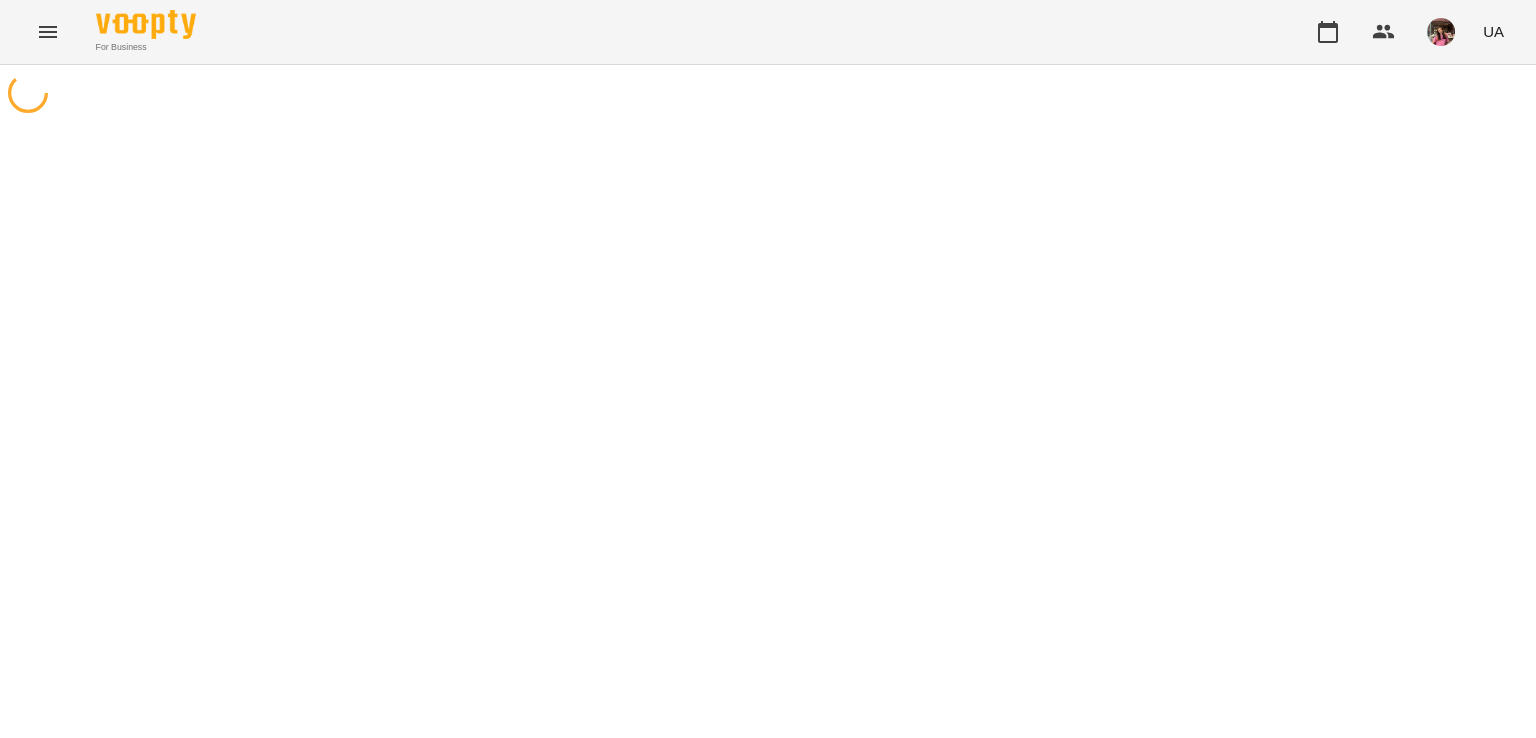 scroll, scrollTop: 0, scrollLeft: 0, axis: both 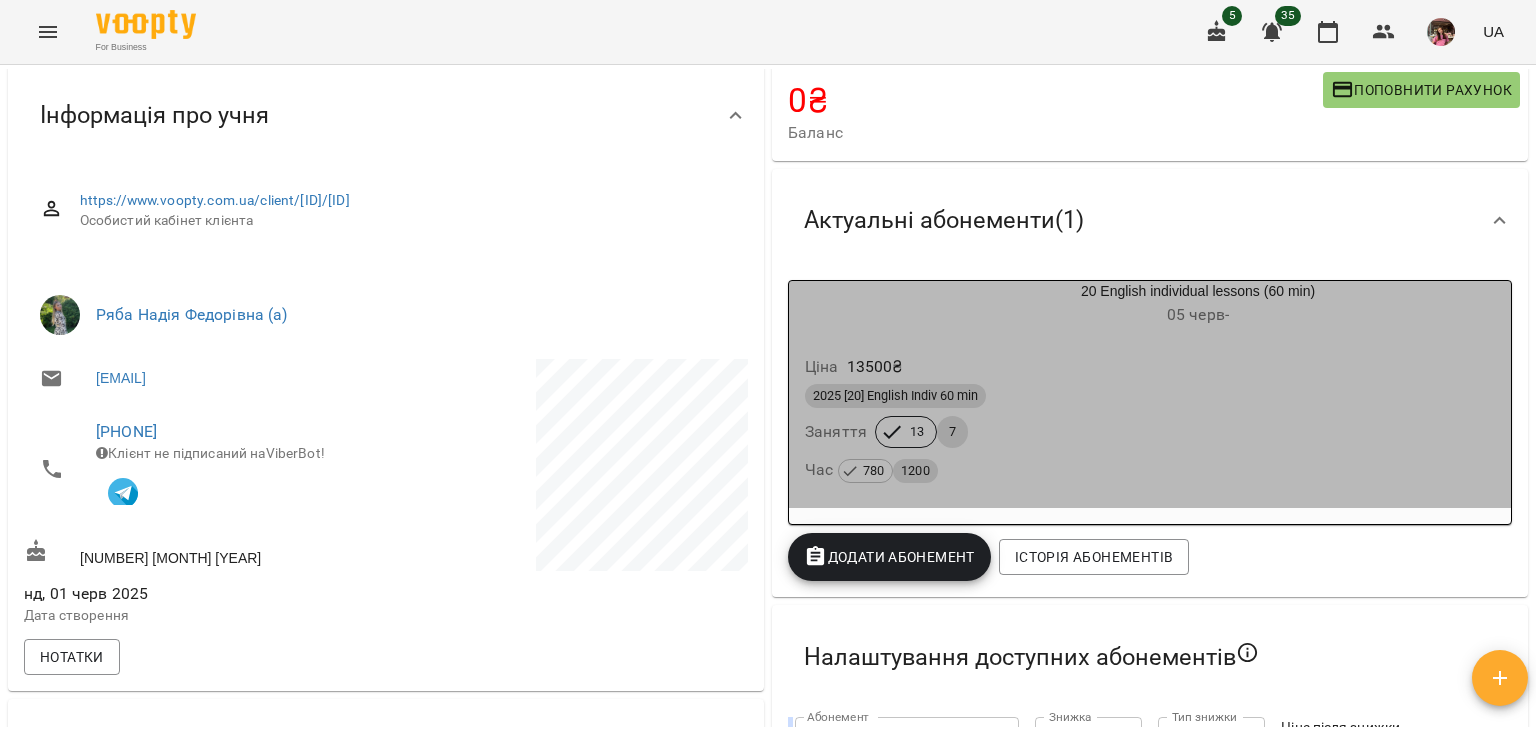 click on "Ціна 13500 ₴ 2025 [NUMBER] English Indiv 60 min Заняття 13 7 Час   780 1200" at bounding box center (1150, 422) 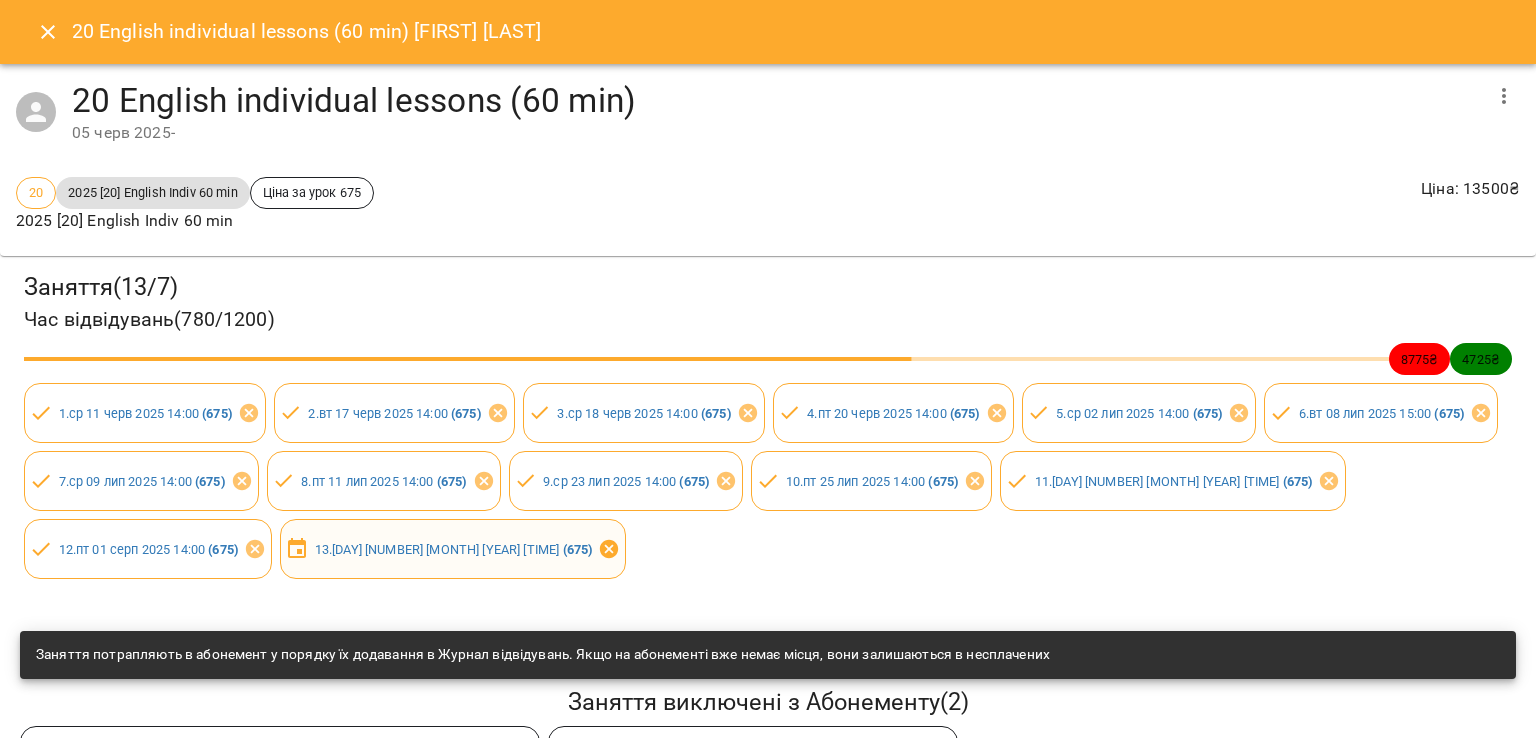 click 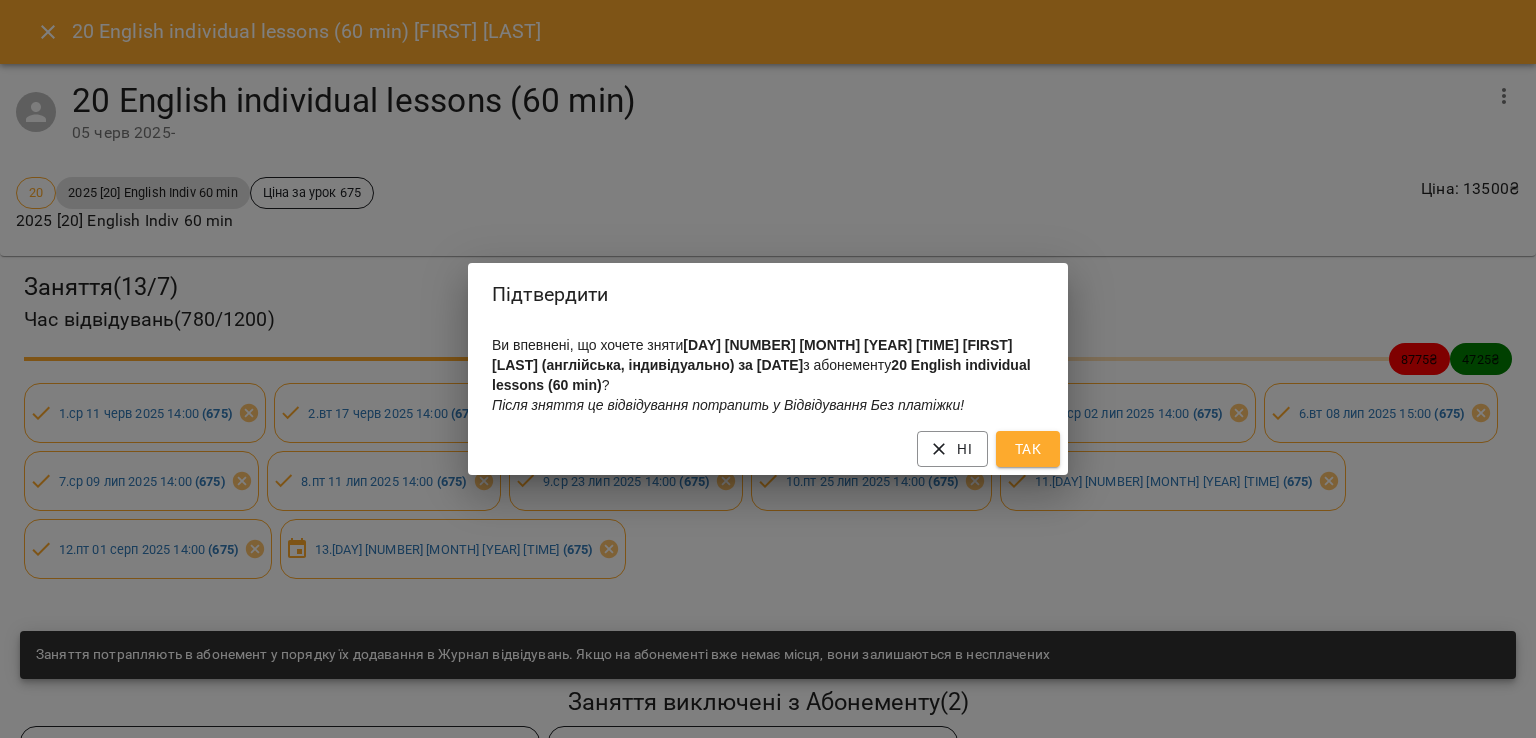 click on "Так" at bounding box center (1028, 449) 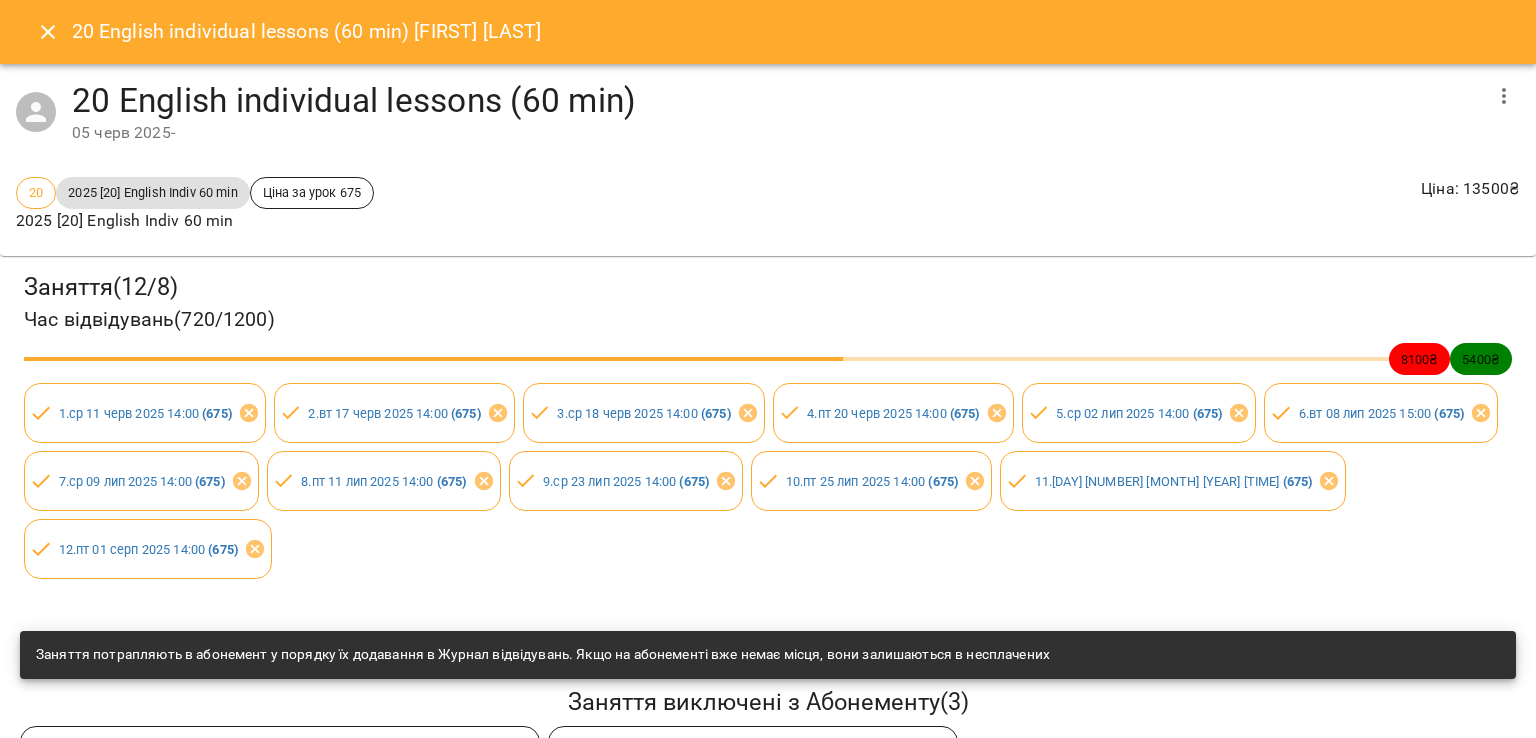 click 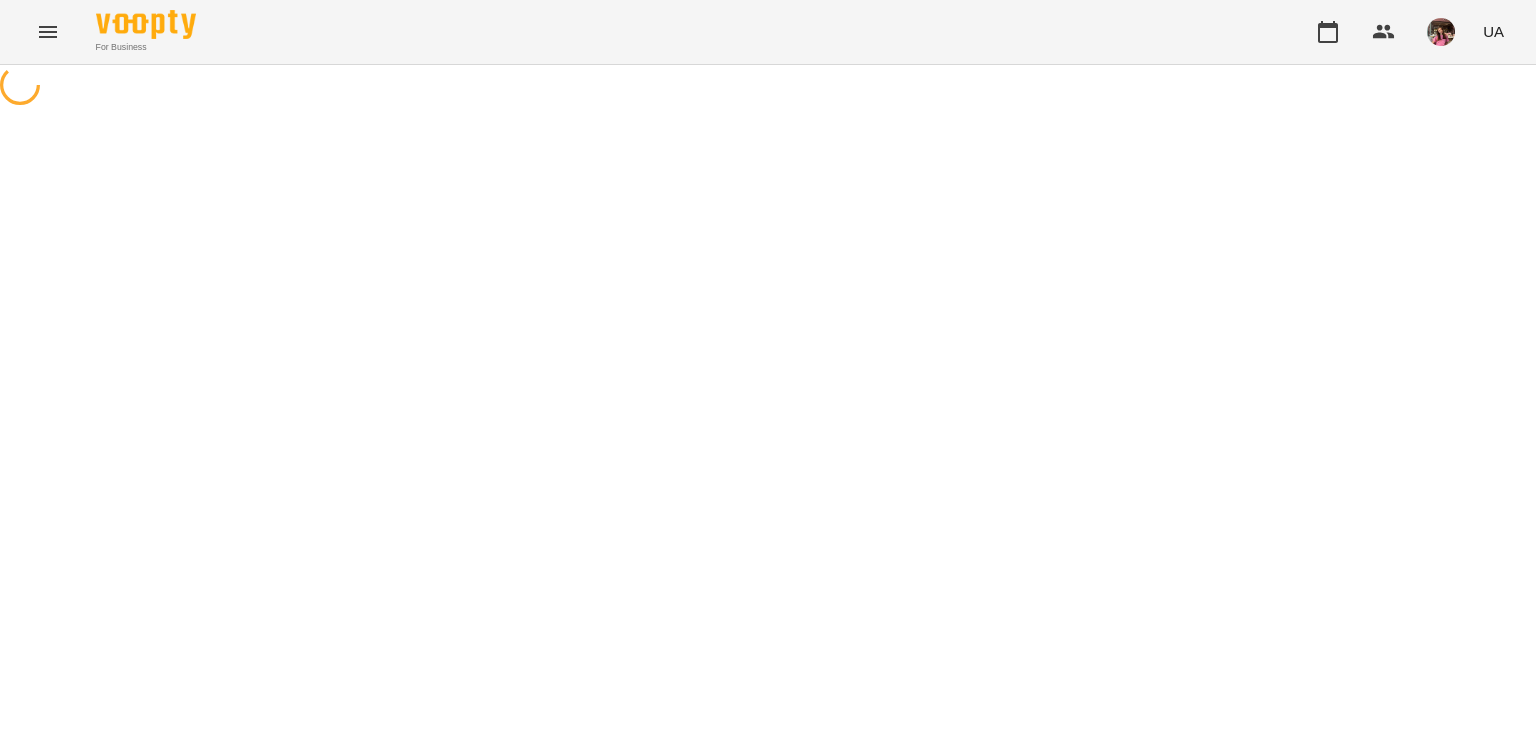 scroll, scrollTop: 0, scrollLeft: 0, axis: both 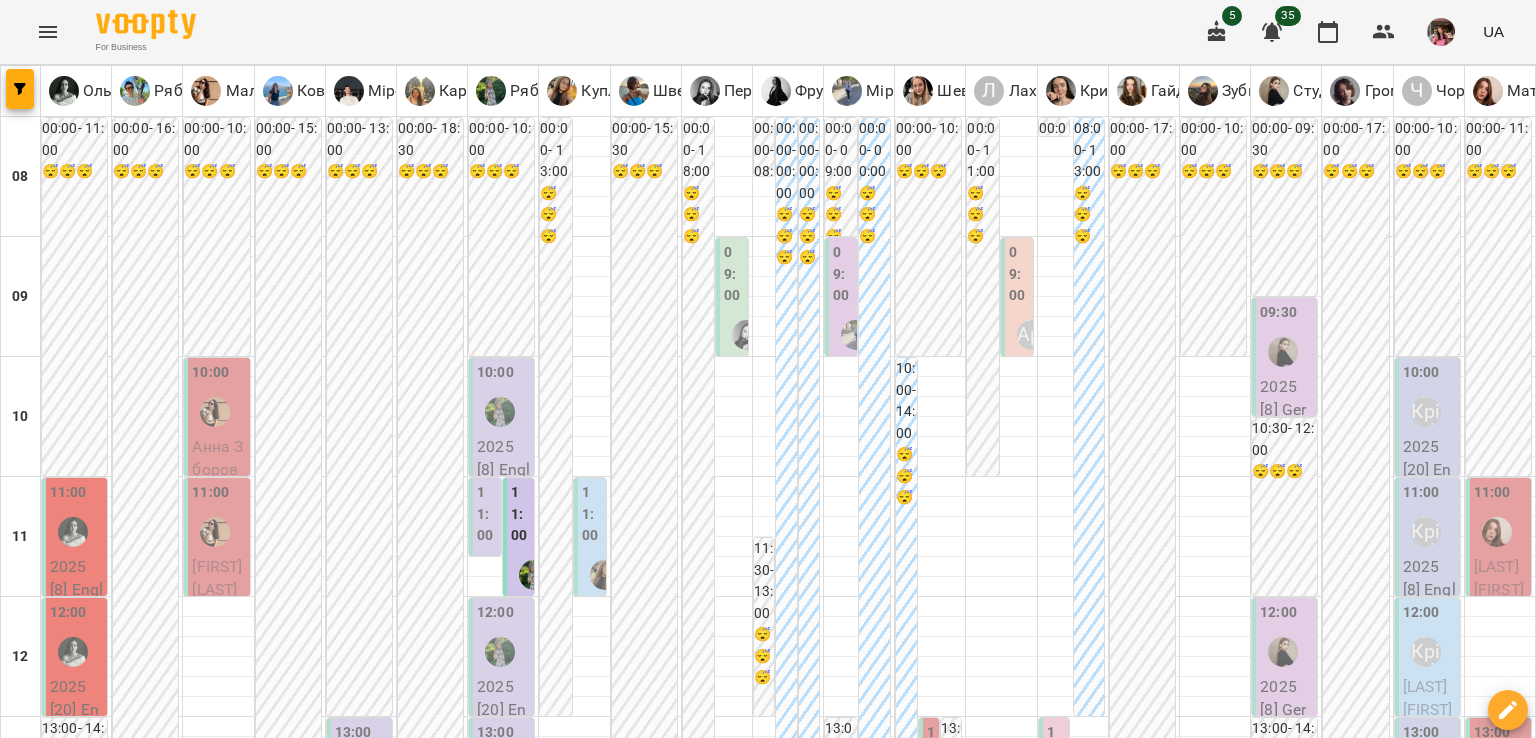 click on "вт" at bounding box center (430, 1943) 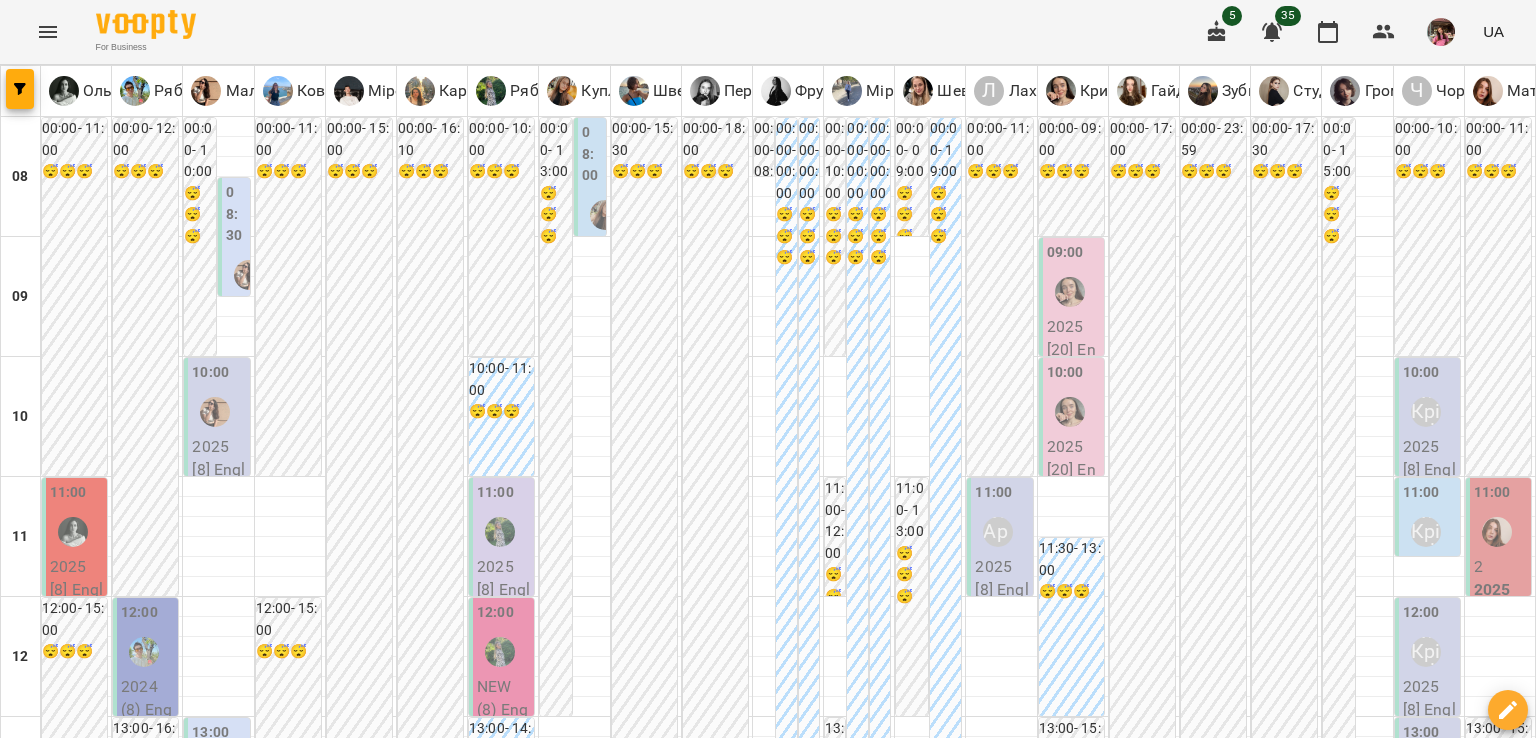 scroll, scrollTop: 603, scrollLeft: 0, axis: vertical 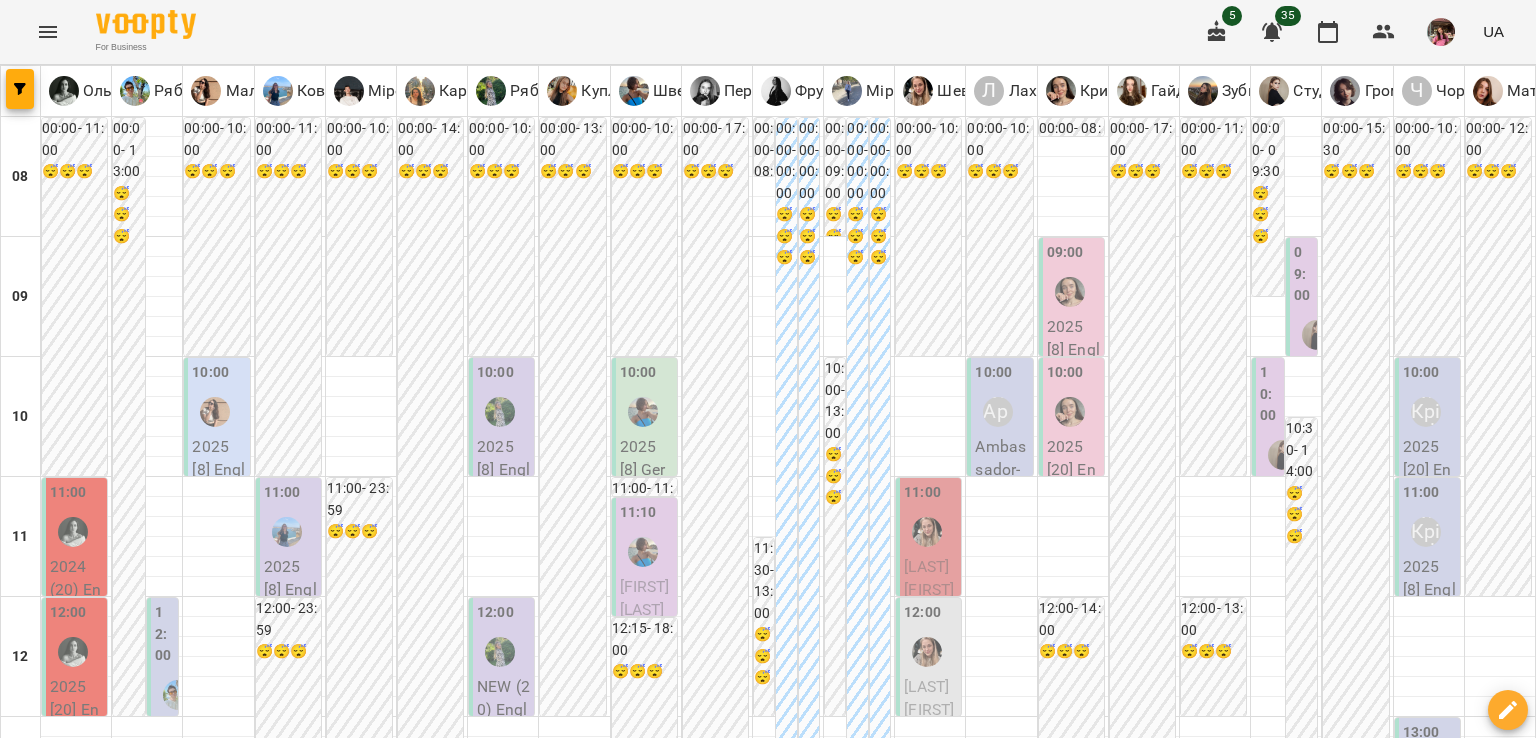 click on "пн" at bounding box center (41, 1943) 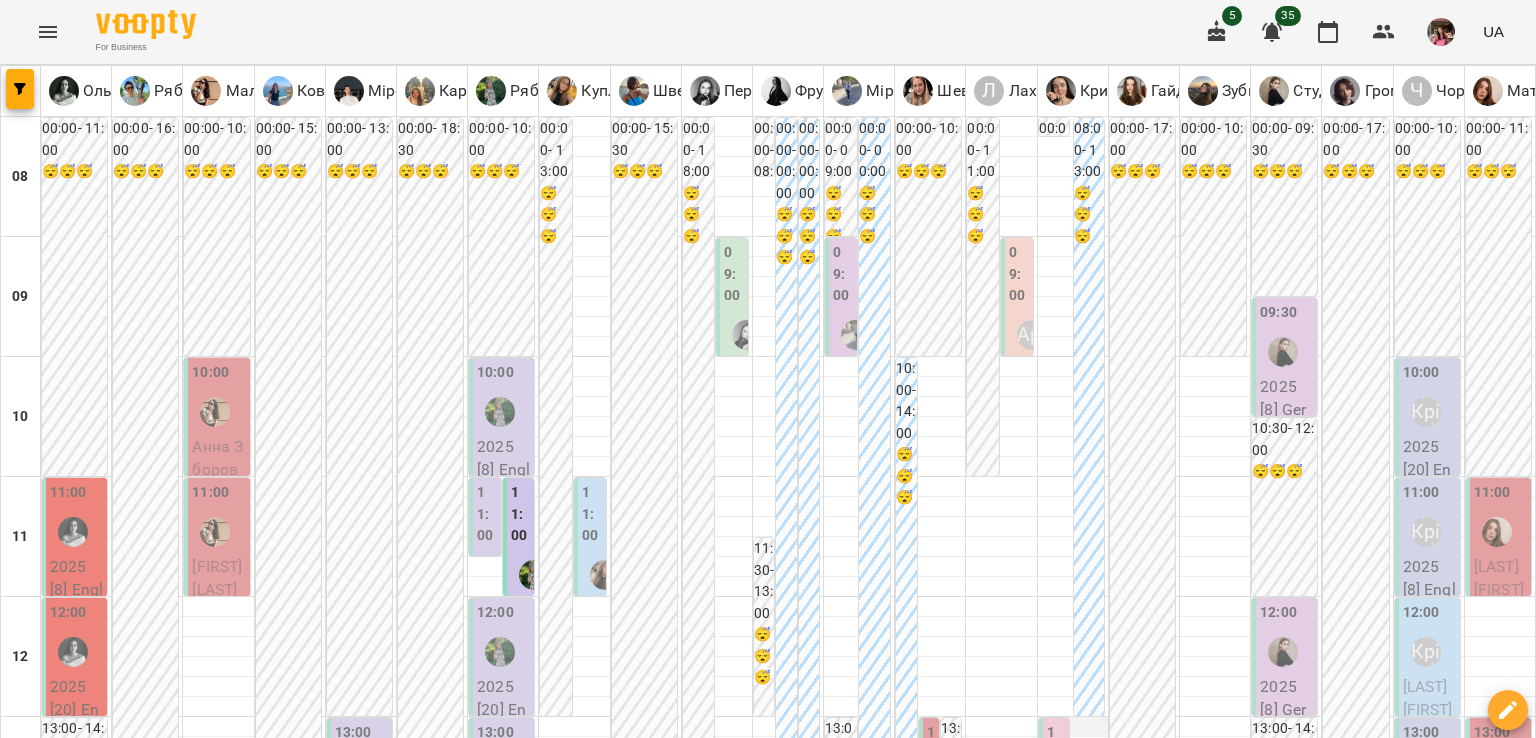 scroll, scrollTop: 308, scrollLeft: 0, axis: vertical 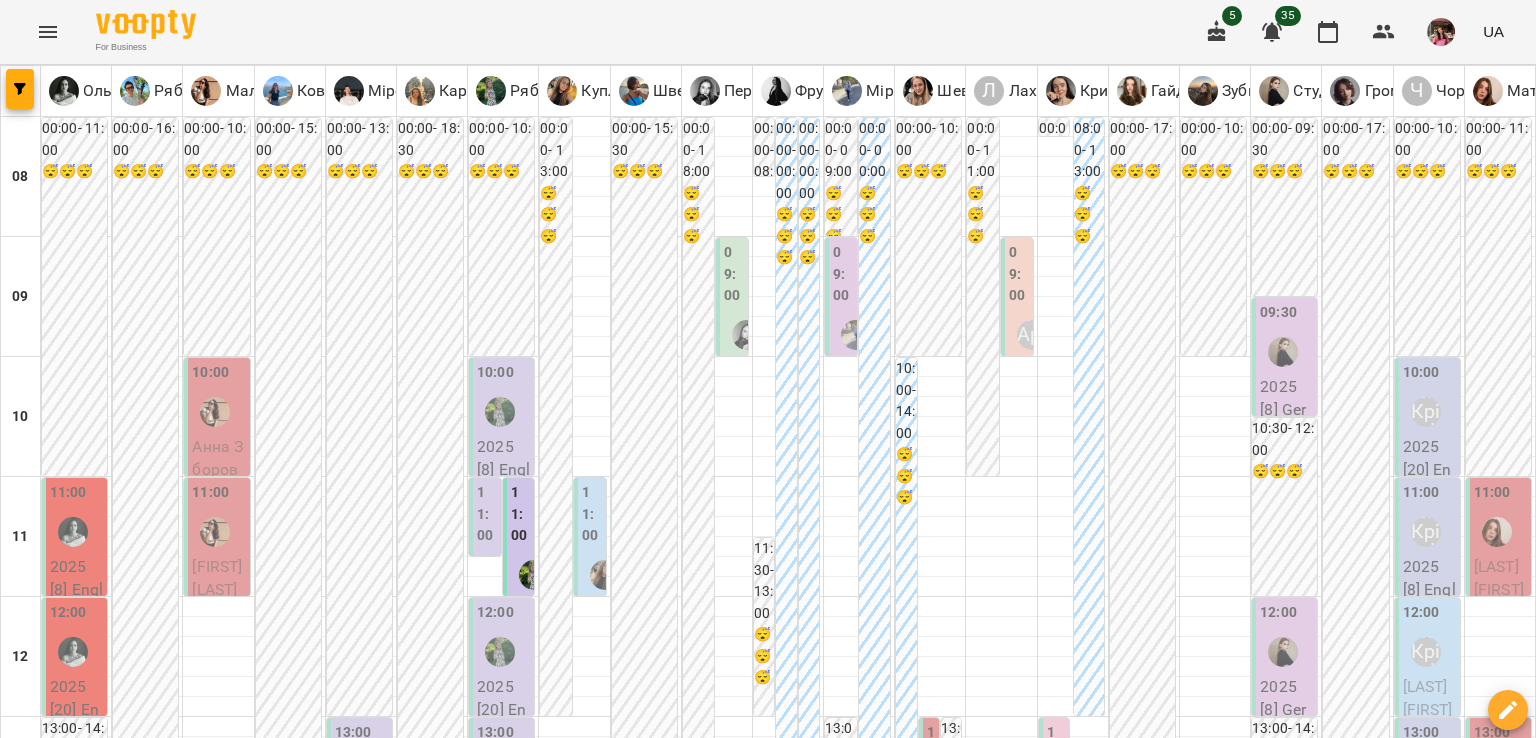 click on "вт" at bounding box center [430, 1943] 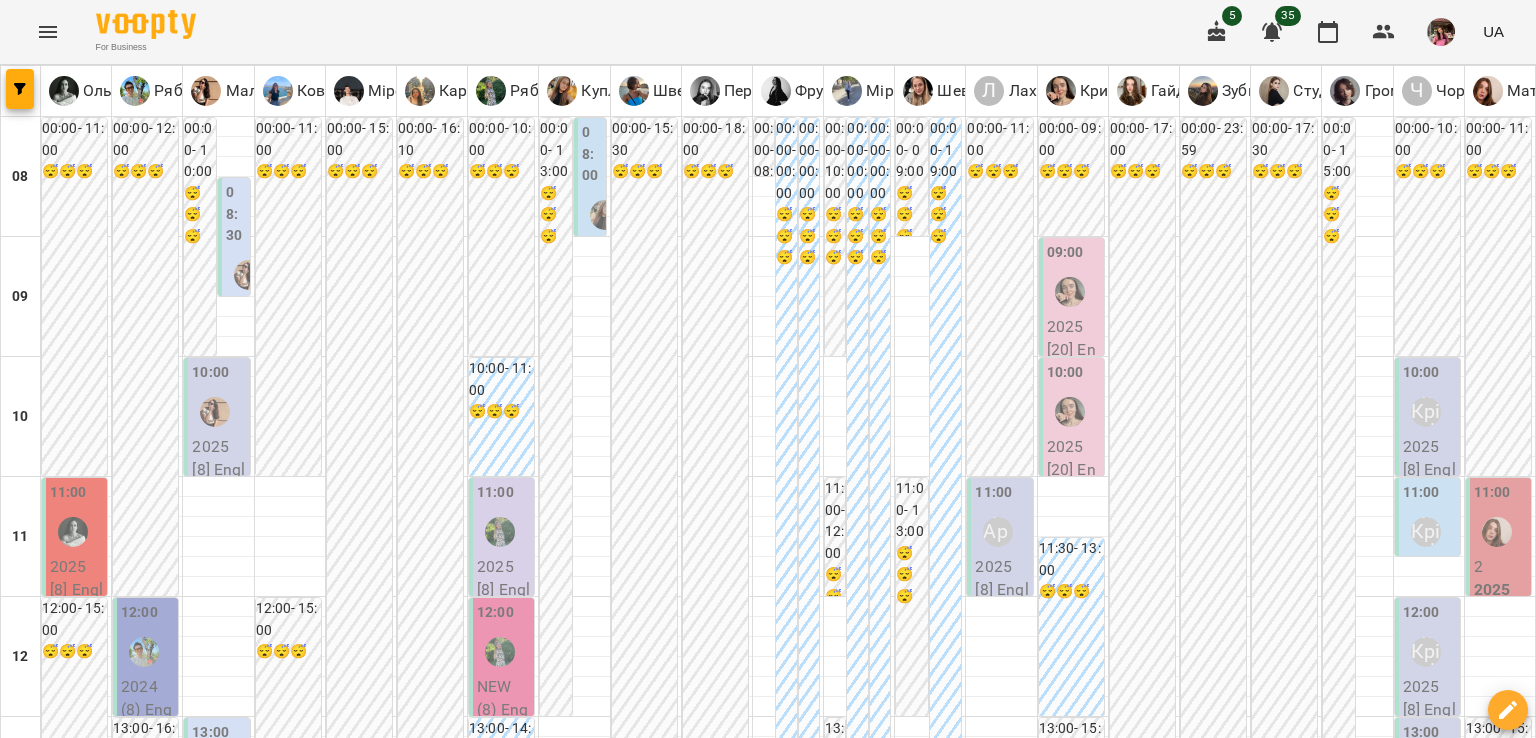 scroll, scrollTop: 424, scrollLeft: 0, axis: vertical 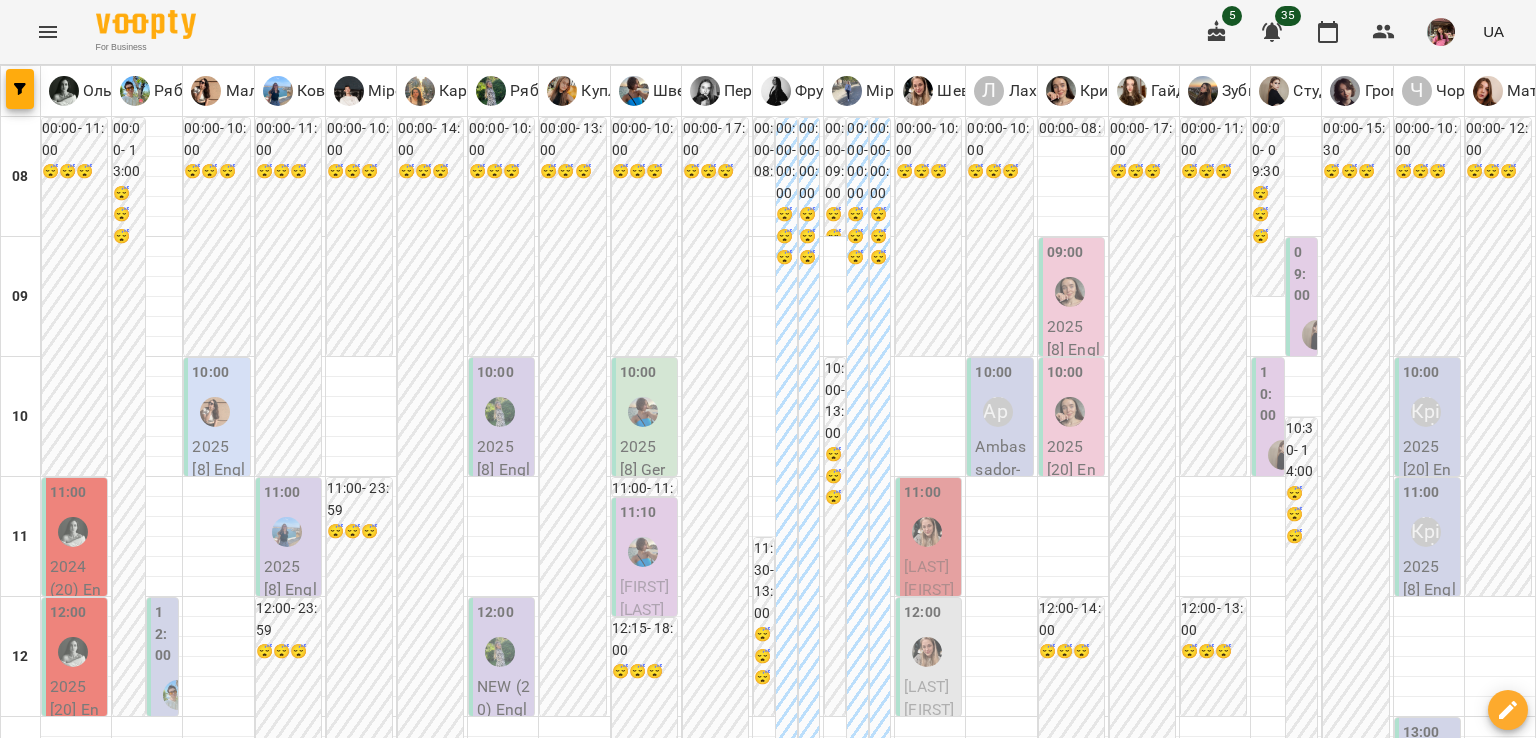 click on "чт" at bounding box center [856, 1943] 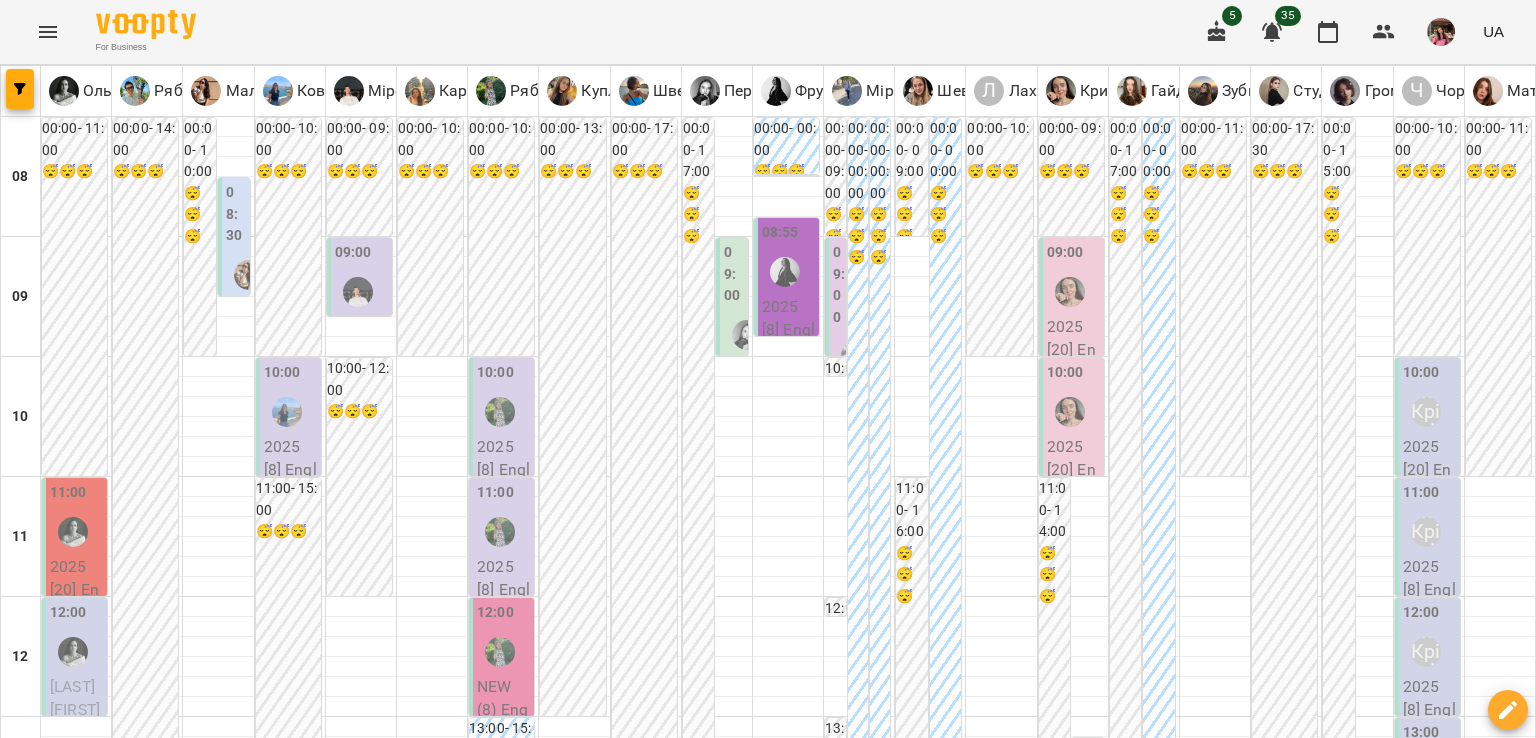 scroll, scrollTop: 556, scrollLeft: 0, axis: vertical 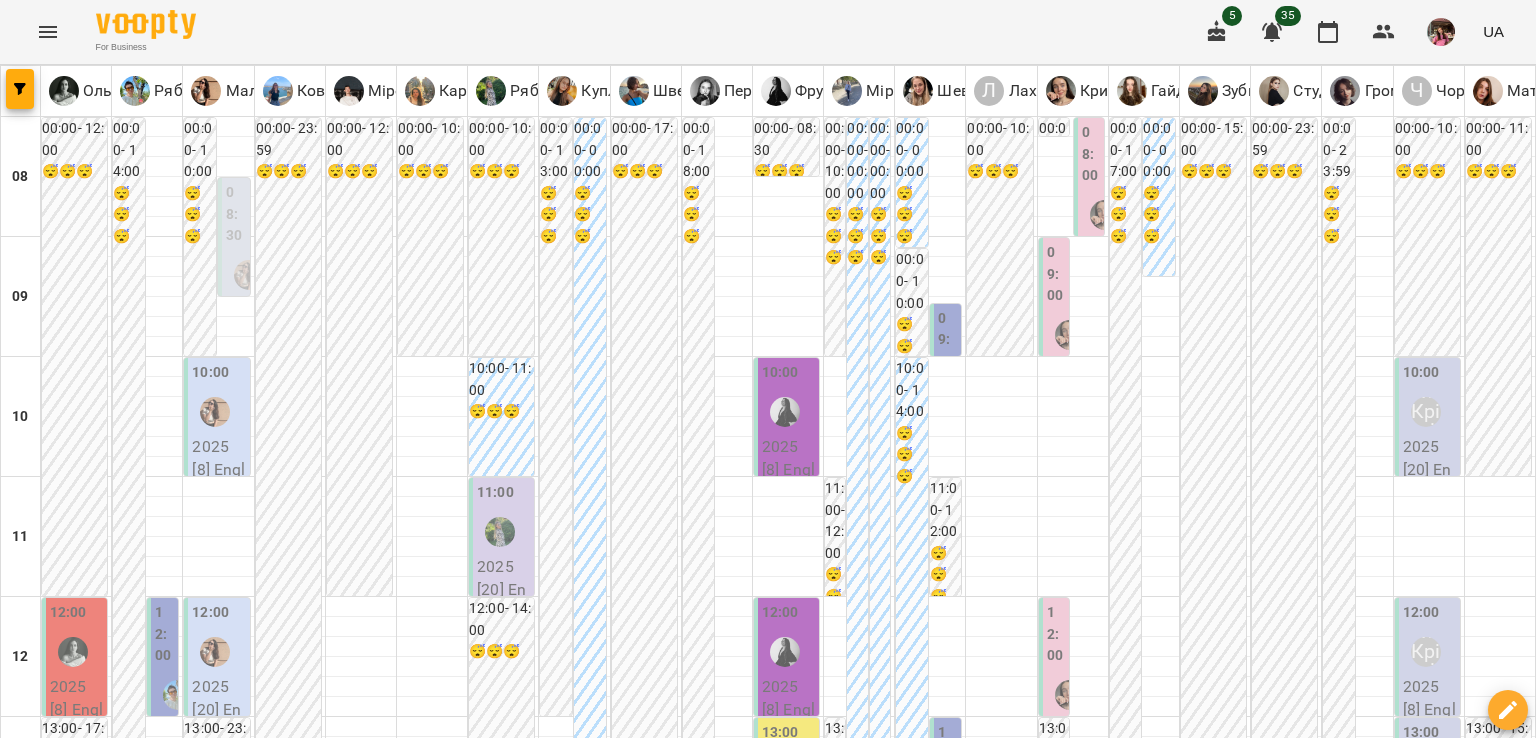 click at bounding box center [867, 2008] 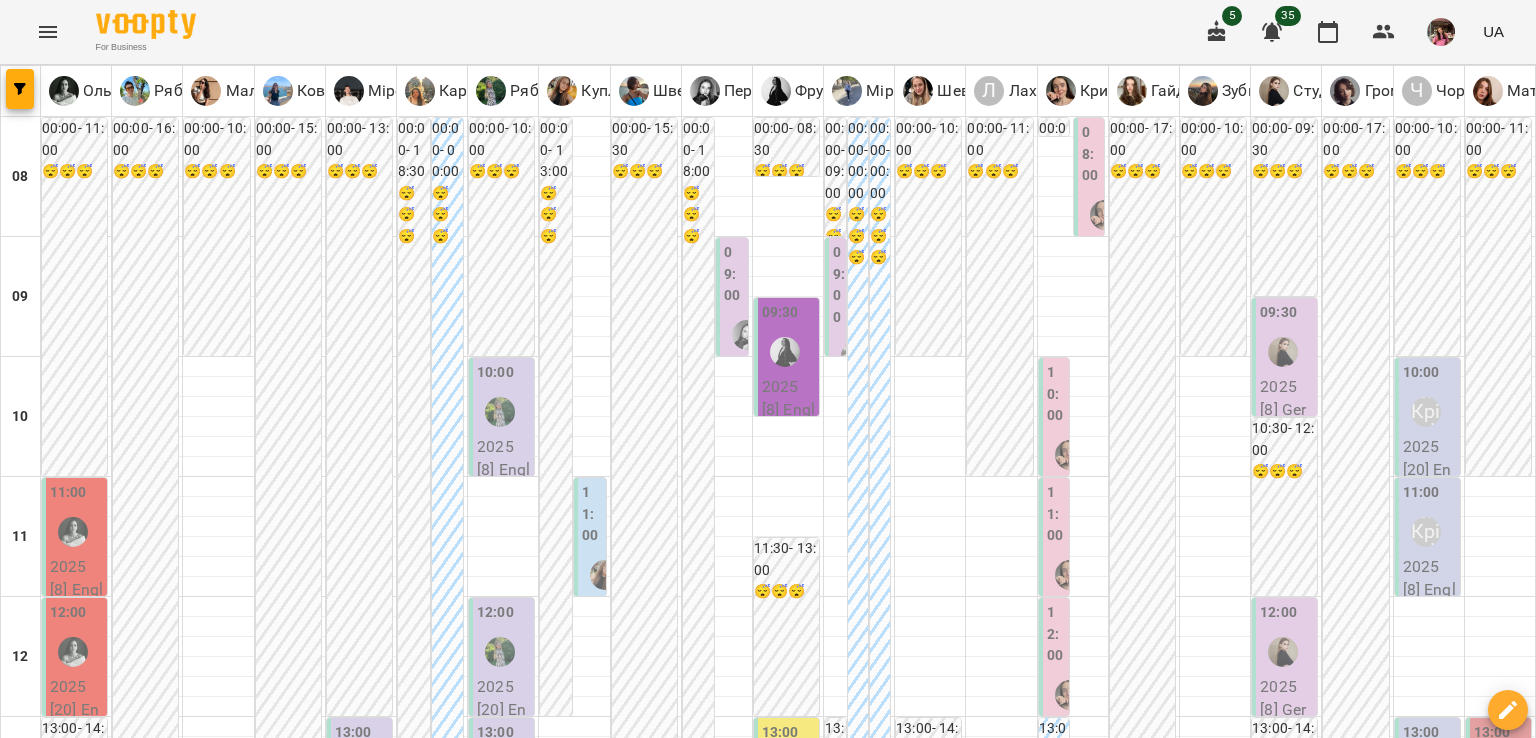 click on "вт" at bounding box center [430, 1943] 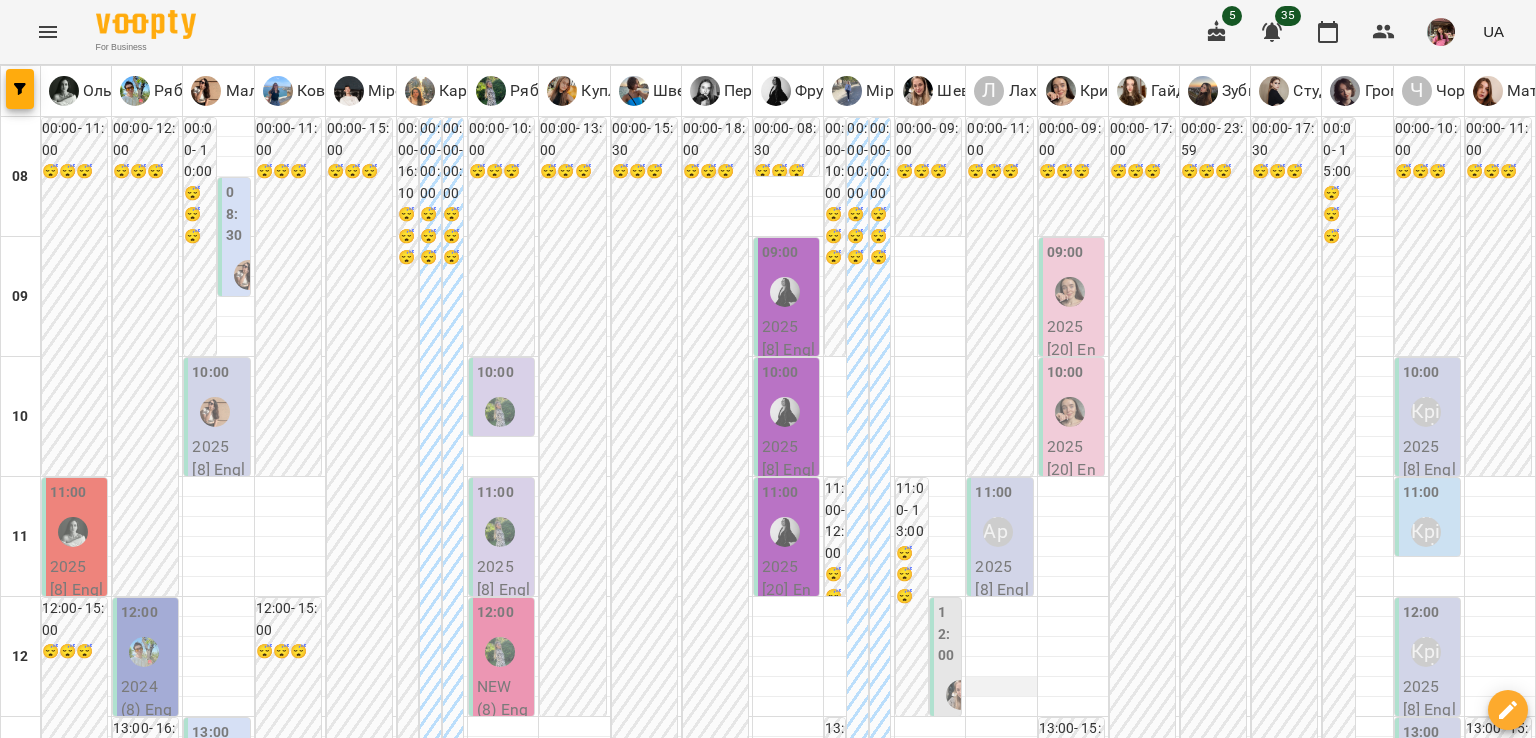 scroll, scrollTop: 516, scrollLeft: 0, axis: vertical 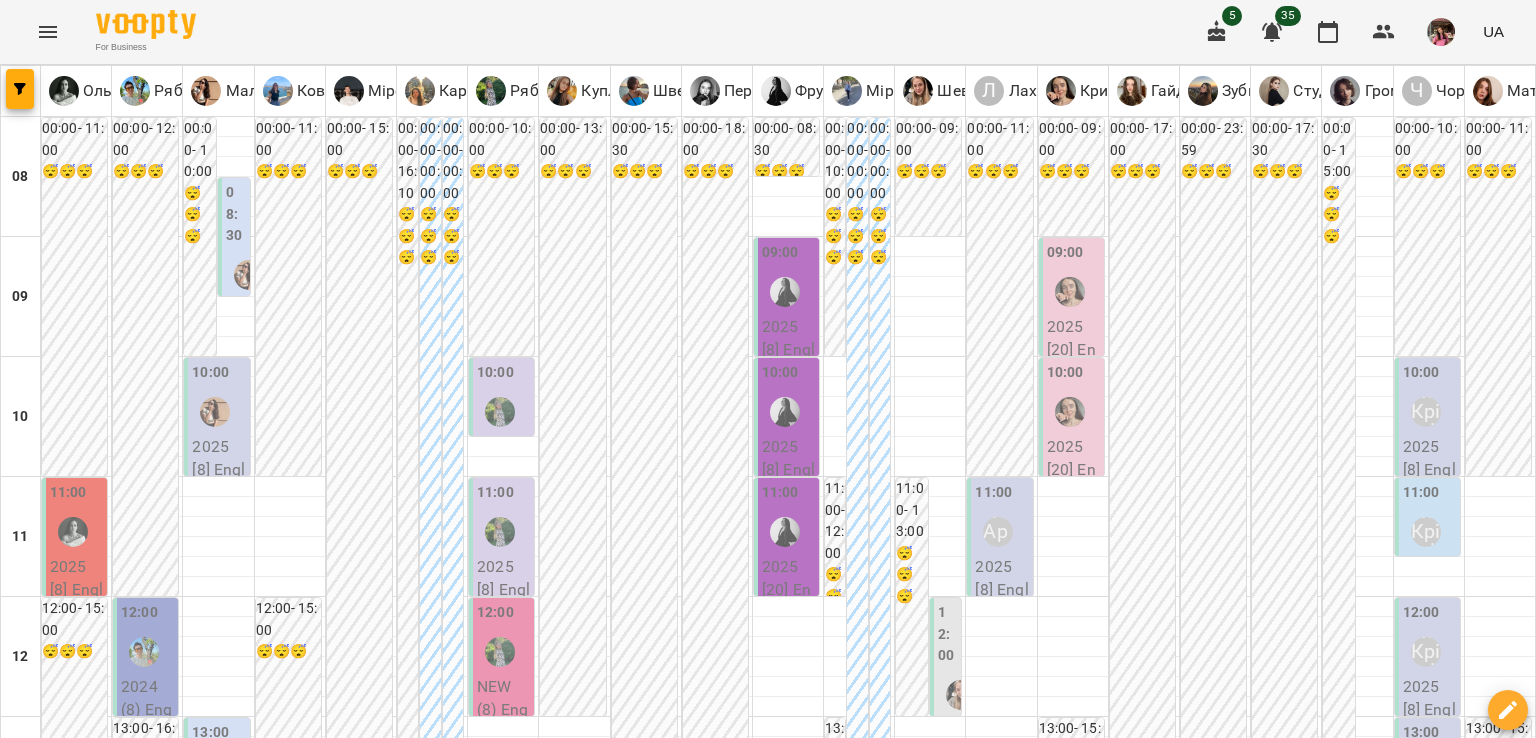 click at bounding box center [668, 2008] 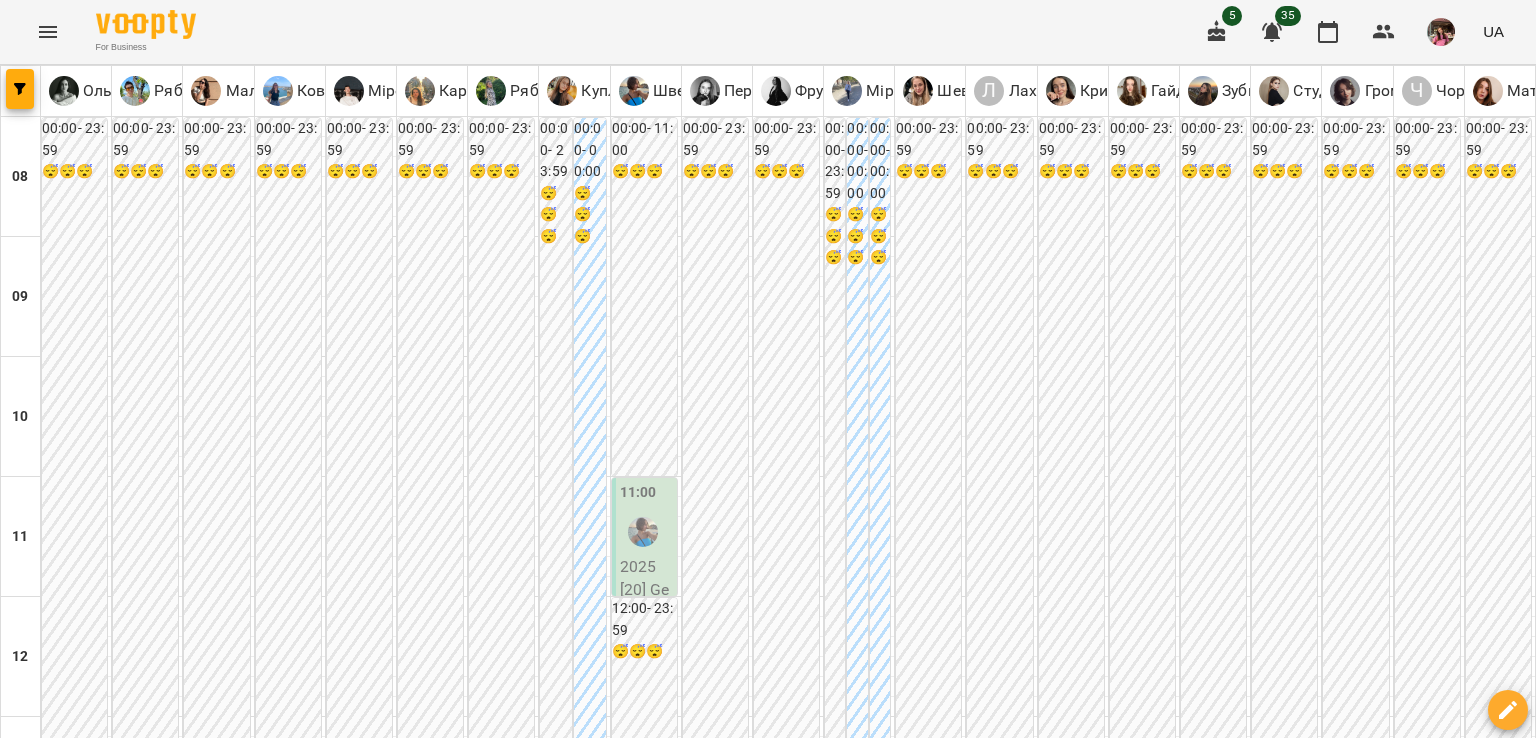click on "пн" at bounding box center [41, 1943] 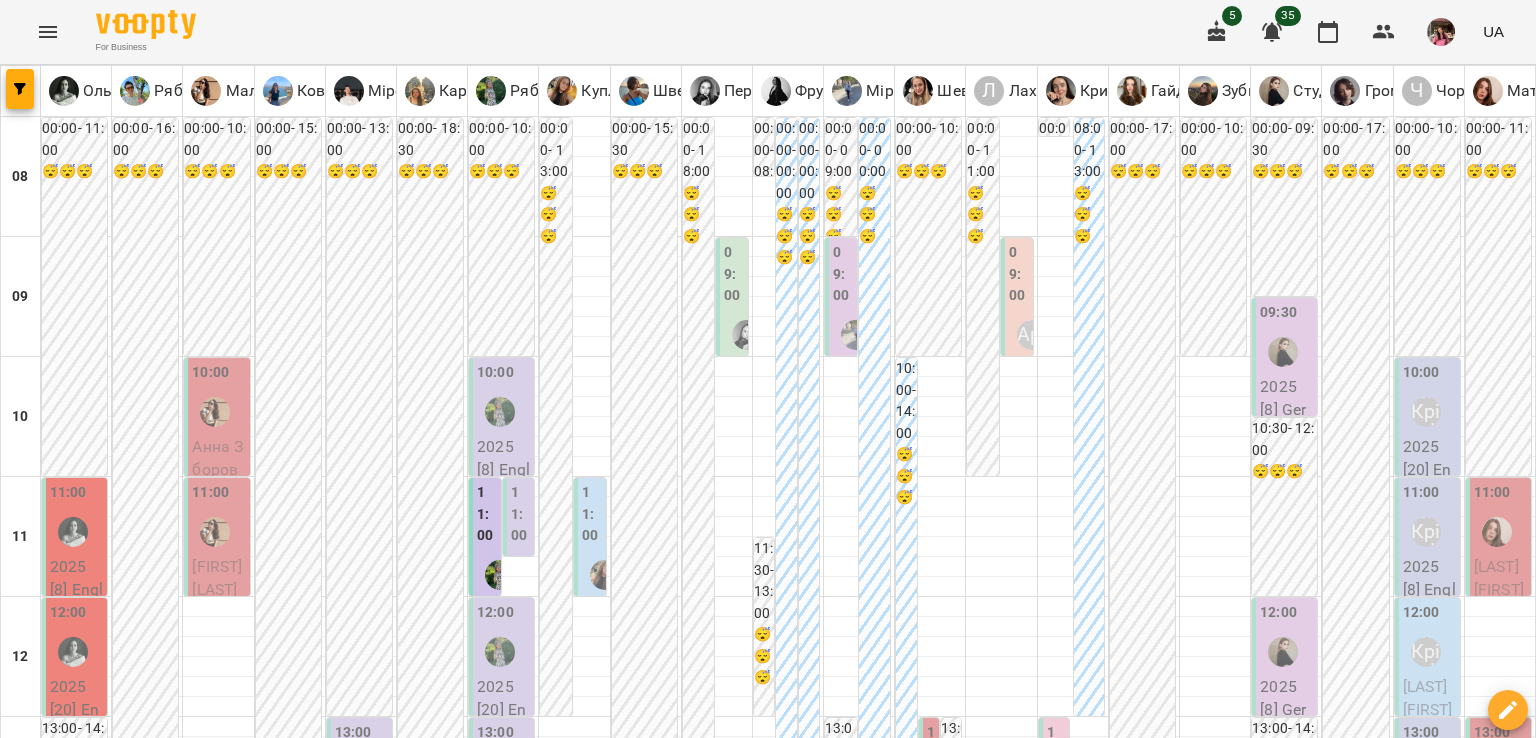 scroll, scrollTop: 1063, scrollLeft: 0, axis: vertical 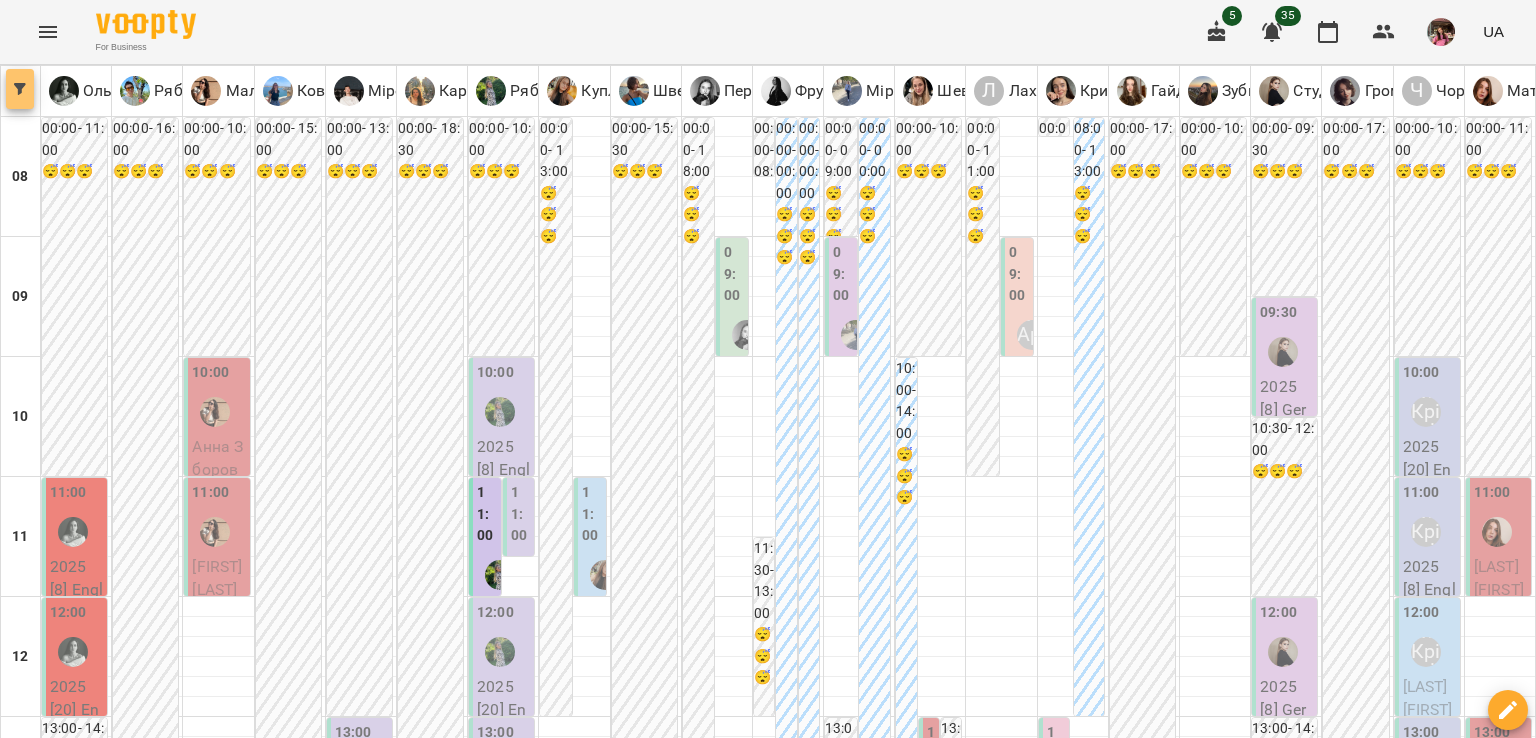 click at bounding box center [20, 89] 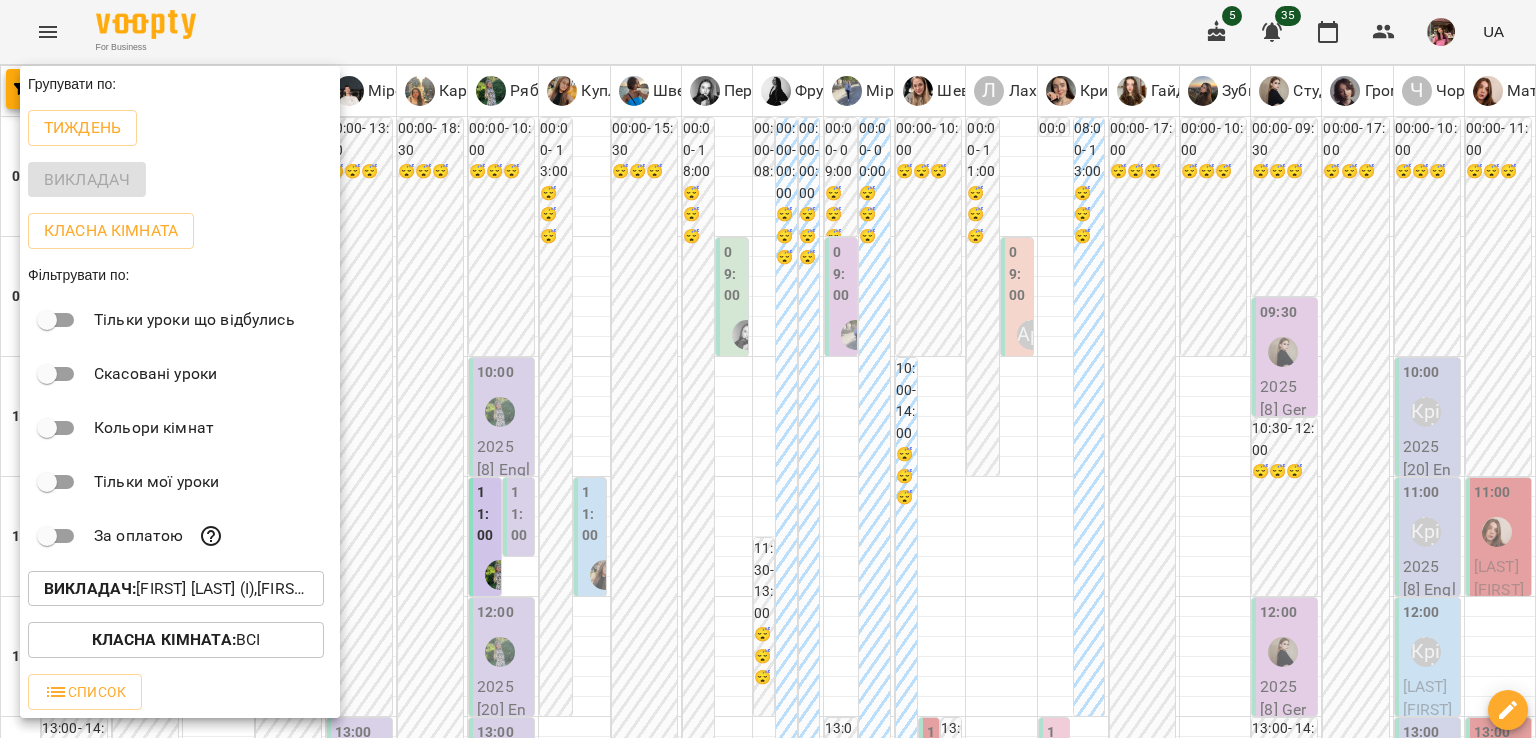 click on "Викладач :  Гайдукевич Анна (і),Громик Софія (а),Зубковська Анастасія (і),Карнаух Ірина Віталіївна (п),Ковальовська Анастасія Вячеславівна (а),Крикун Анна (а),Куплевацька Олександра Іванівна (п),Лахнюк Артем (а),Малярська Христина Борисівна (а),Матюк Маргарита (і),Мірошник Михайло Павлович (а),Мірошніченко Вікторія Сергіївна (н),Ольга Гелівер (а),Першина Валерія Андріївна (н),Ряба Надія Федорівна (а),Рябков Владислав Олегович (а),Студенко Дар'я (н),Фрунзе Валентина Сергіївна (а),Чорней Крістіна (а),Швед Анна Олександрівна (н),Шевченко Поліна Андріївна (і)" at bounding box center [176, 589] 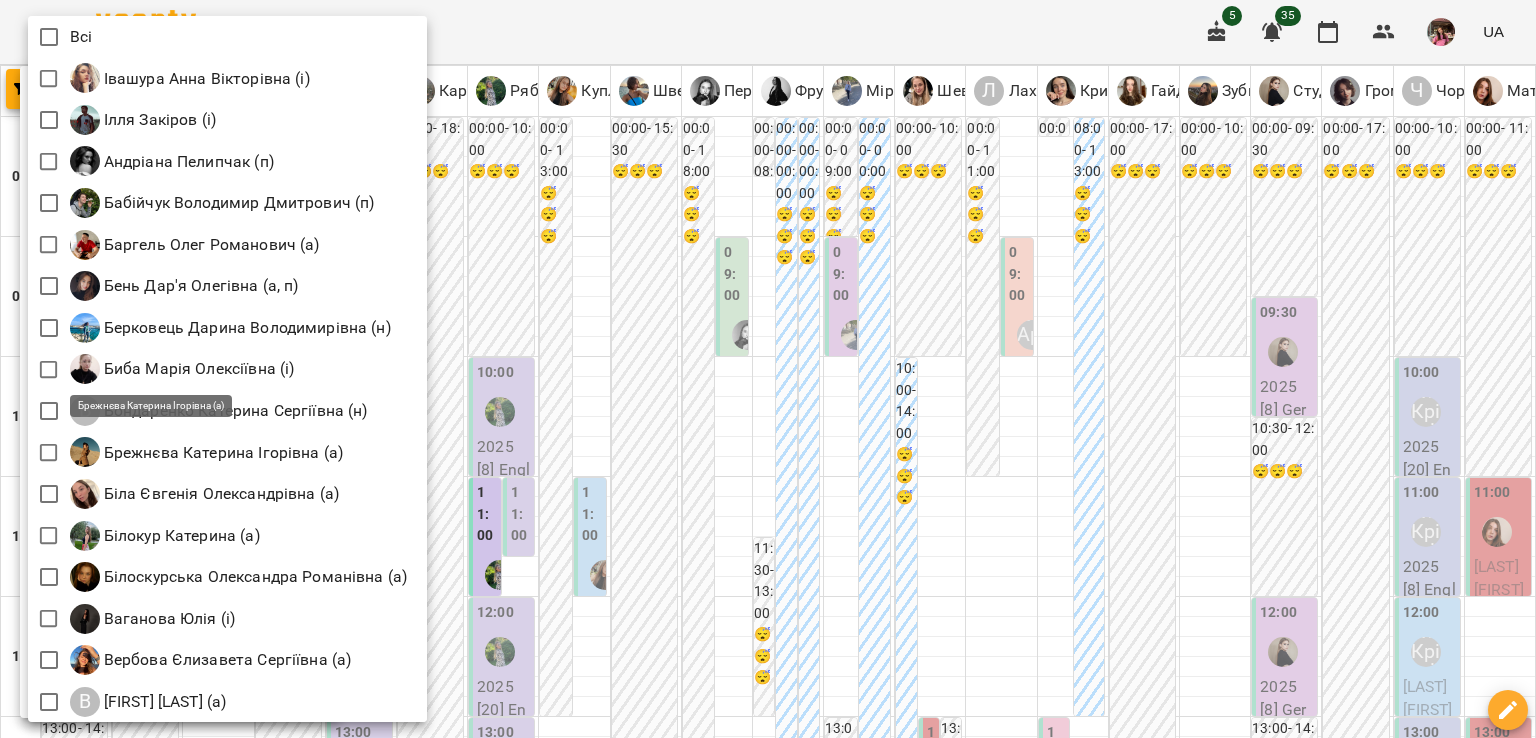 scroll, scrollTop: 11, scrollLeft: 0, axis: vertical 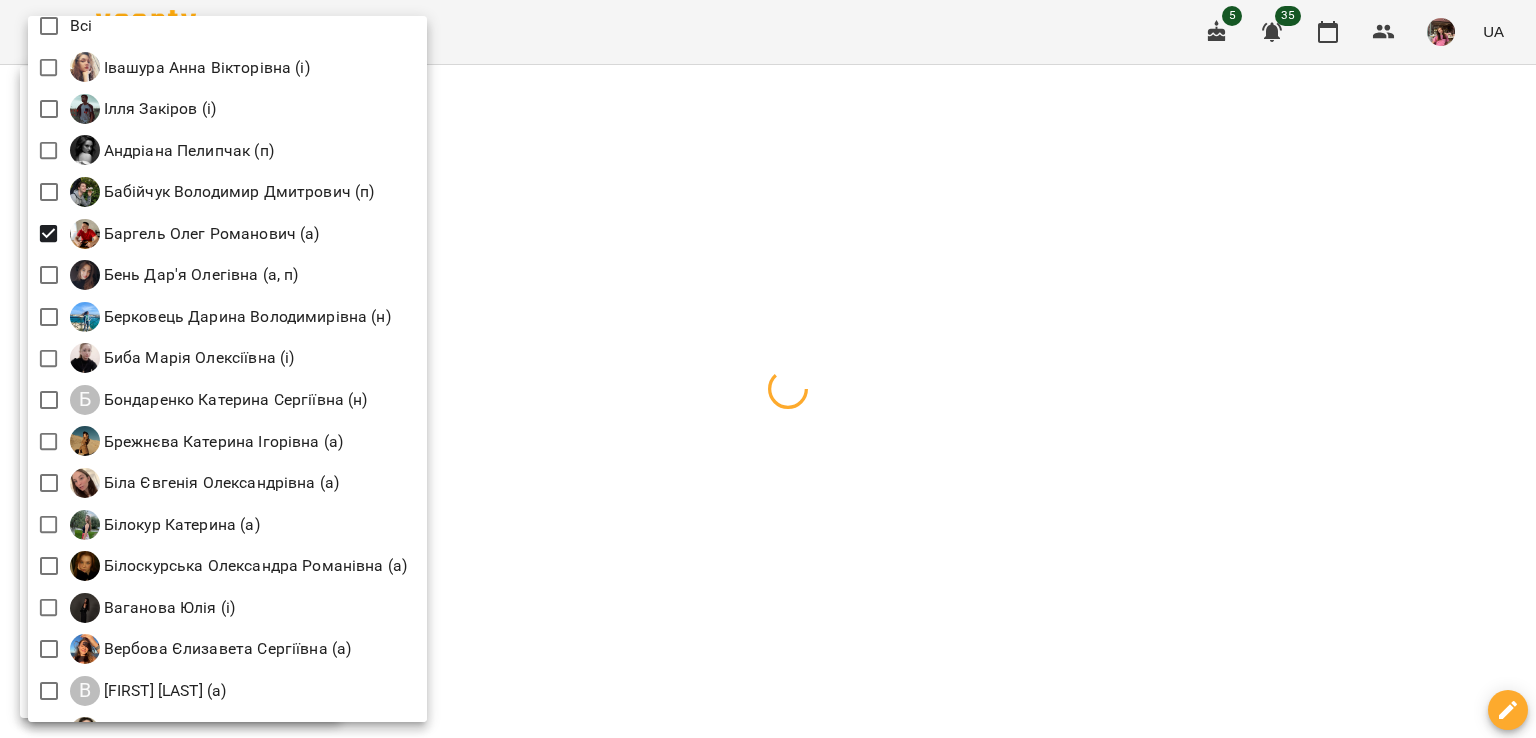 click at bounding box center [768, 369] 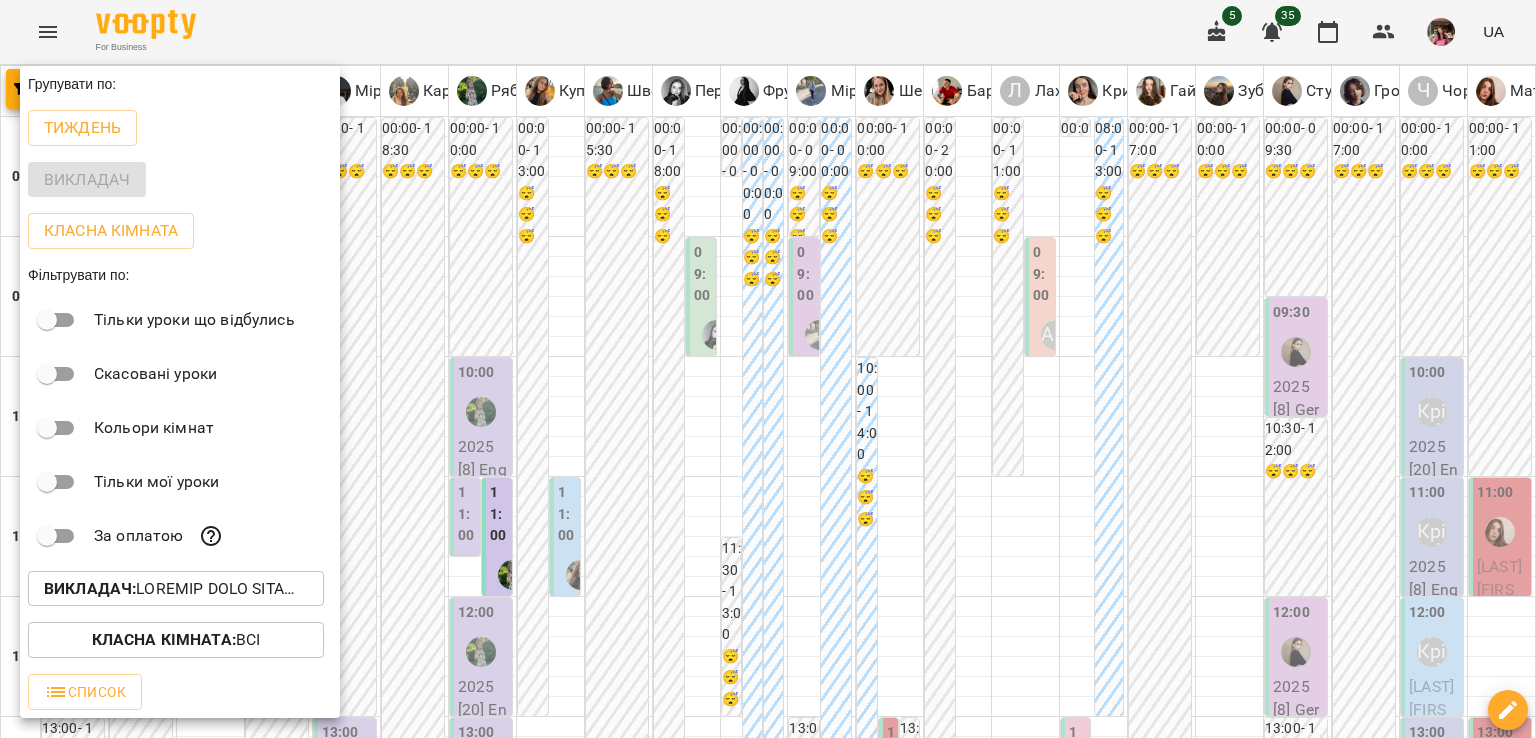 click at bounding box center [768, 369] 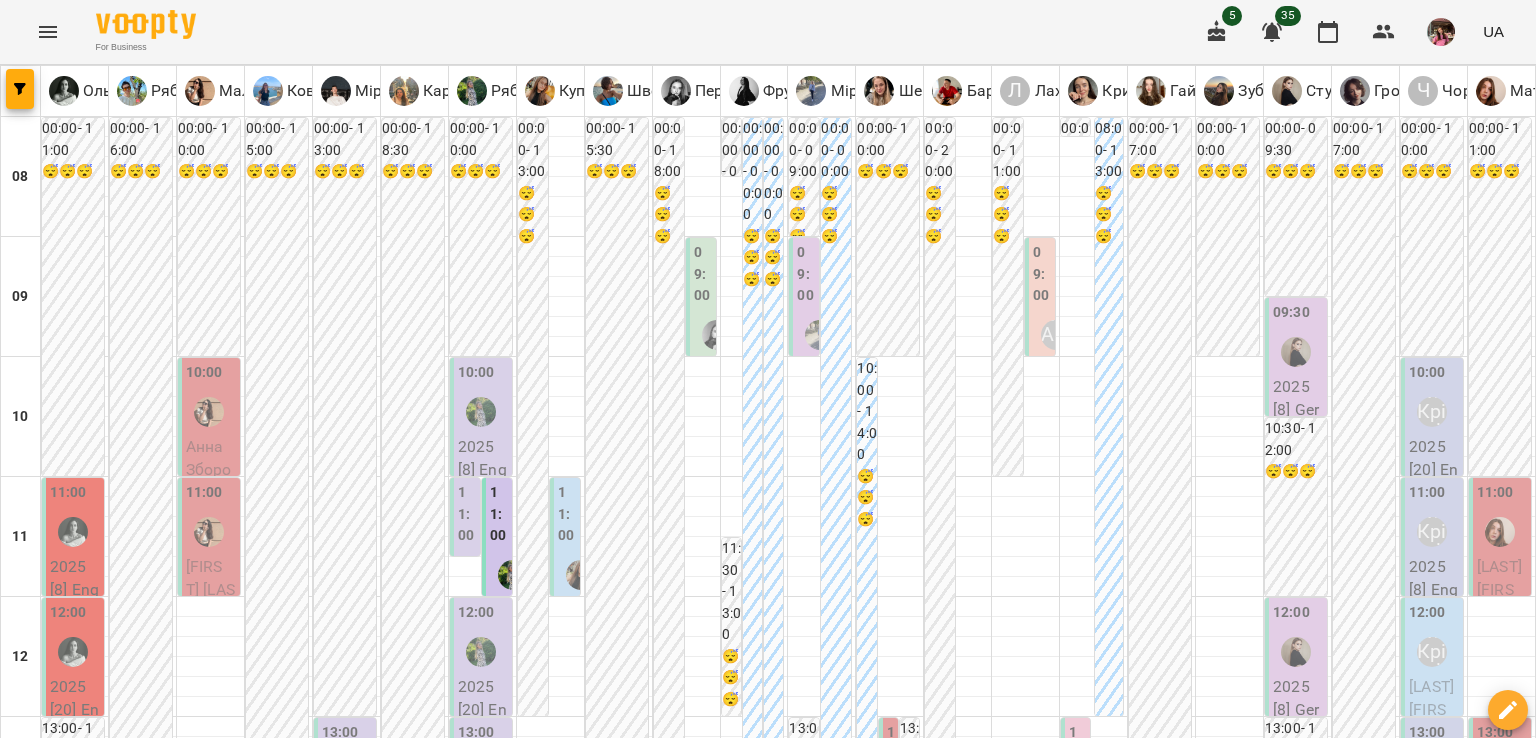 click at bounding box center (867, 2008) 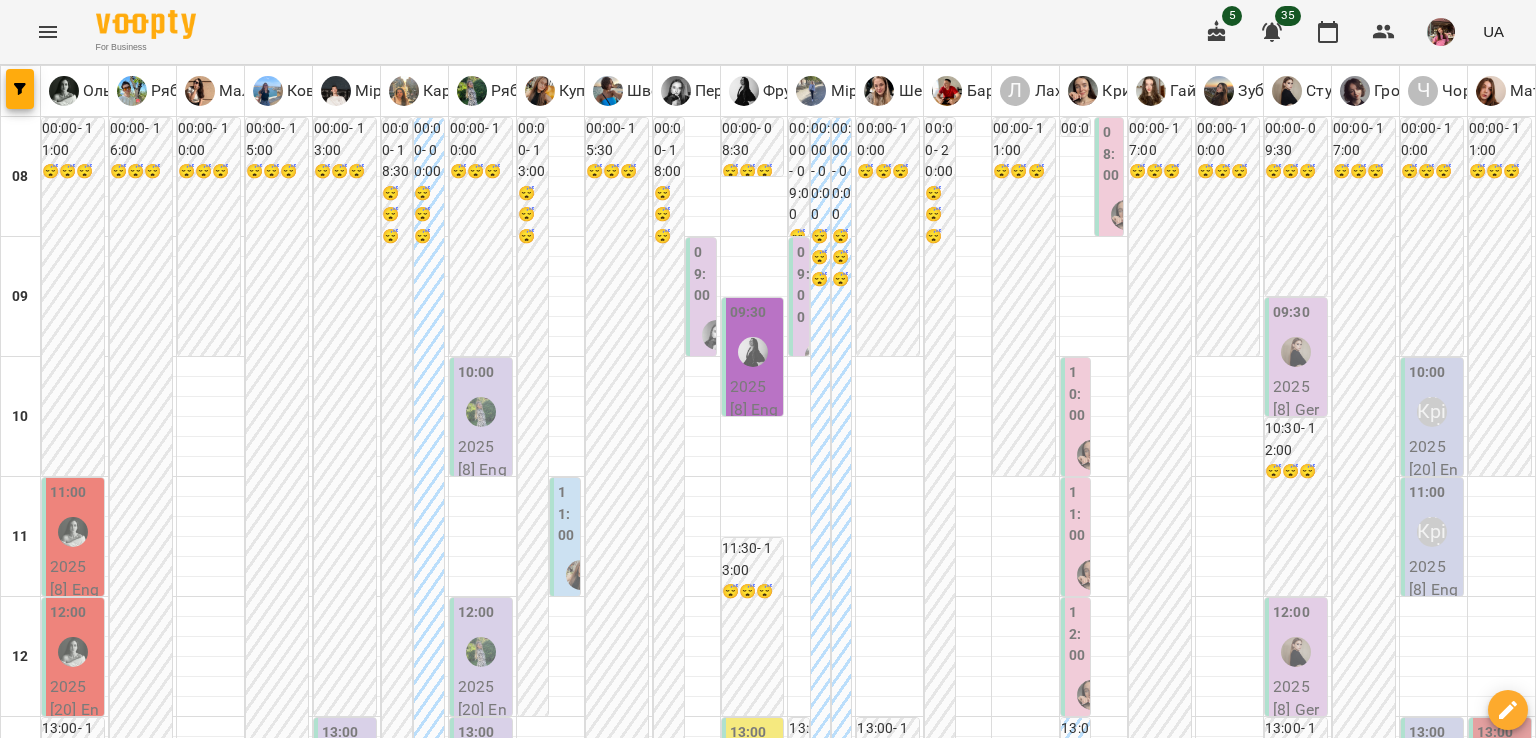 click on "чт" at bounding box center [855, 1943] 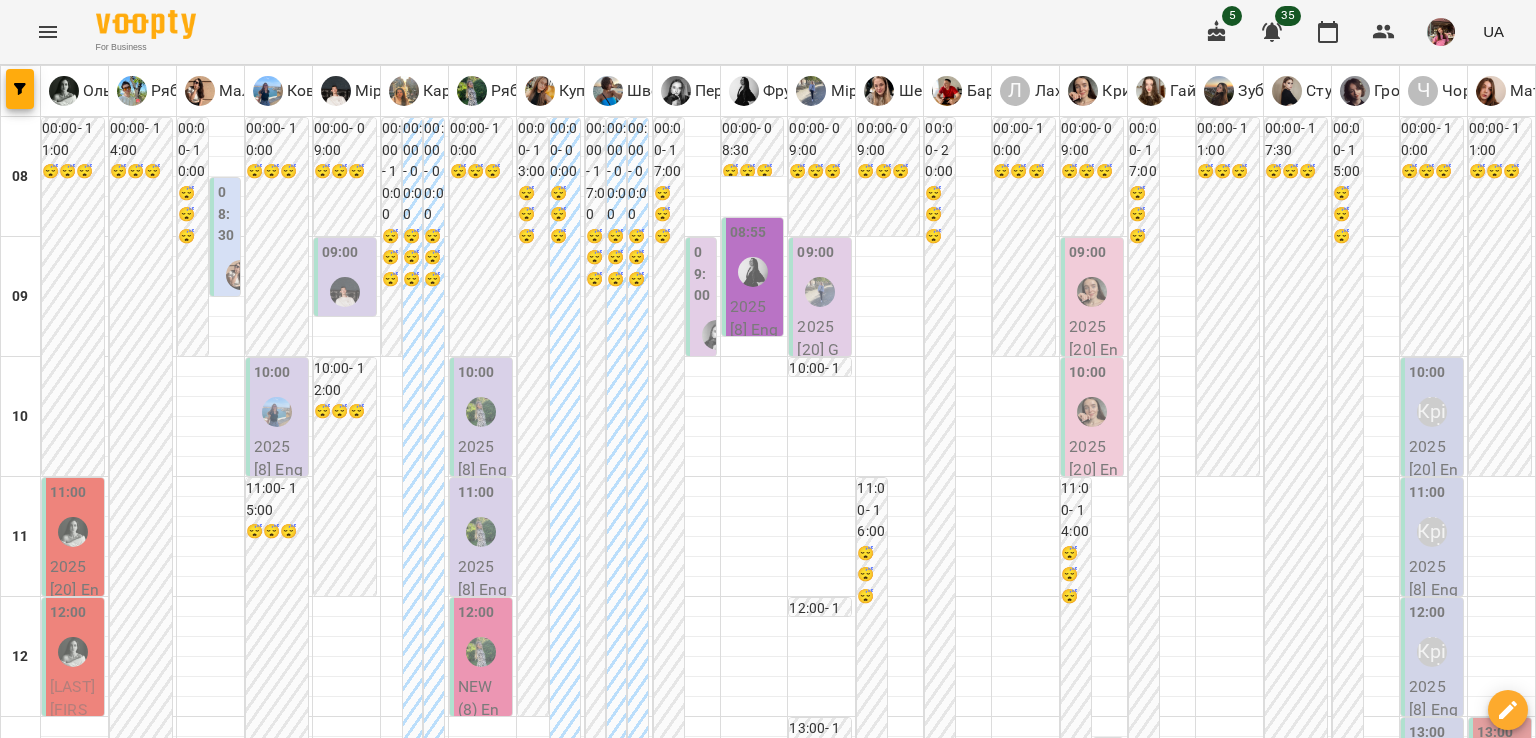 scroll, scrollTop: 1312, scrollLeft: 0, axis: vertical 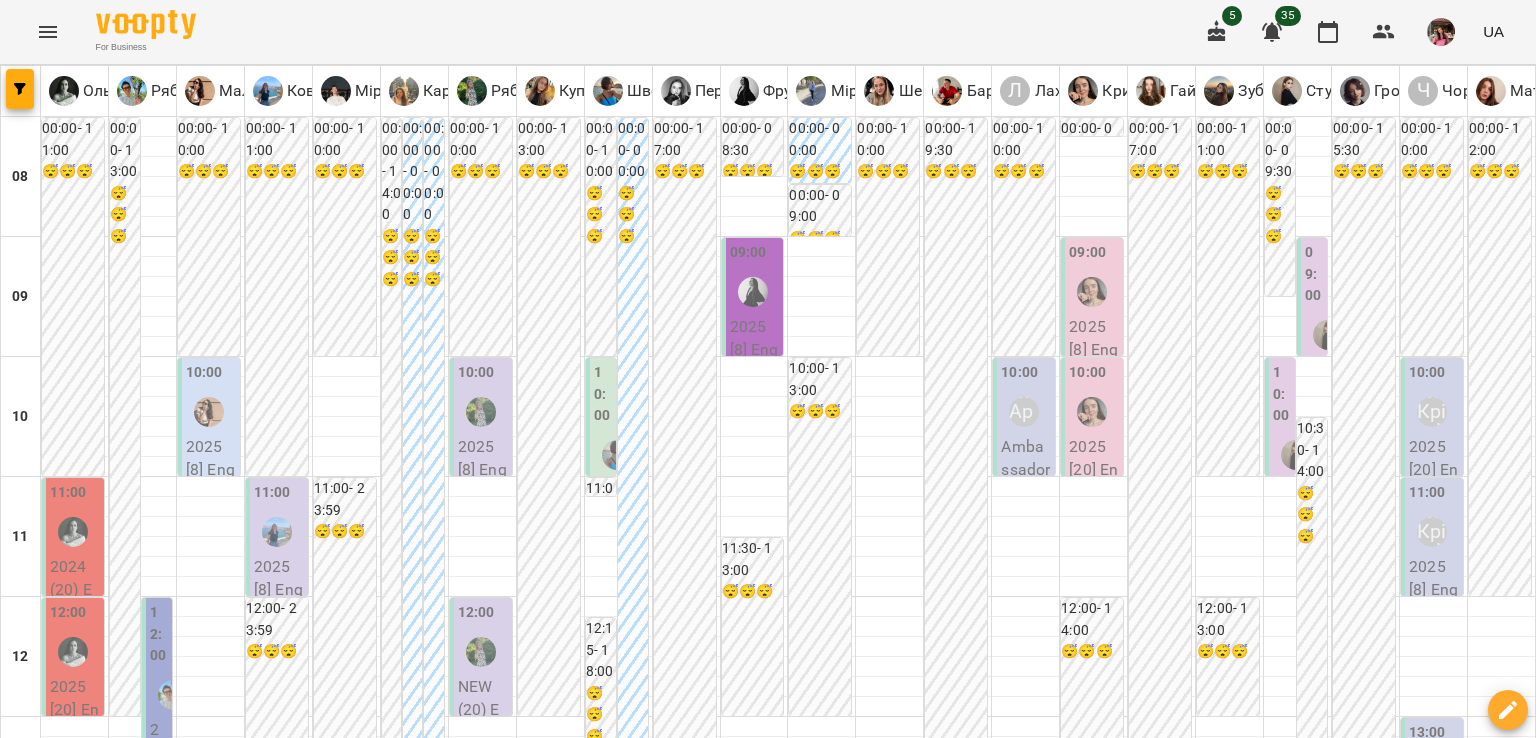 click on "вт" at bounding box center (253, 1943) 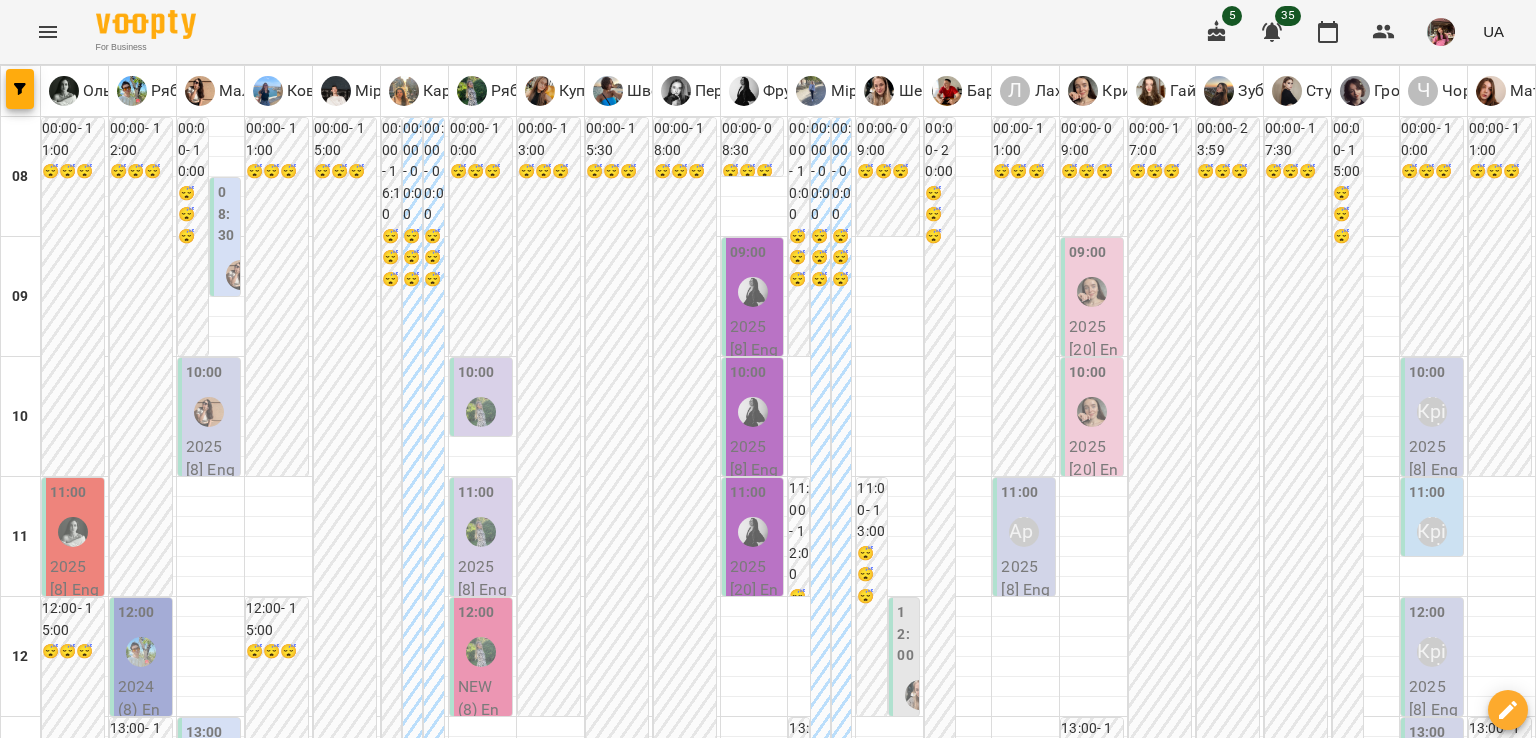scroll, scrollTop: 1311, scrollLeft: 0, axis: vertical 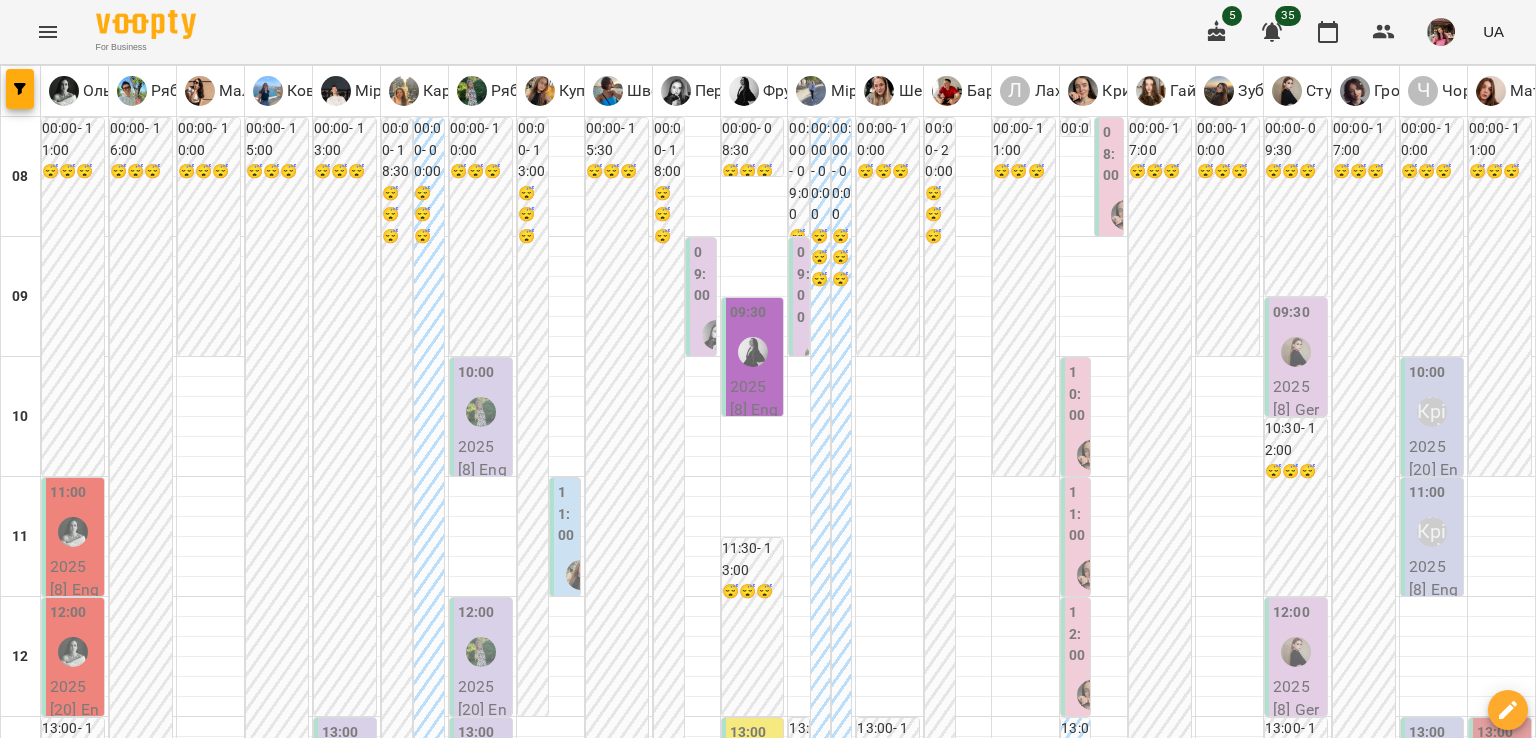 click on "пт" at bounding box center (1068, 1943) 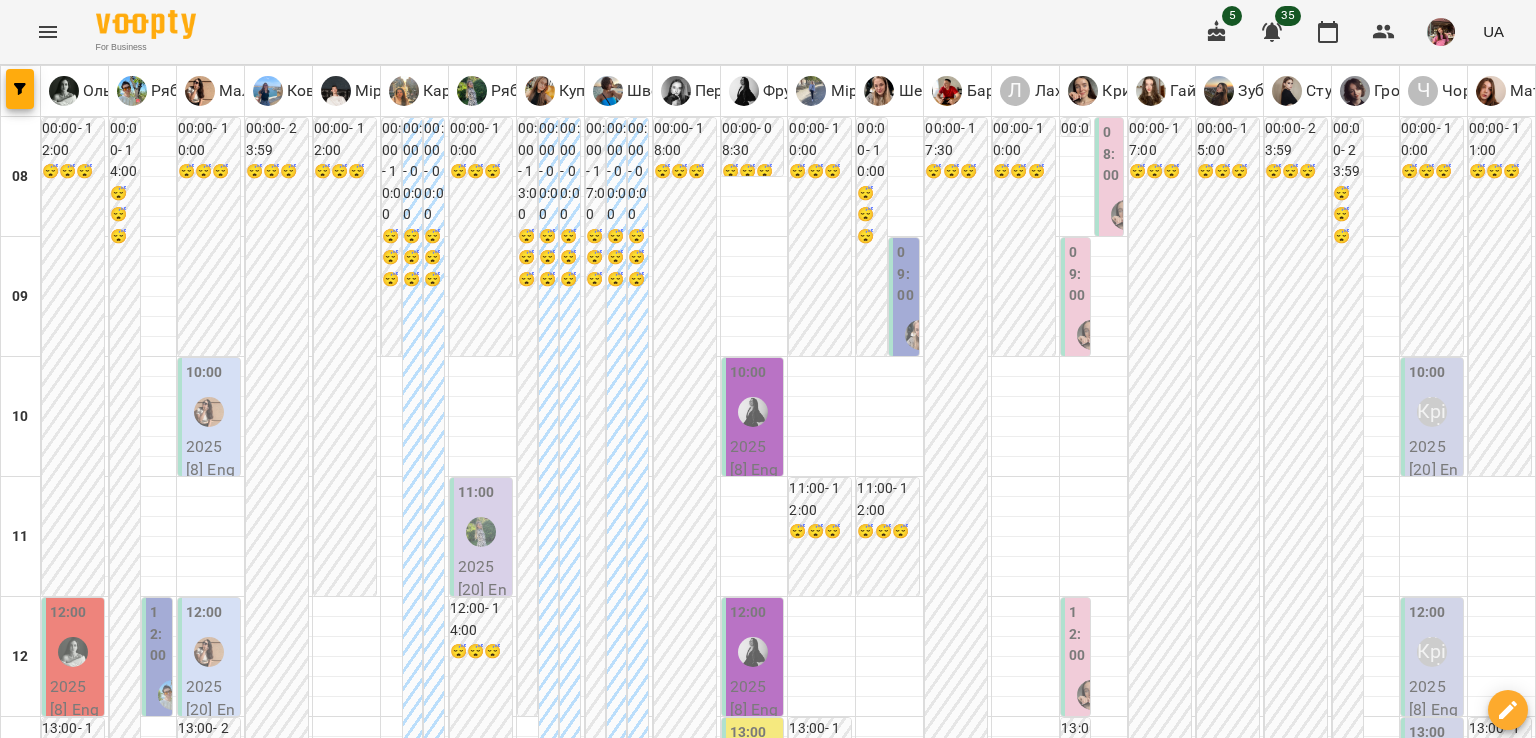 scroll, scrollTop: 1074, scrollLeft: 0, axis: vertical 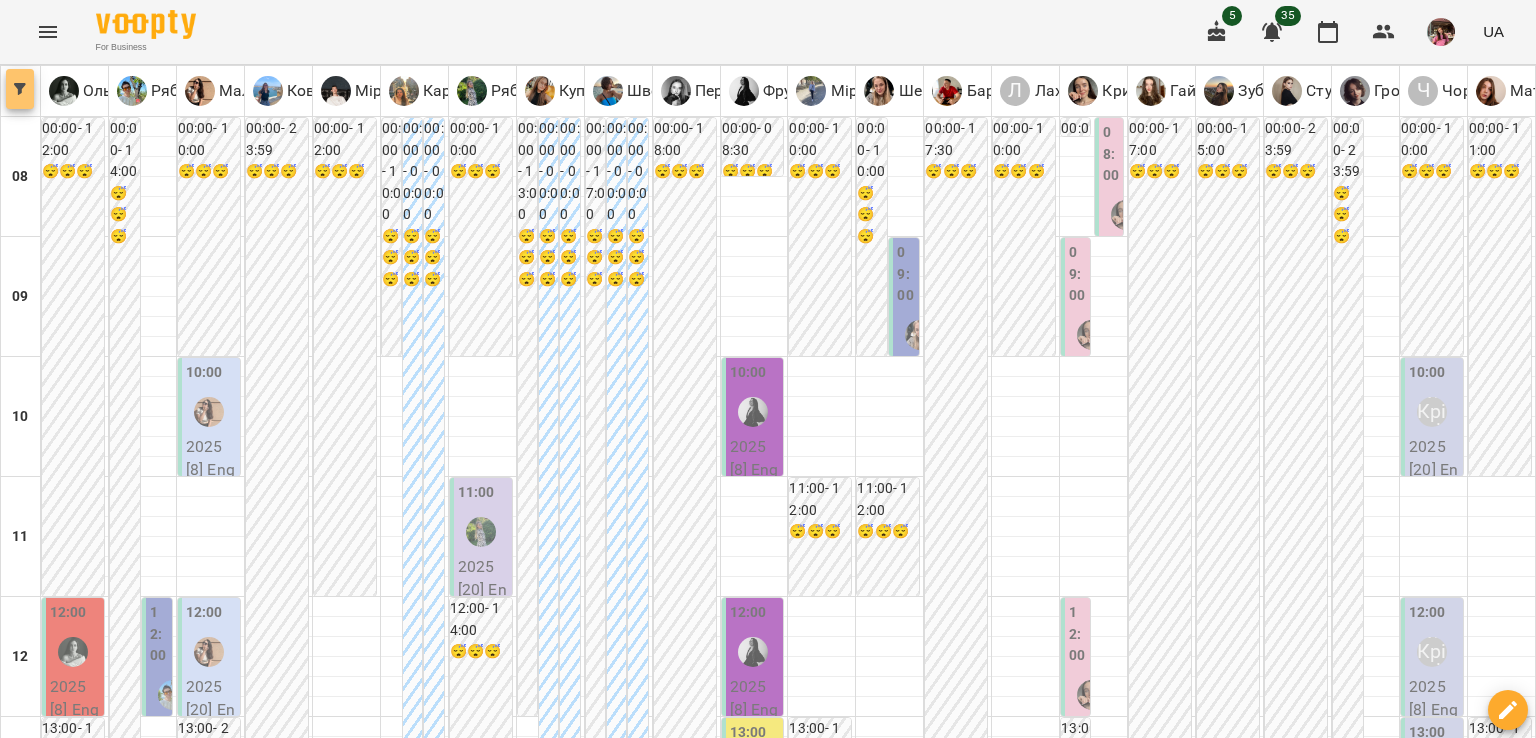 click at bounding box center (20, 89) 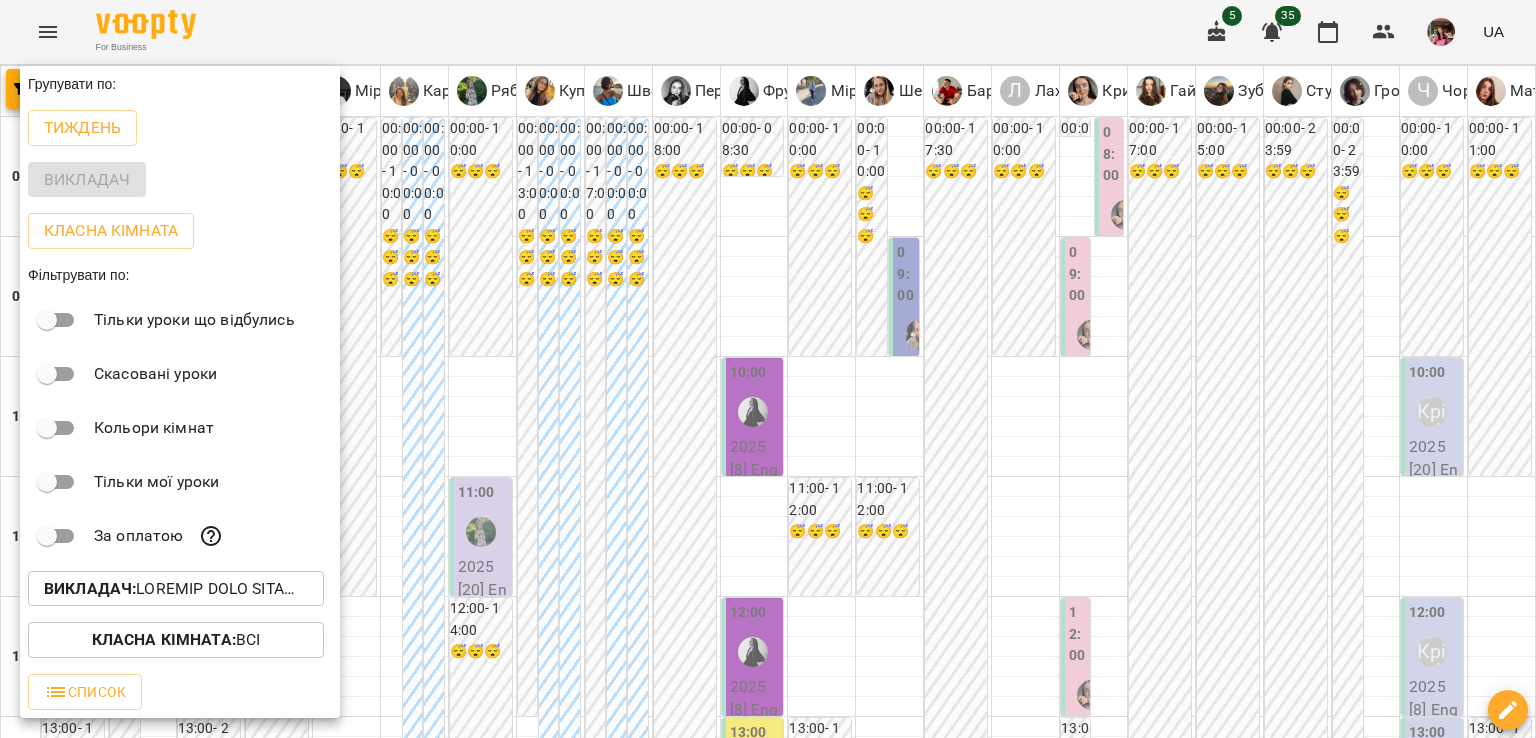 click on "Викладач :" at bounding box center [176, 589] 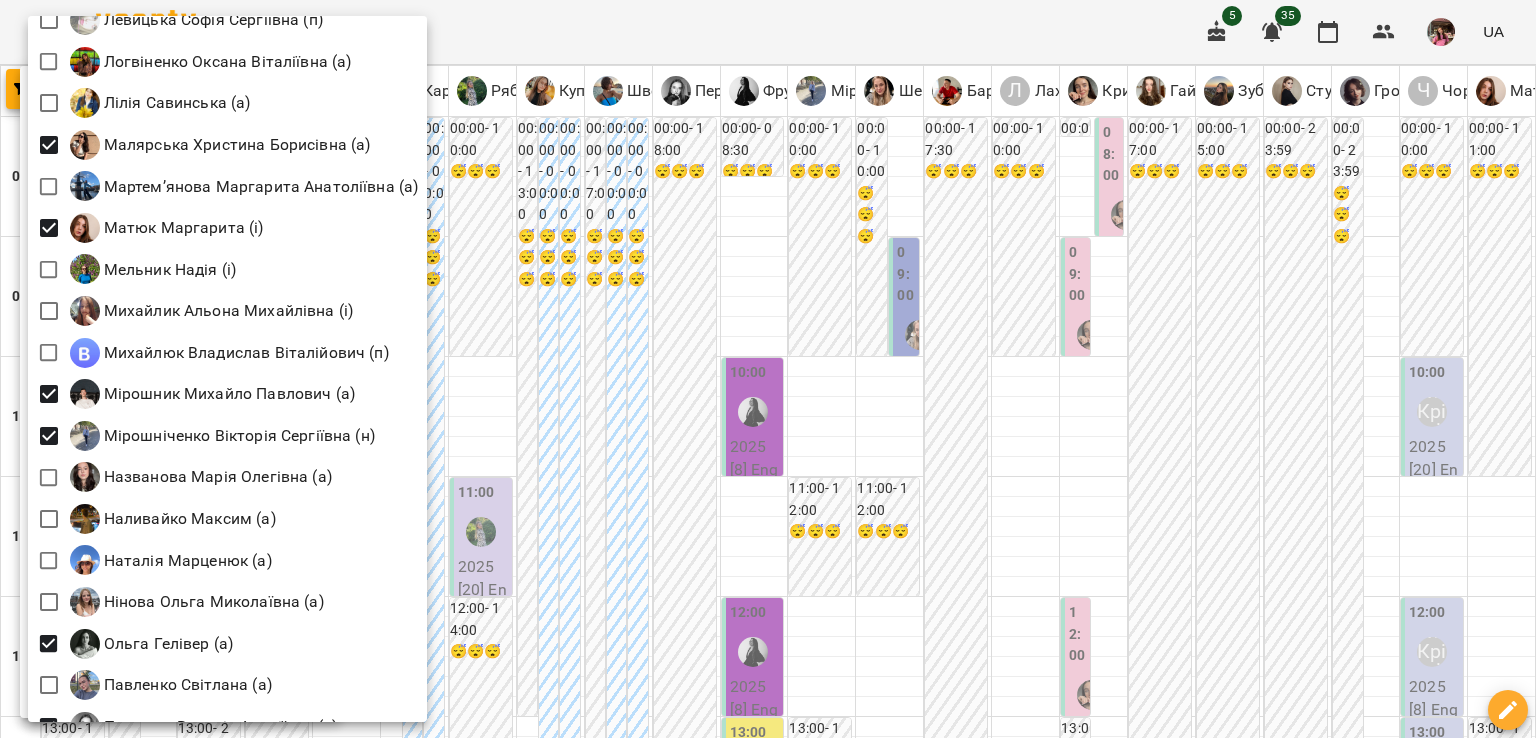 scroll, scrollTop: 1635, scrollLeft: 0, axis: vertical 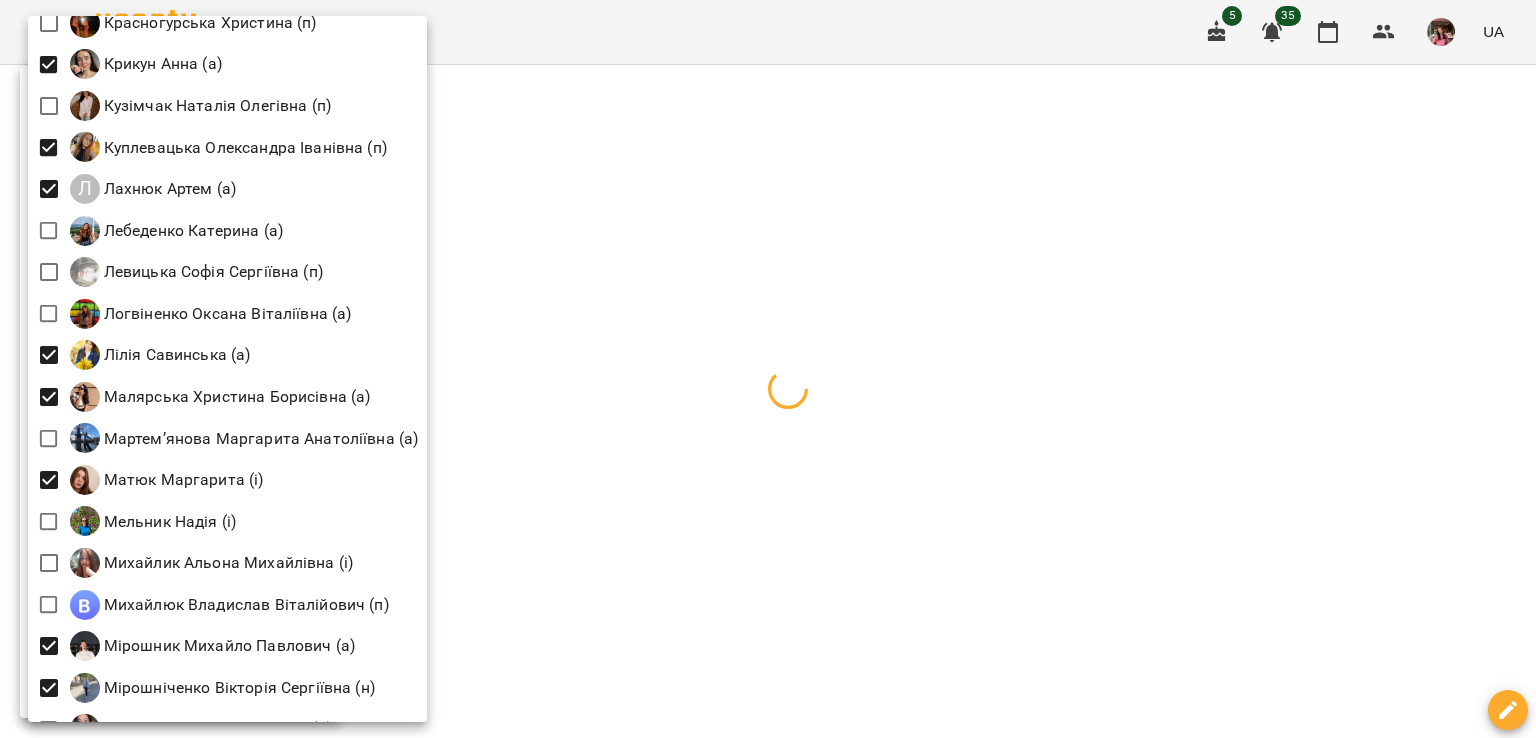 click at bounding box center [768, 369] 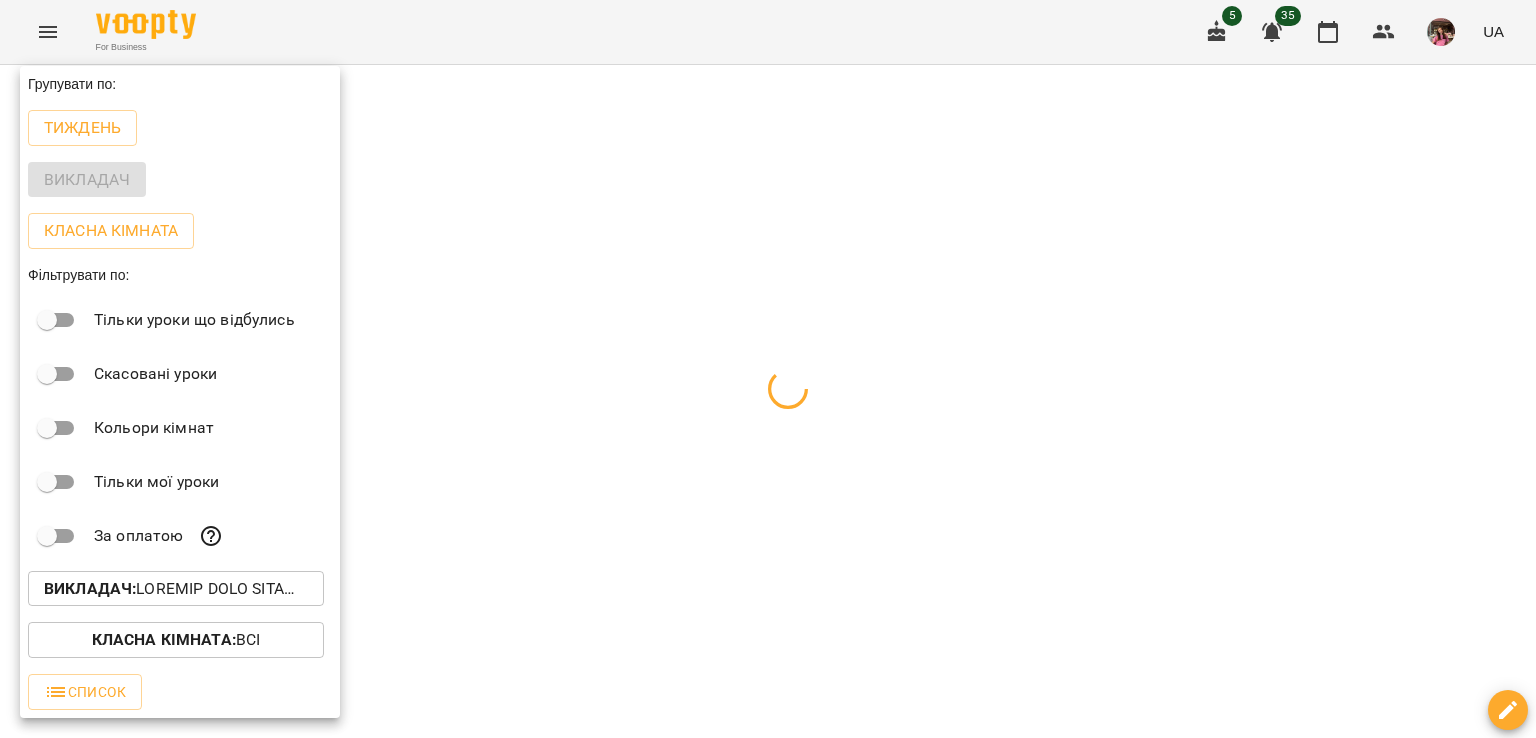 click at bounding box center [768, 369] 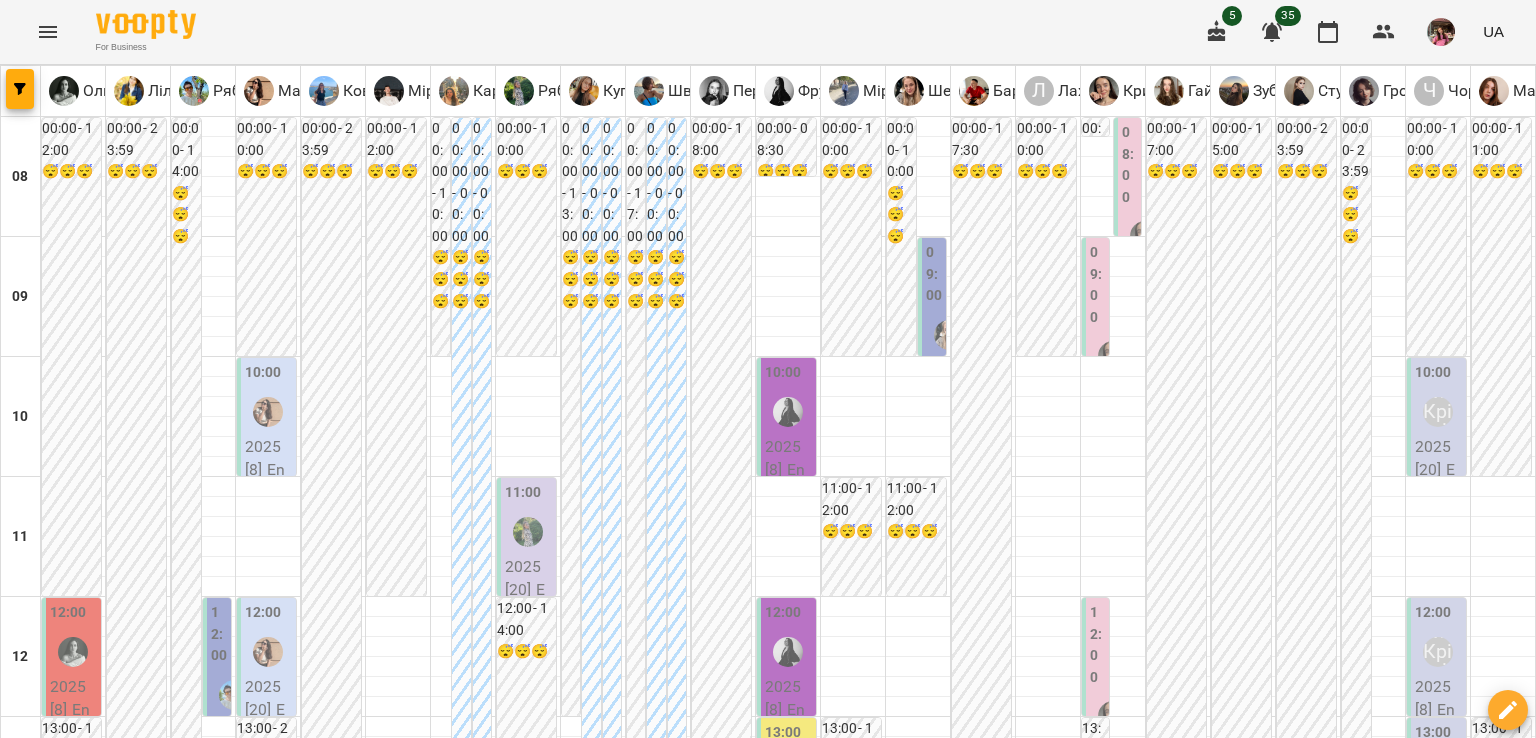 click at bounding box center [668, 2008] 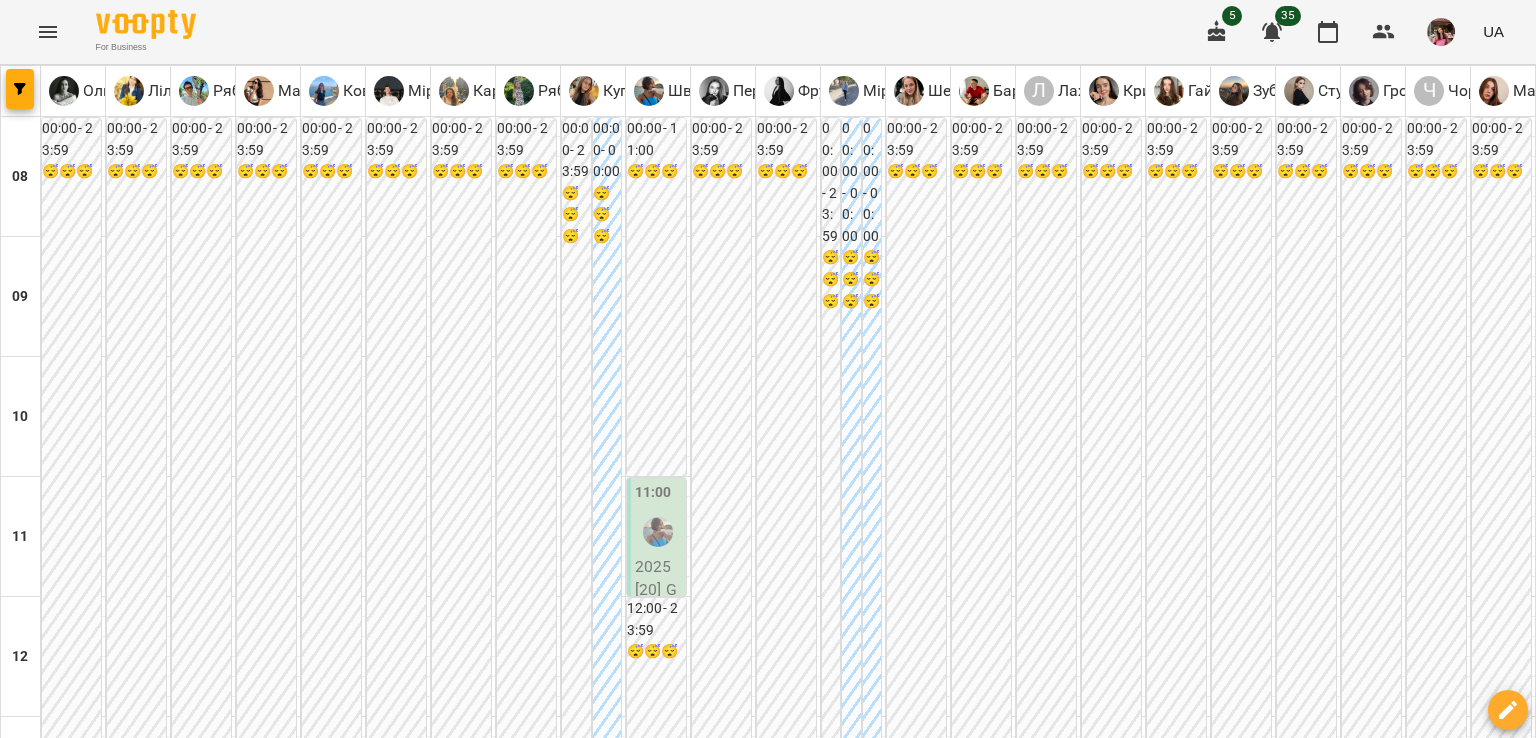 click on "пн" at bounding box center (41, 1943) 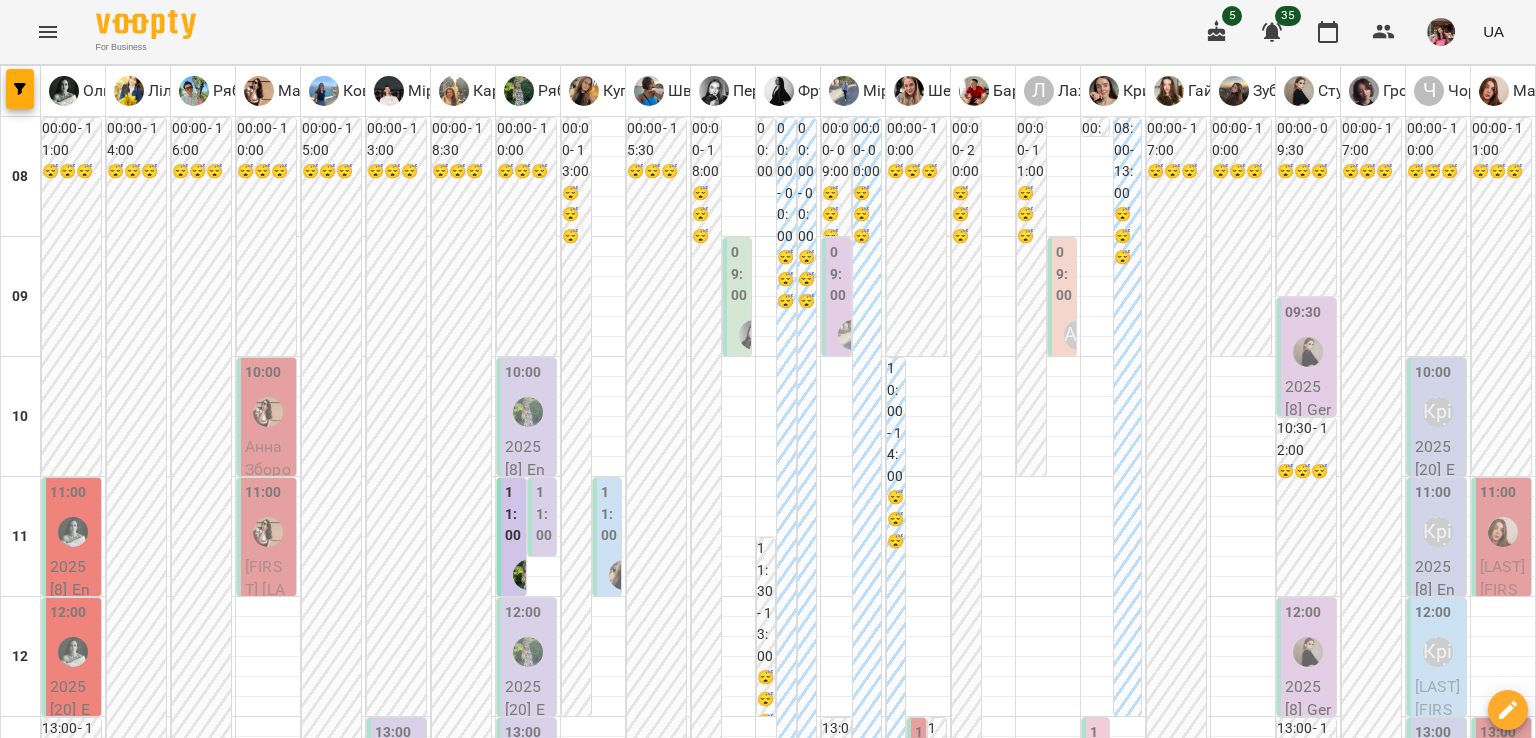 scroll, scrollTop: 868, scrollLeft: 0, axis: vertical 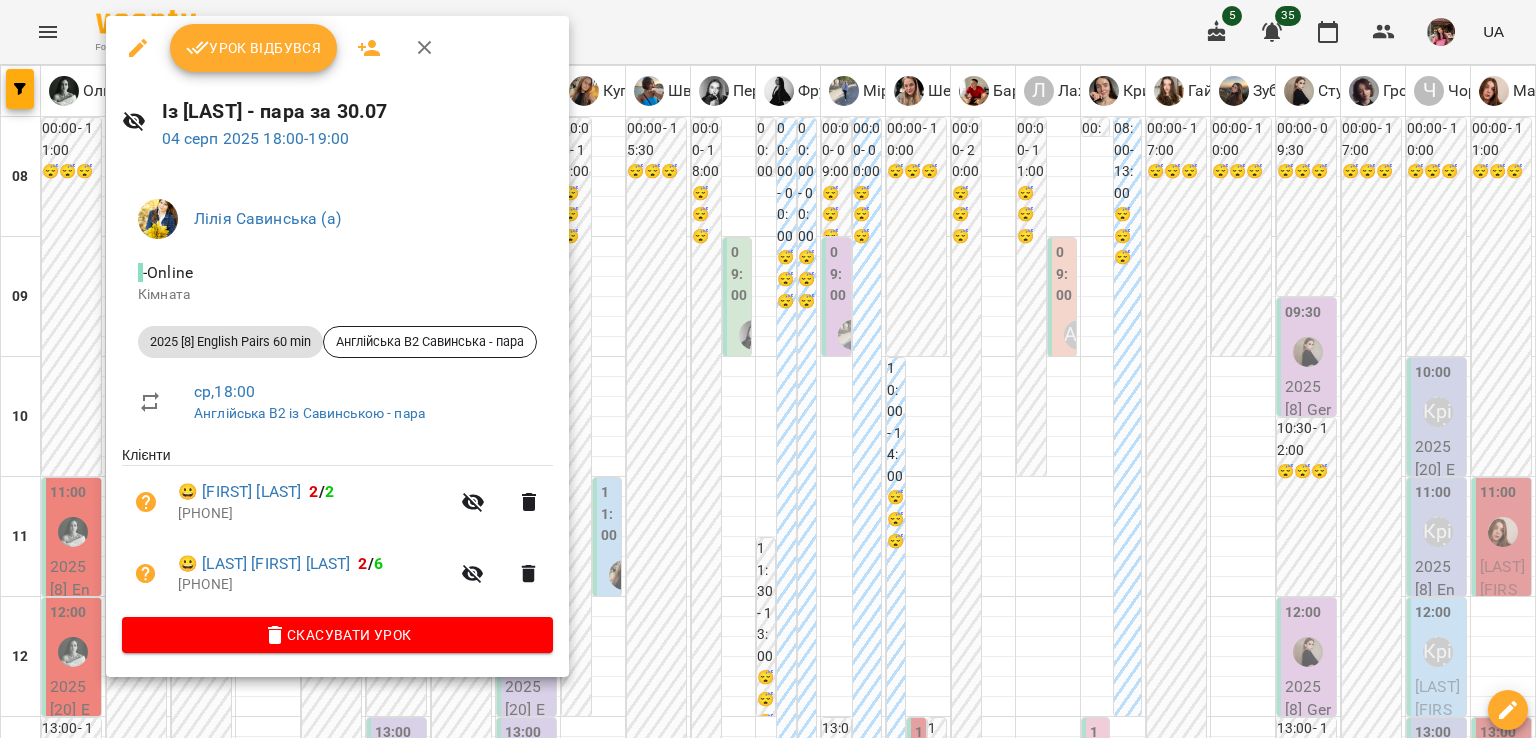 click at bounding box center (768, 369) 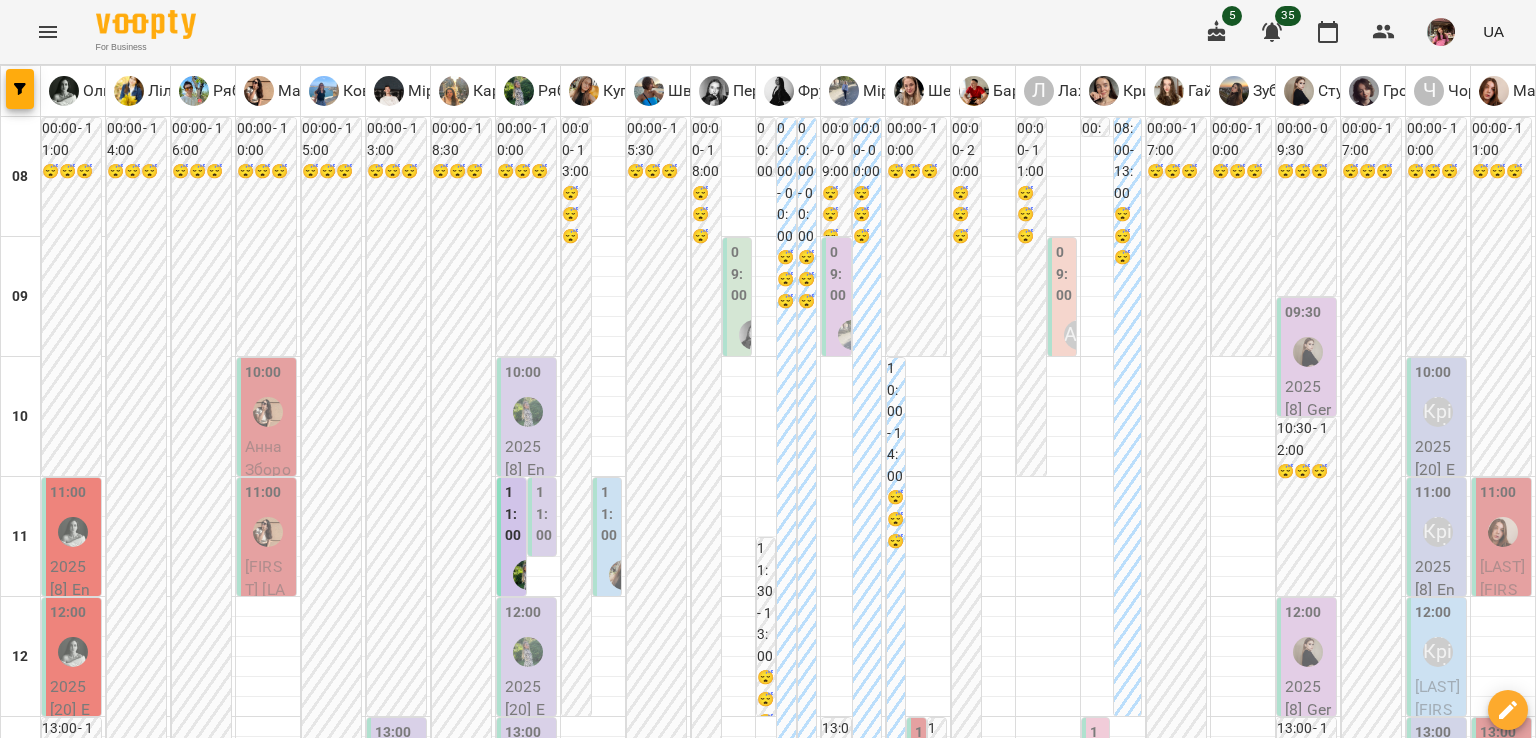 click on "вт" at bounding box center (430, 1943) 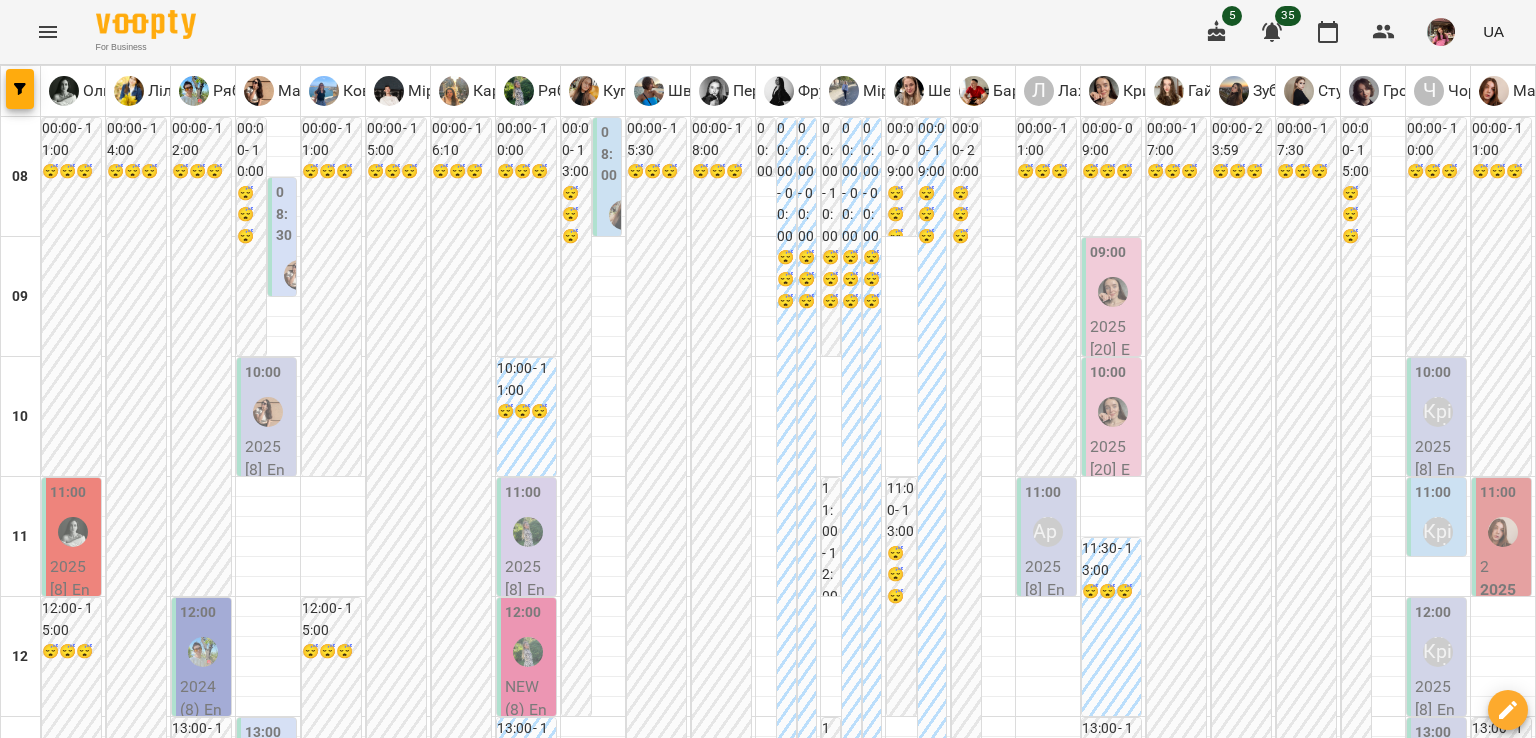 scroll, scrollTop: 1188, scrollLeft: 0, axis: vertical 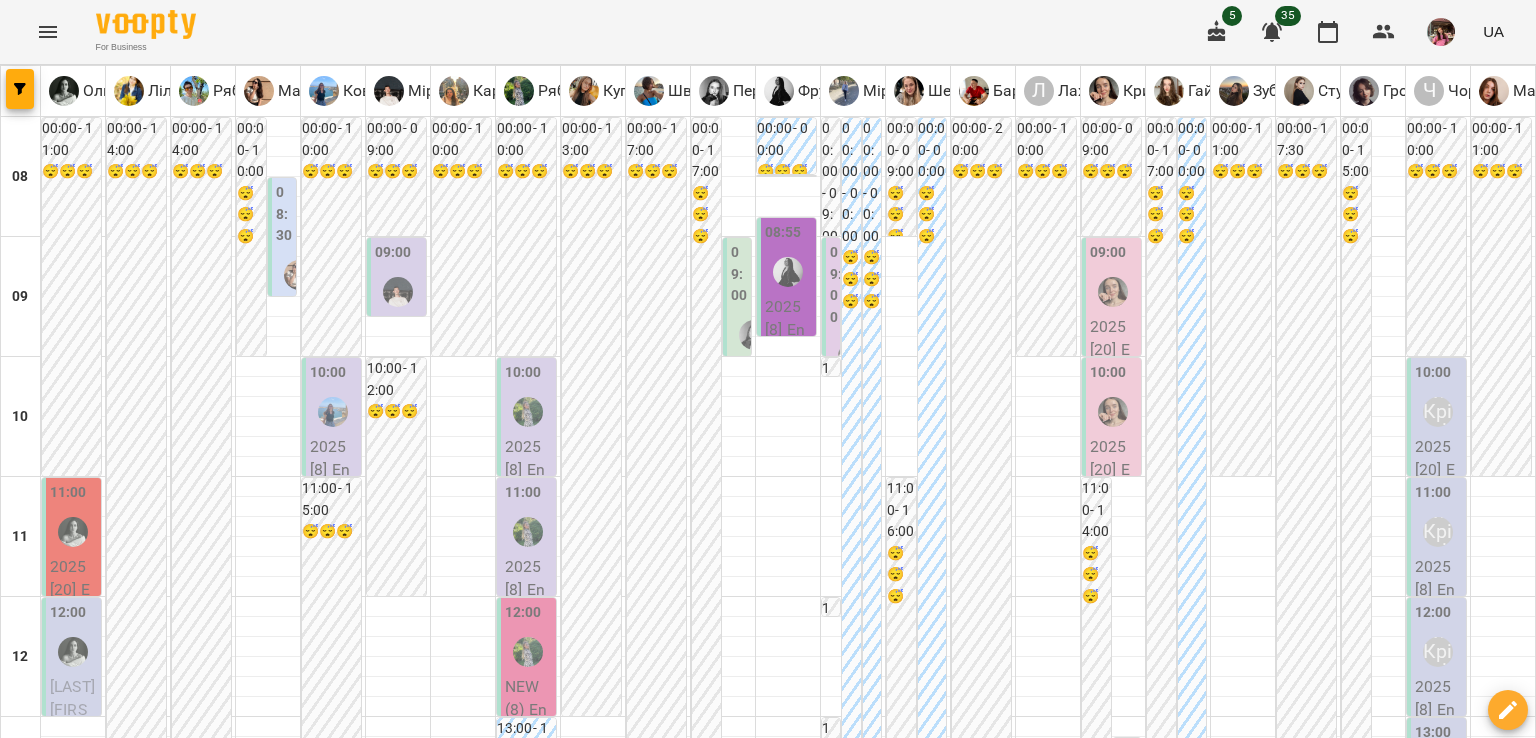 click on "**********" at bounding box center (768, 2008) 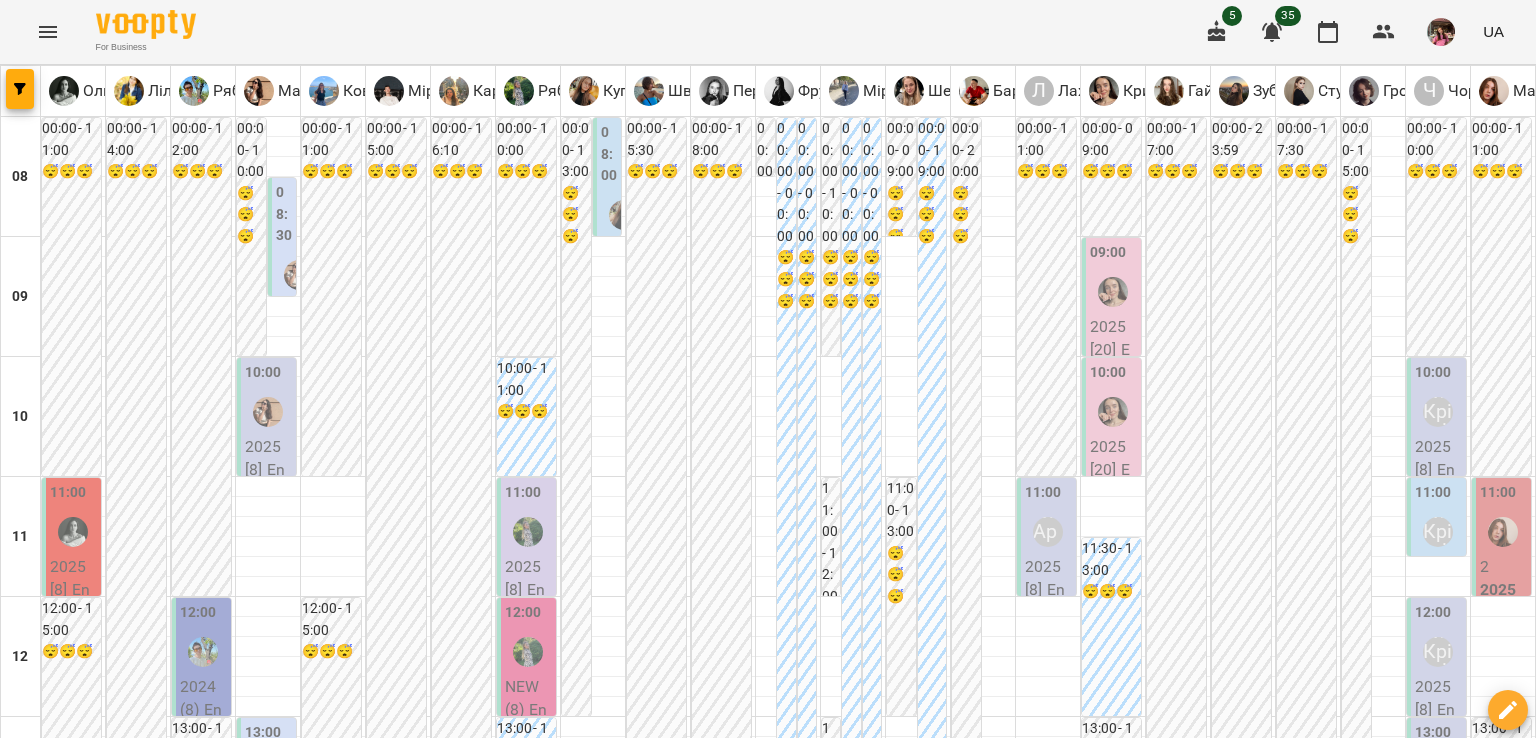 scroll, scrollTop: 1300, scrollLeft: 0, axis: vertical 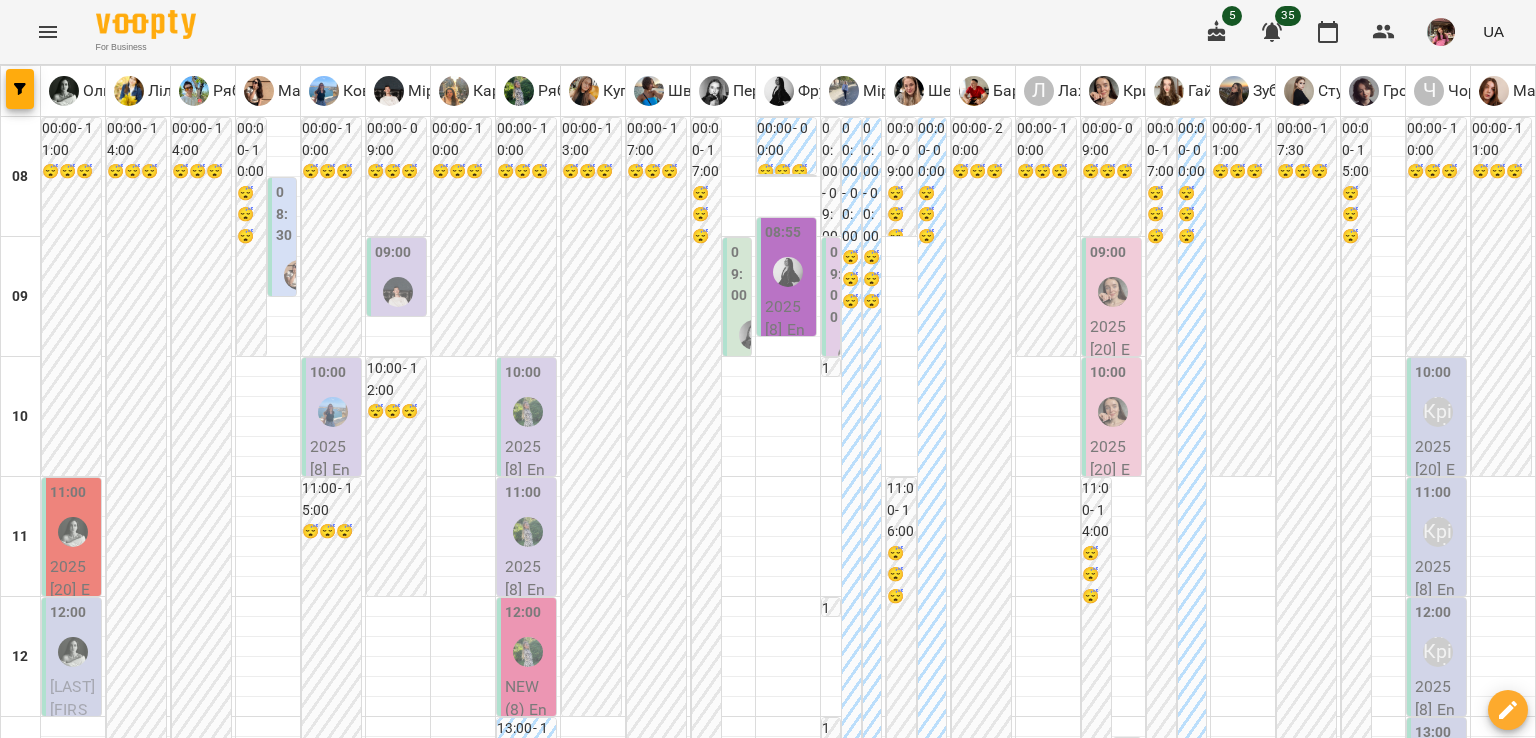 click on "пт" at bounding box center [1068, 1943] 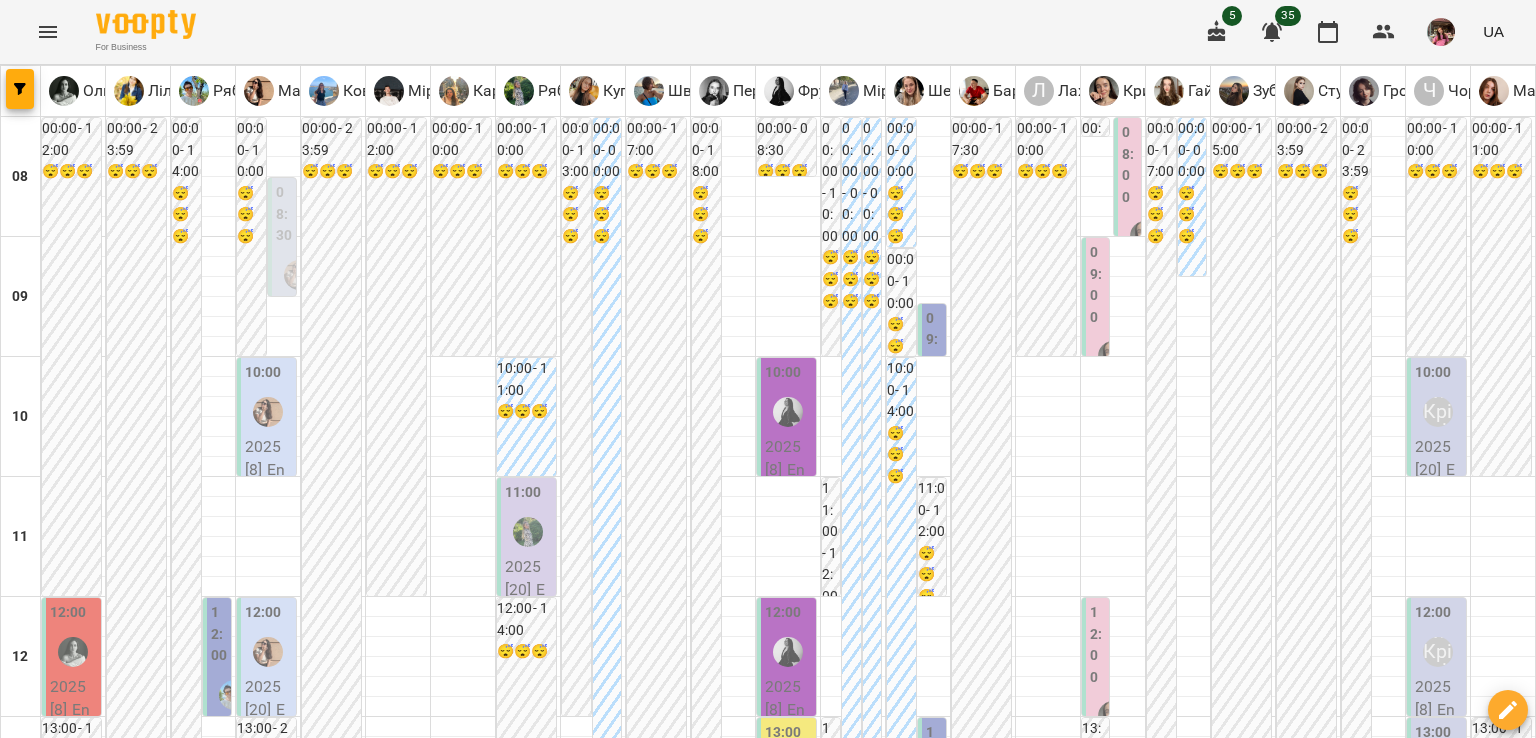 scroll, scrollTop: 1312, scrollLeft: 0, axis: vertical 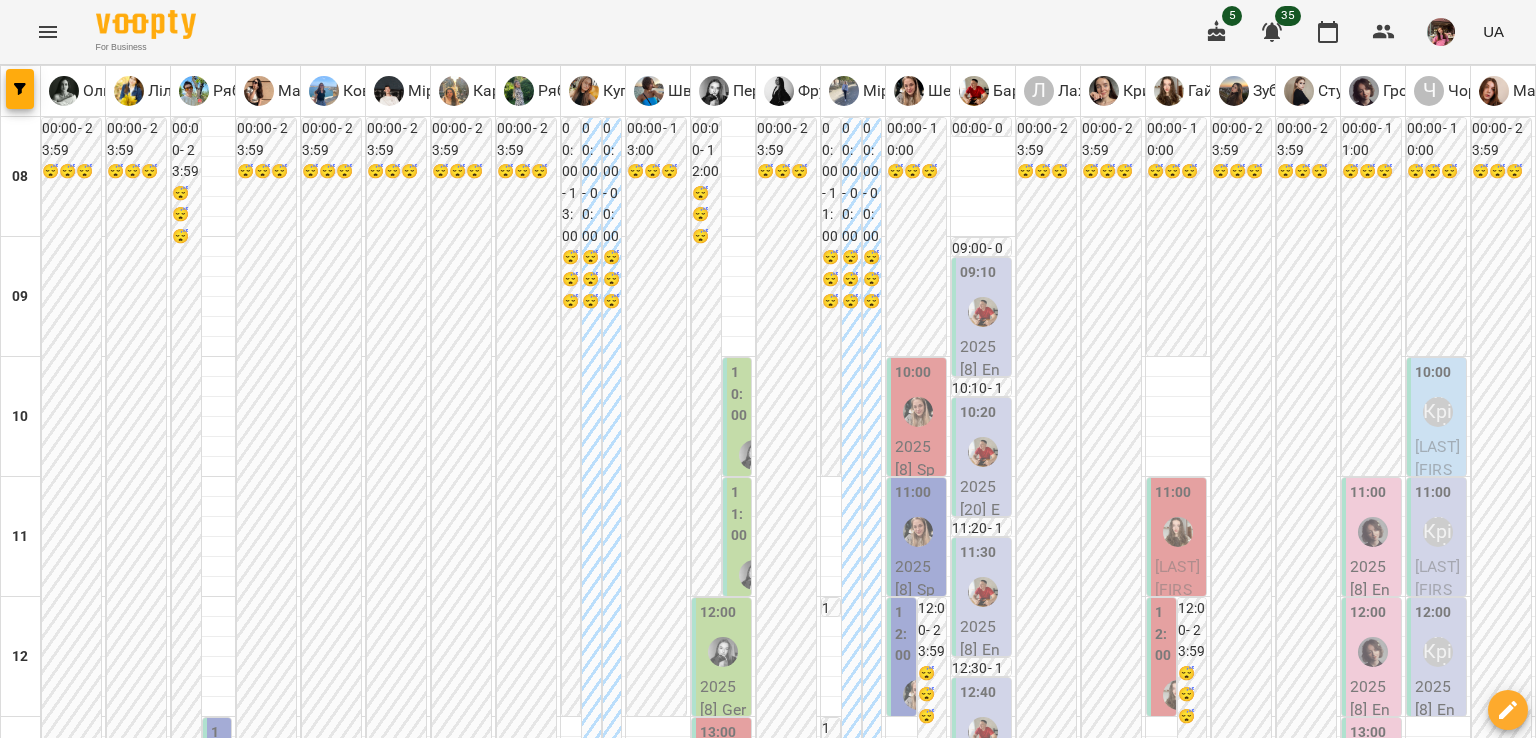 click on "чт" at bounding box center (678, 1943) 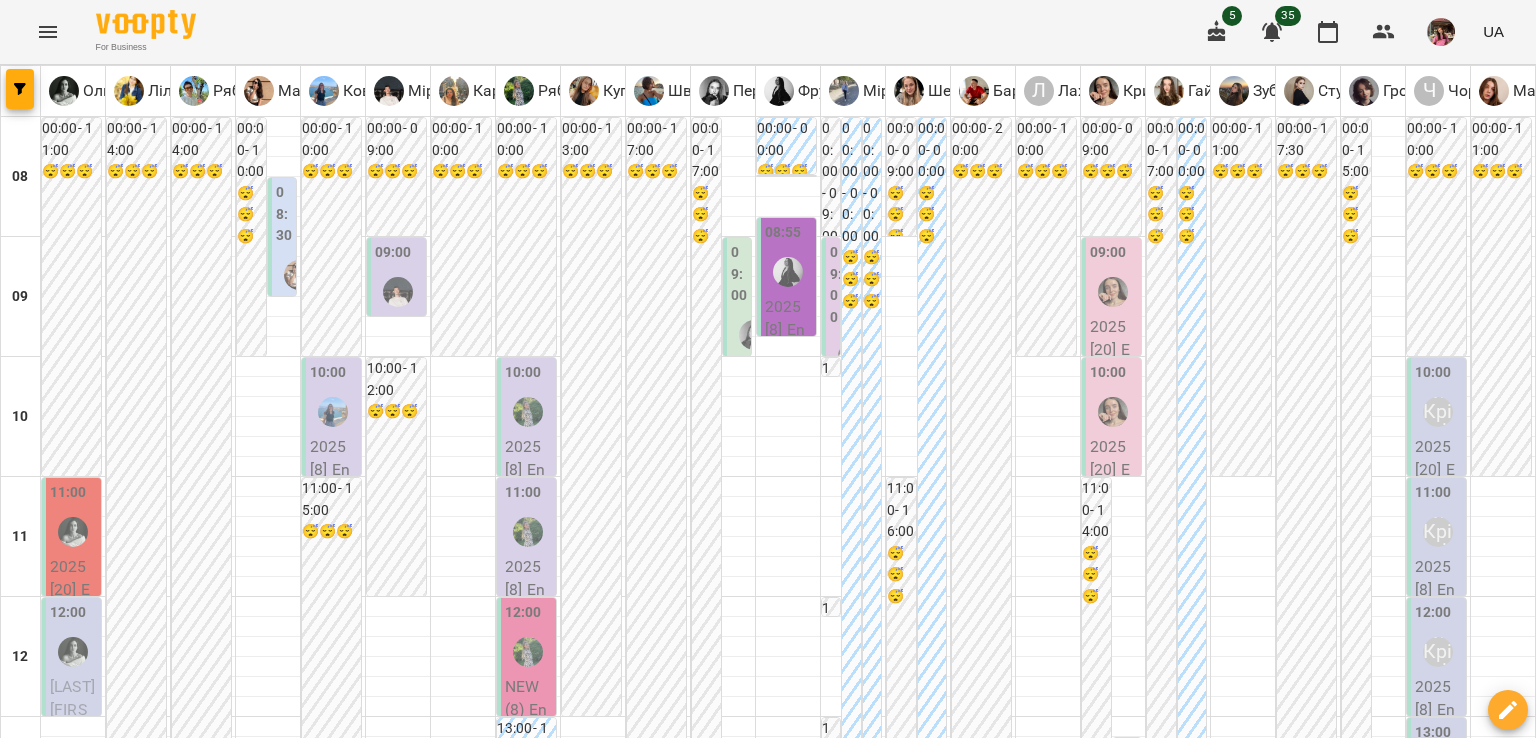 scroll, scrollTop: 1312, scrollLeft: 0, axis: vertical 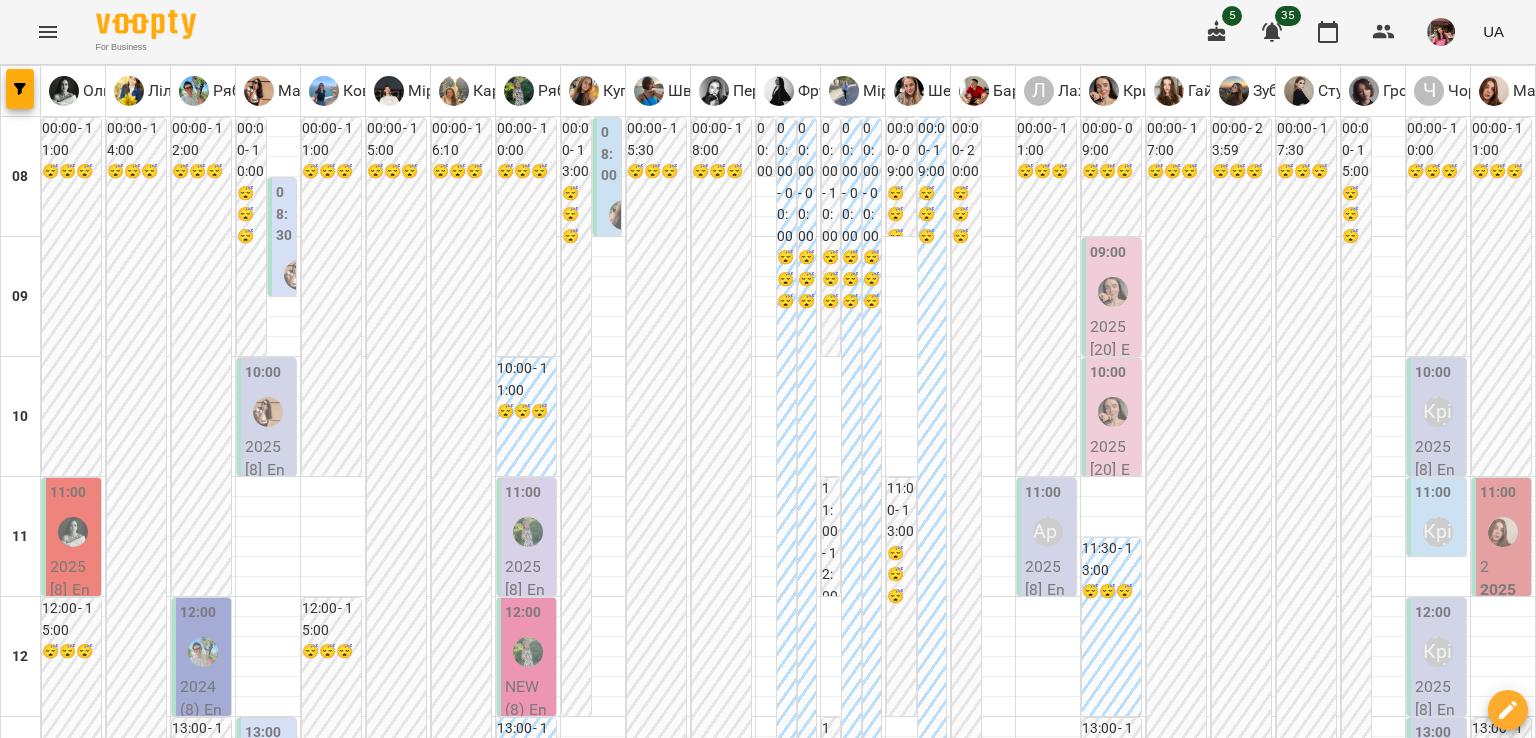 click on "пн" at bounding box center [41, 1943] 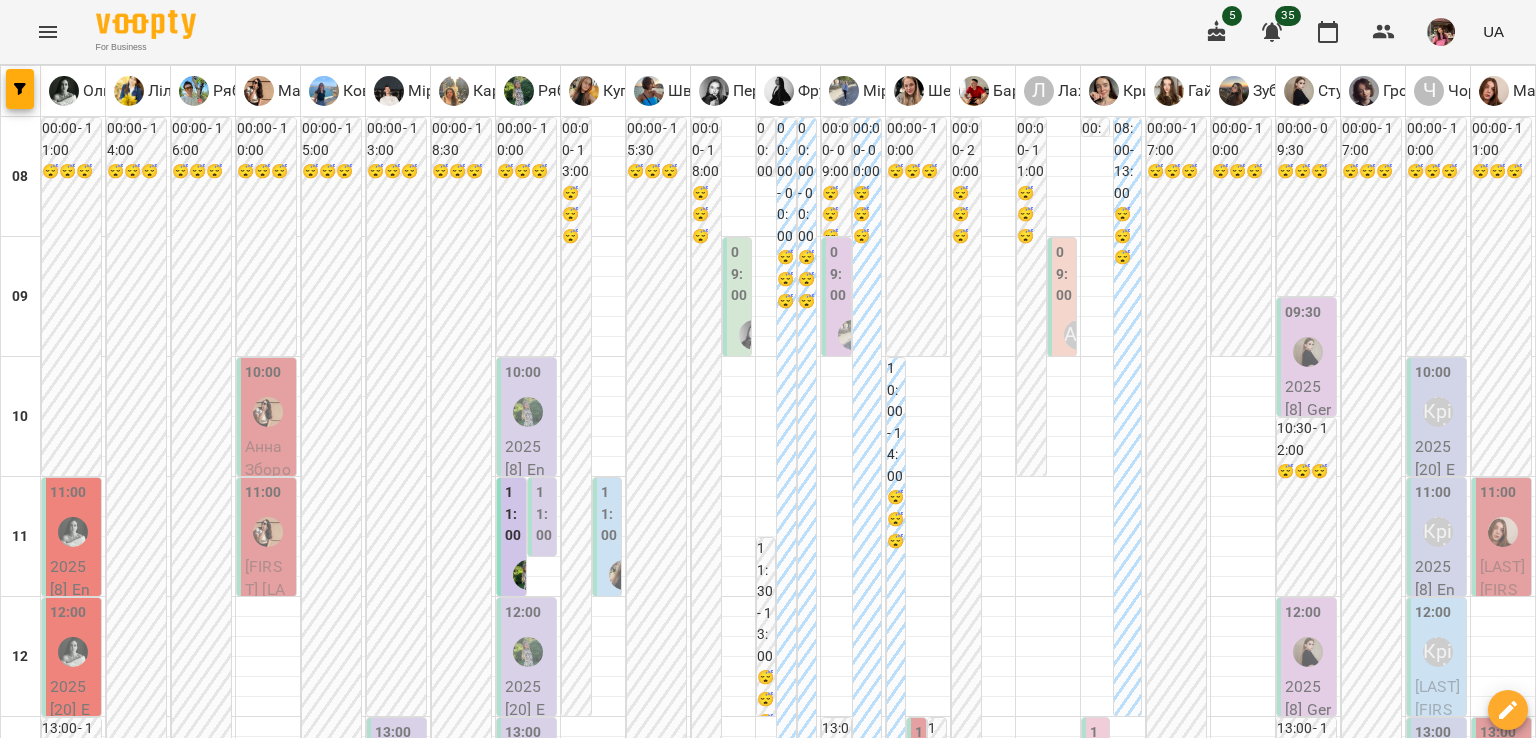 scroll, scrollTop: 208, scrollLeft: 0, axis: vertical 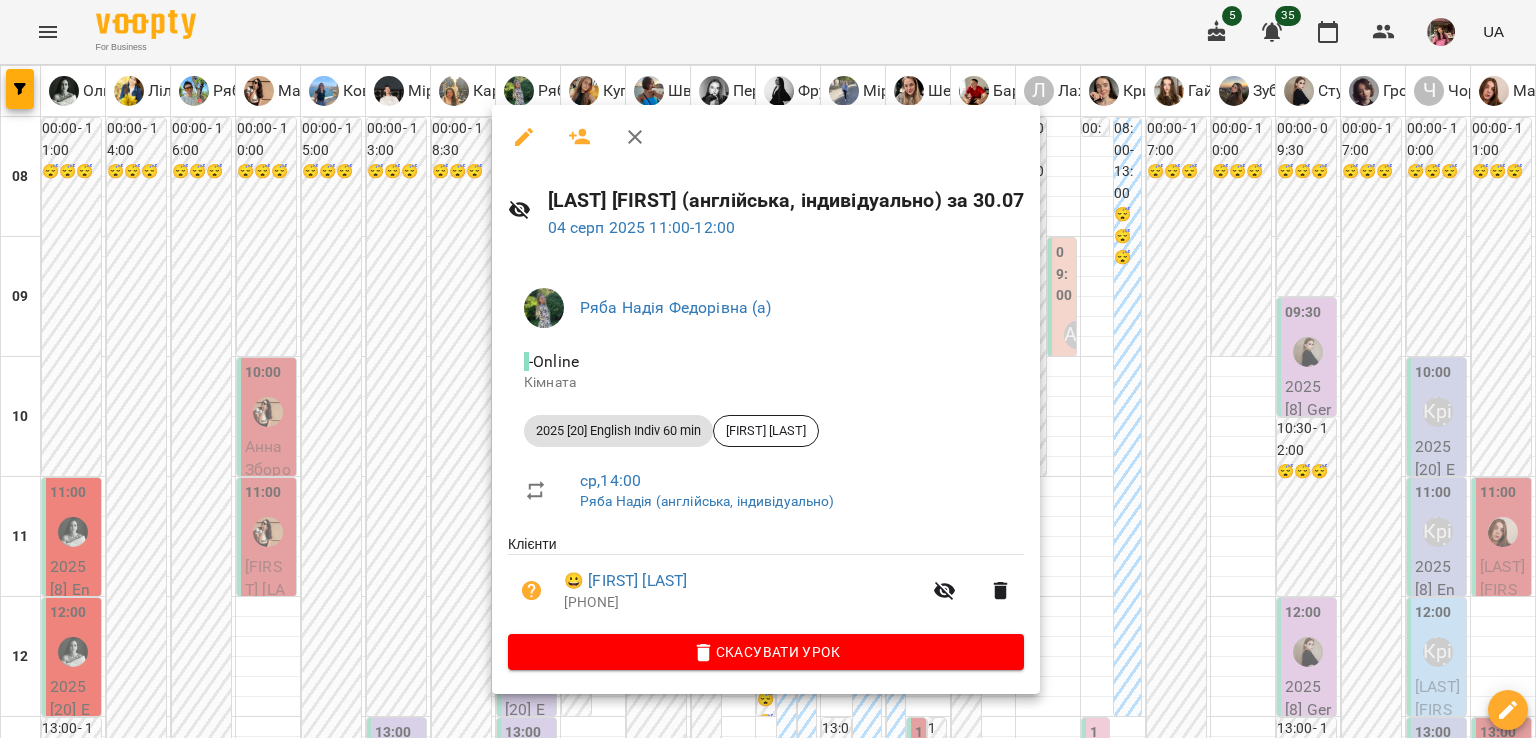 click on "Ряба Надія Федорівна (а)   -  Online   Кімната 2025 [20] English Indiv 60 min Тетяна Ткаченко ср ,  14:00 Ряба Надія (англійська, індивідуально) Клієнти 😀   Тетяна Ткаченко +380634346929 Скасувати Урок" at bounding box center [766, 475] 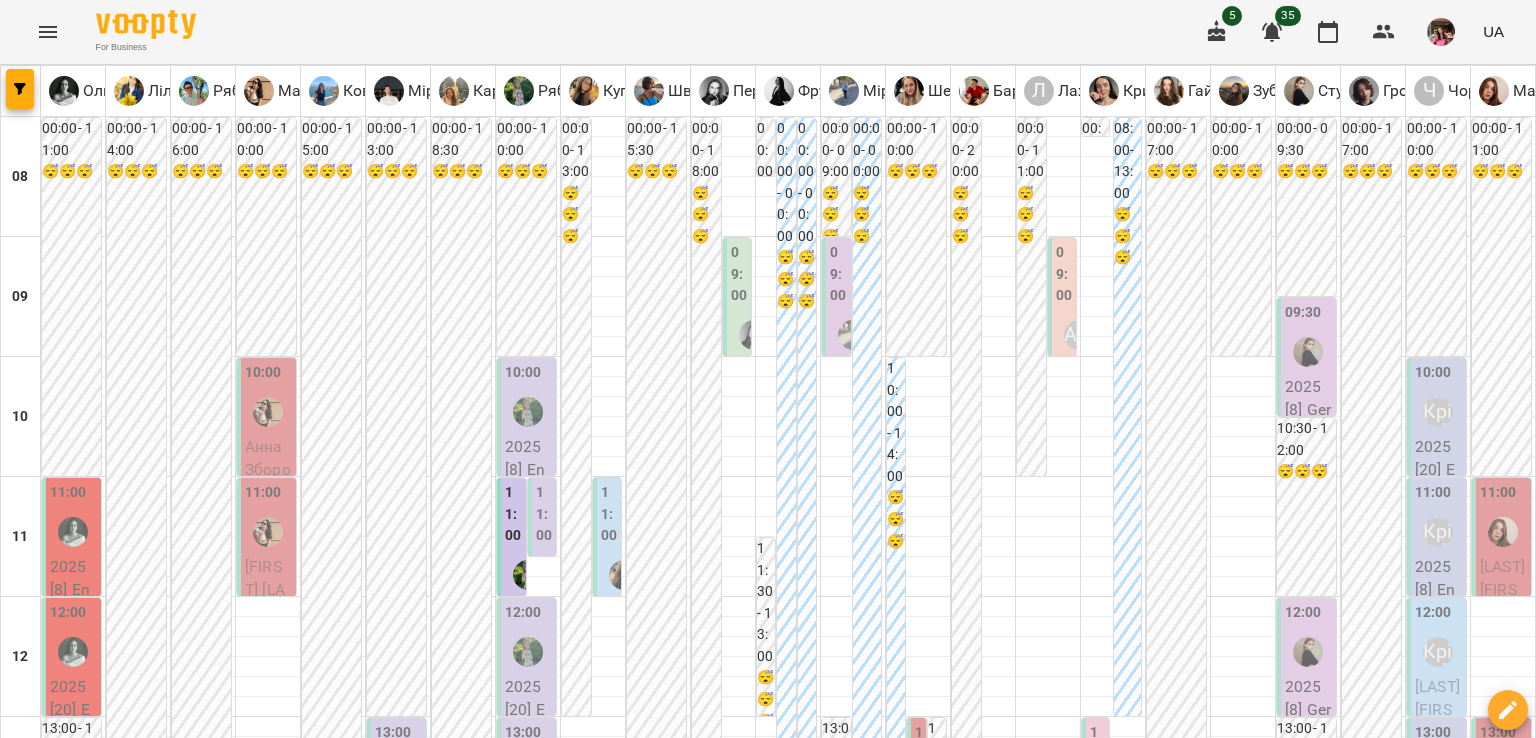 click on "11:00 Сухачьова Анна Андріївна 2025 [8] English Indiv 45 min" at bounding box center (542, 882) 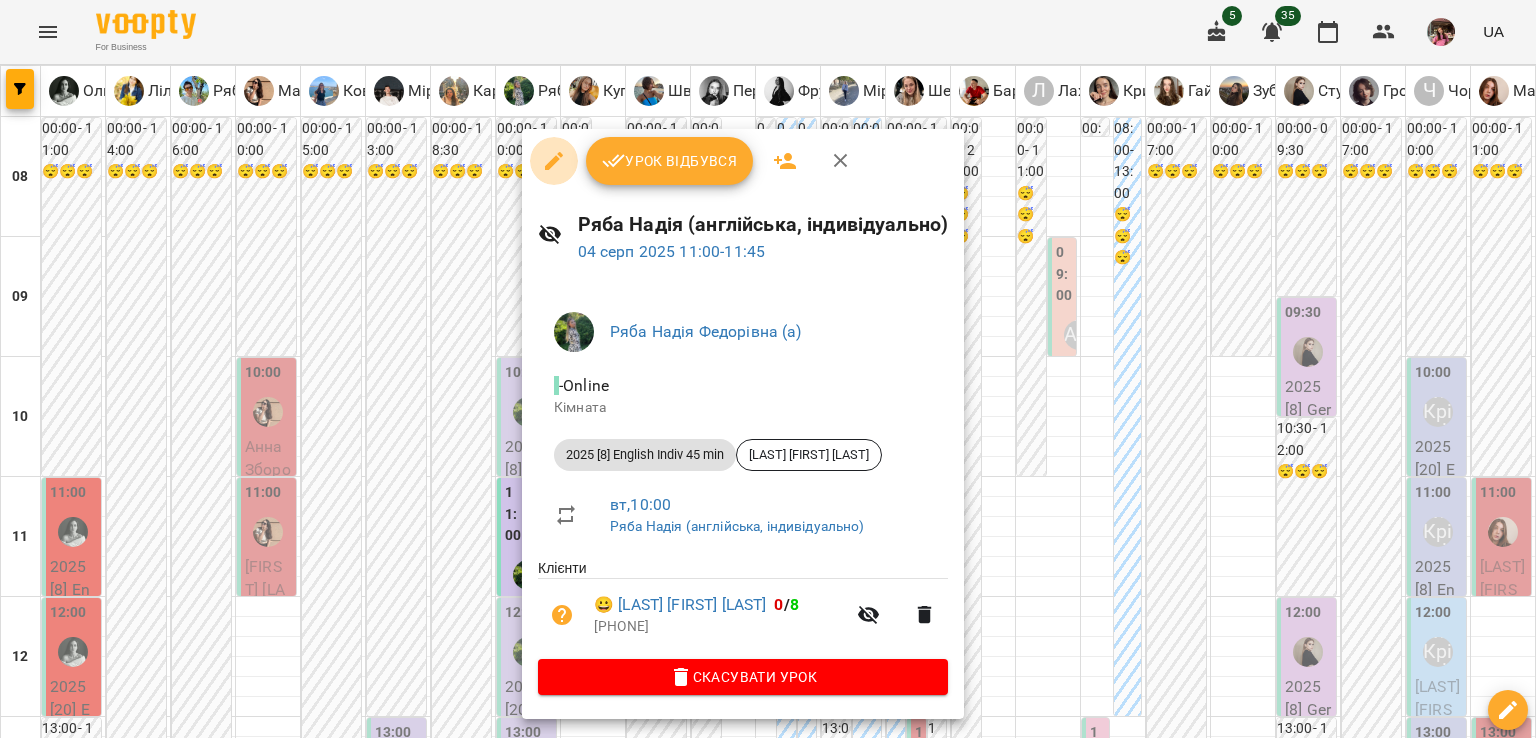 click 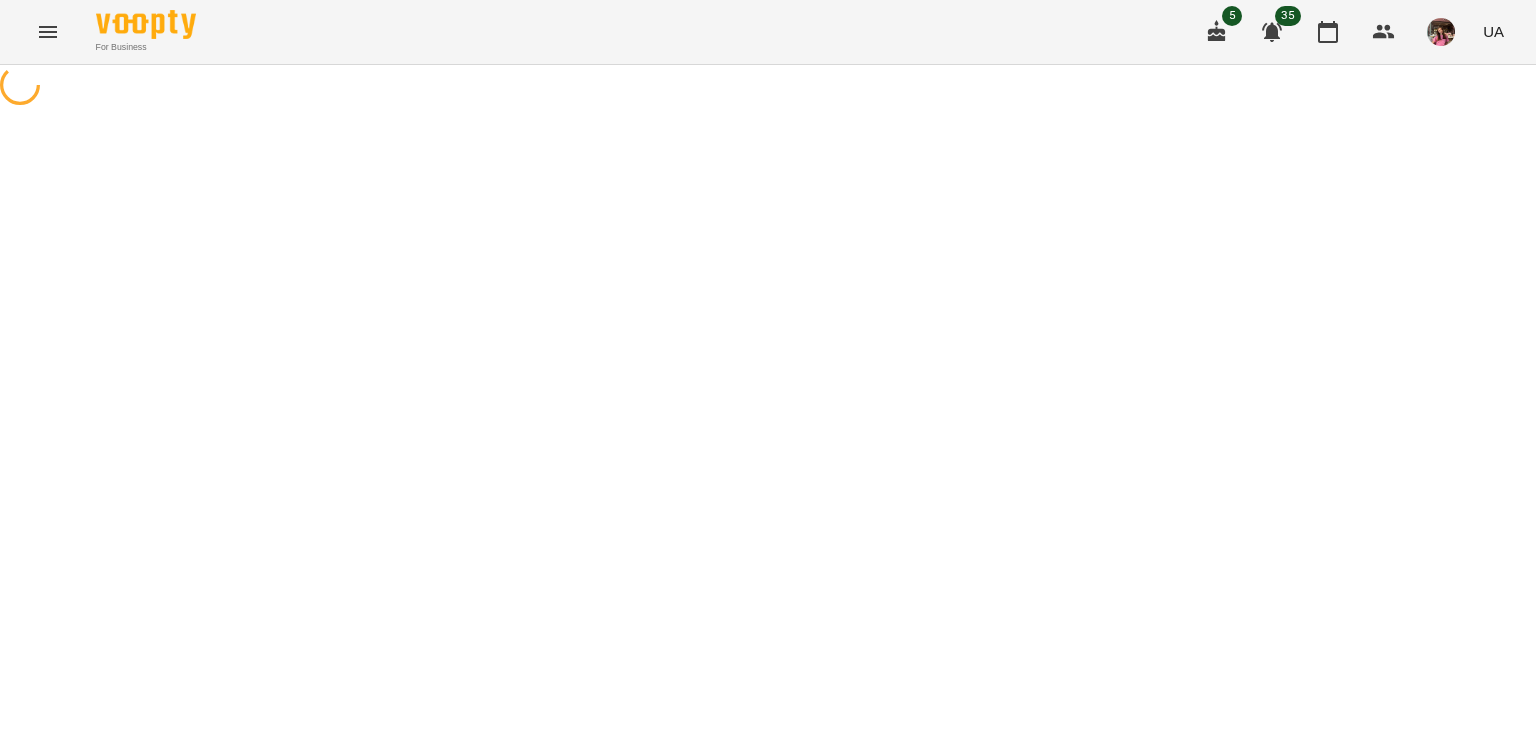 select on "**********" 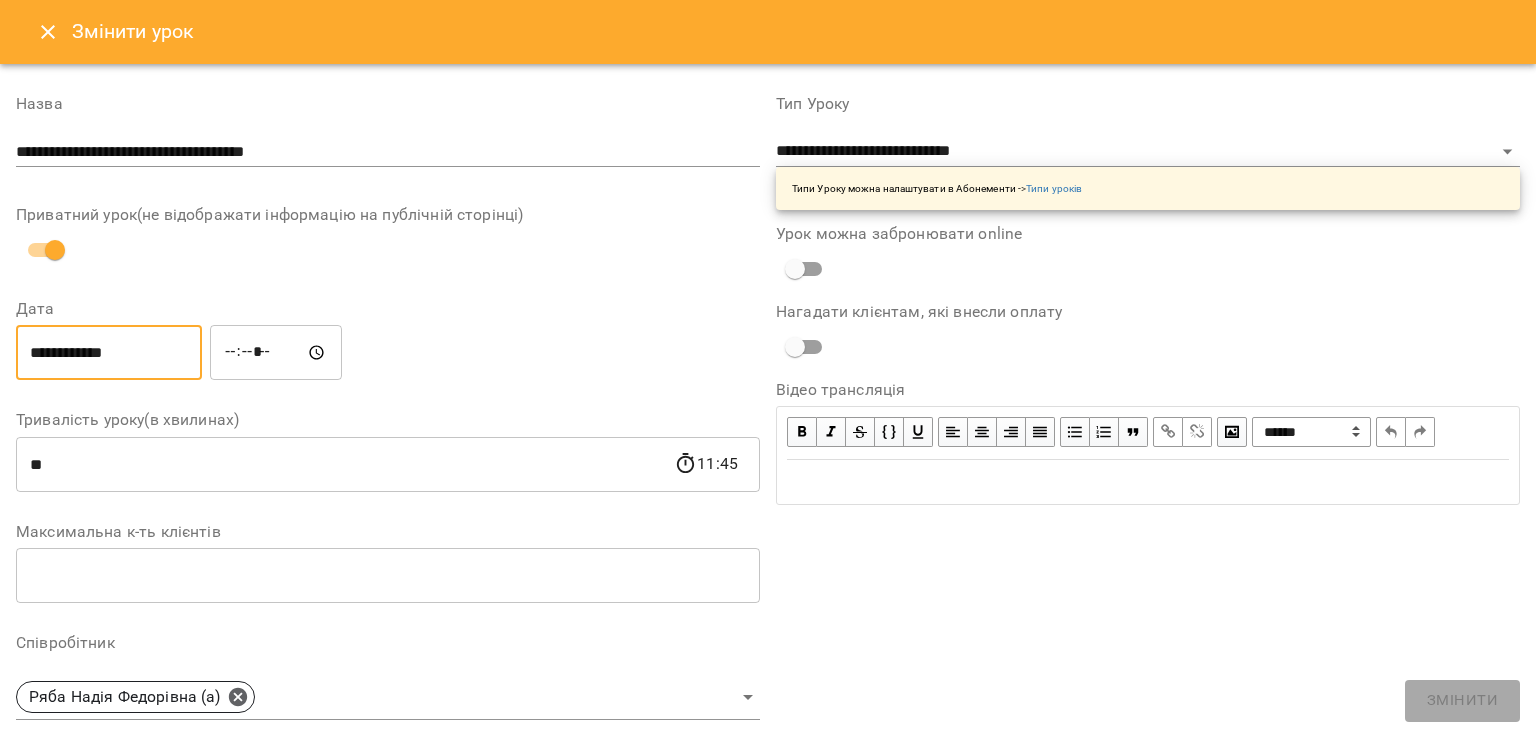 click on "**********" at bounding box center [109, 353] 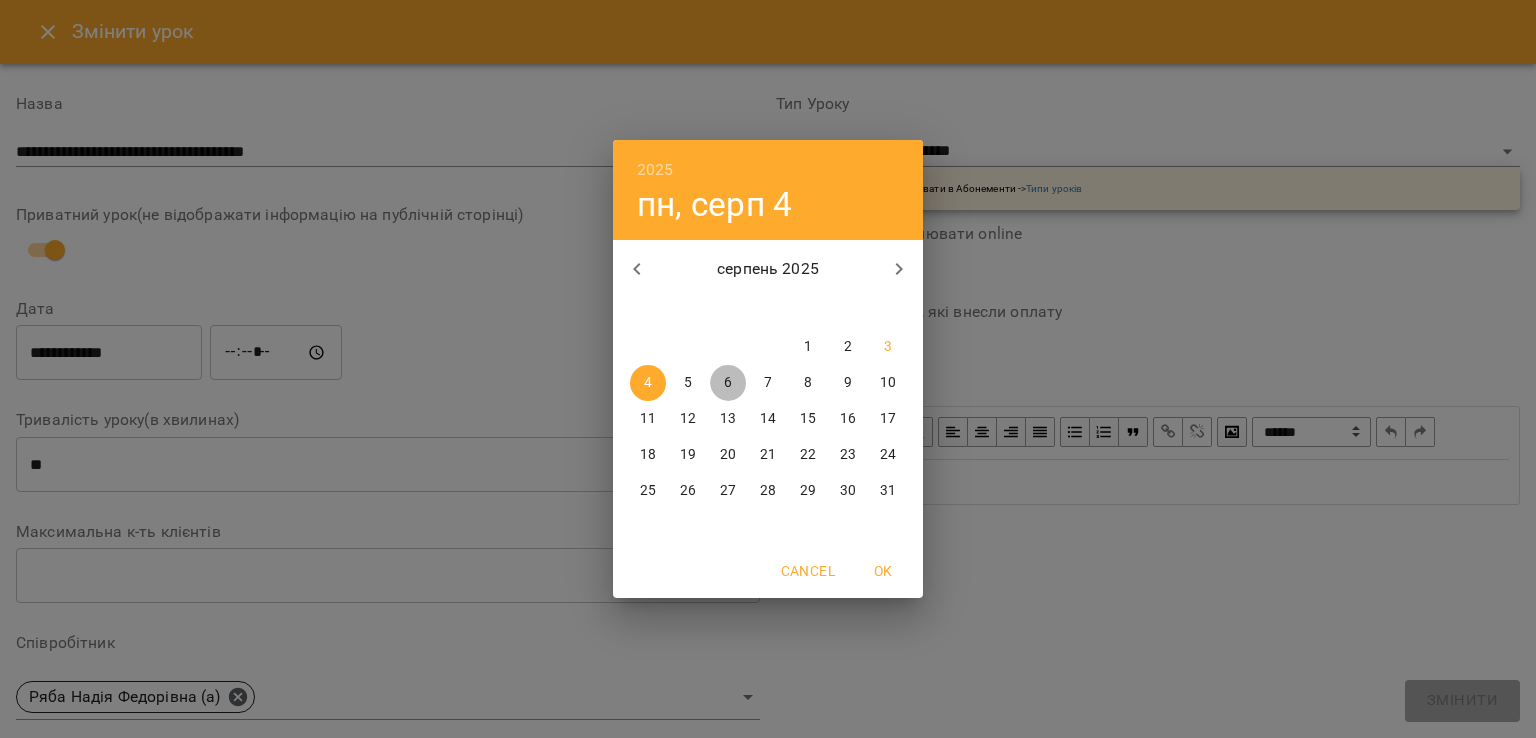 click on "6" at bounding box center [728, 383] 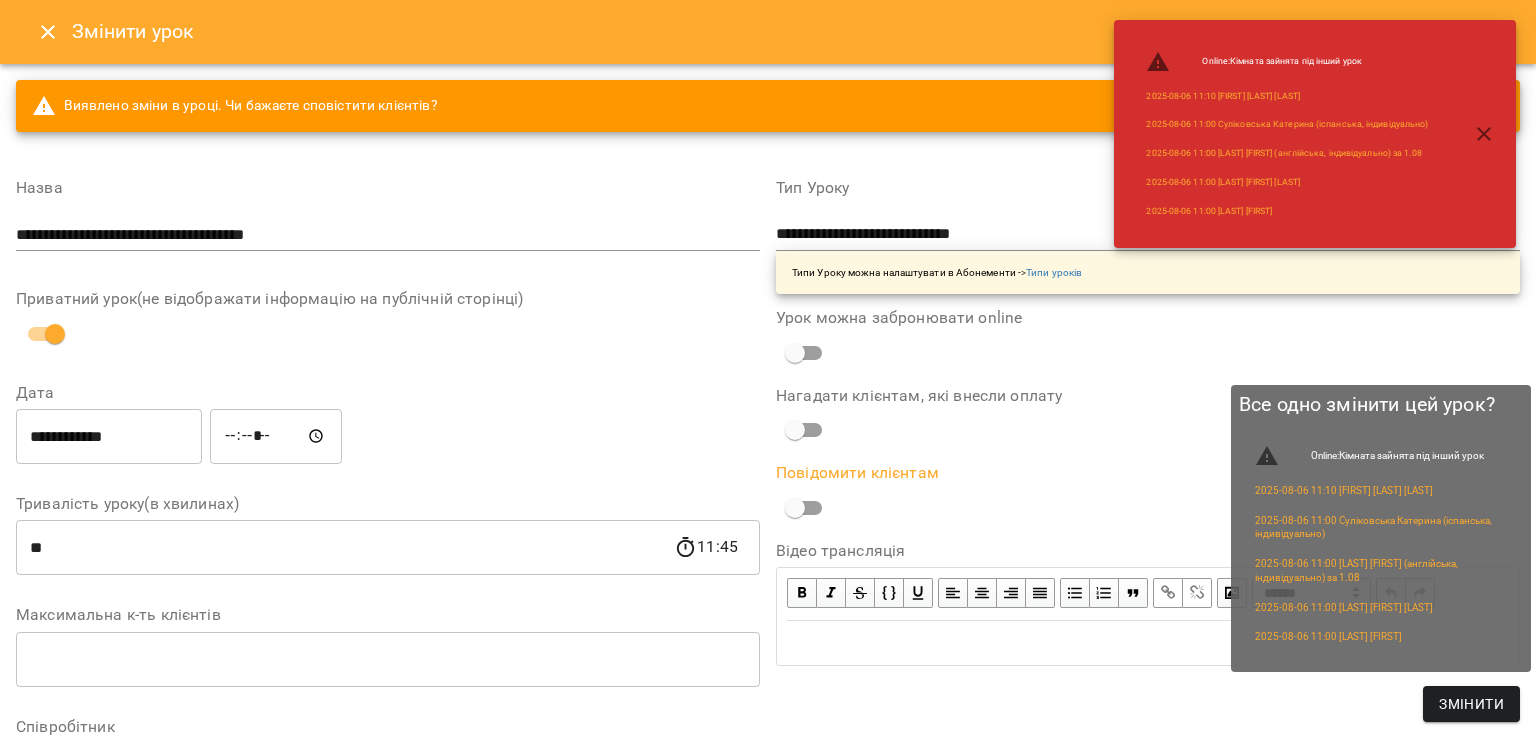 click on "Змінити" at bounding box center (1471, 704) 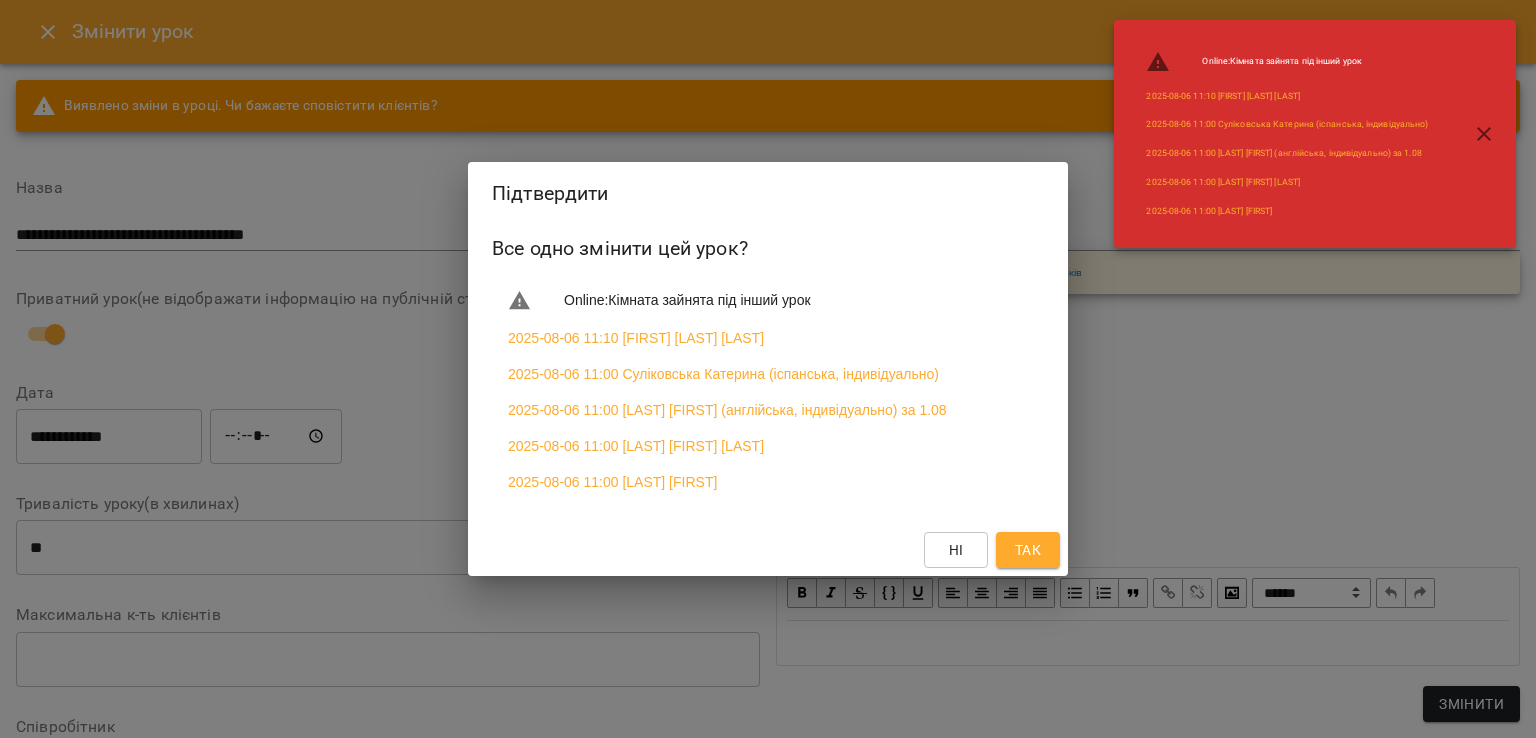 click on "Так" at bounding box center [1028, 550] 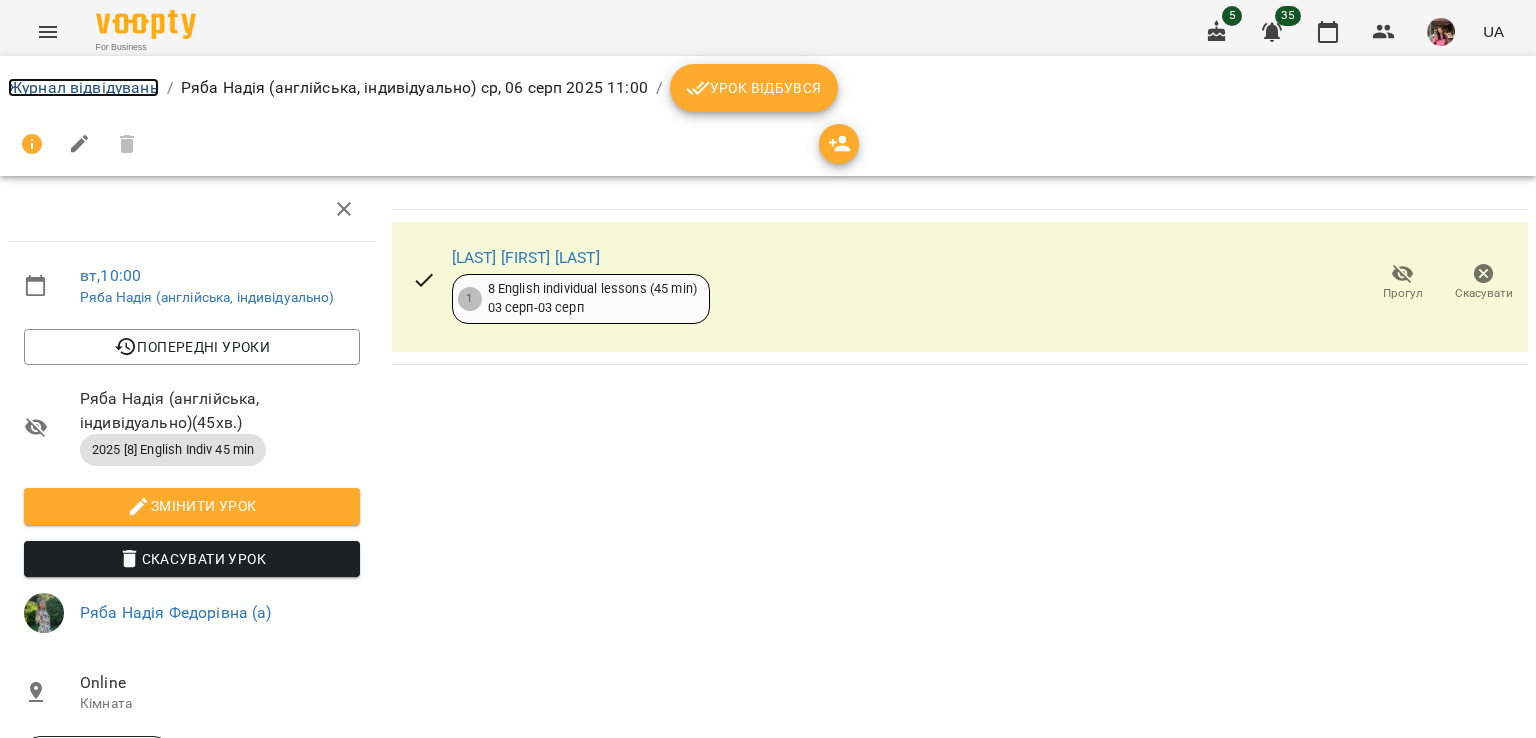 click on "Журнал відвідувань" at bounding box center [83, 87] 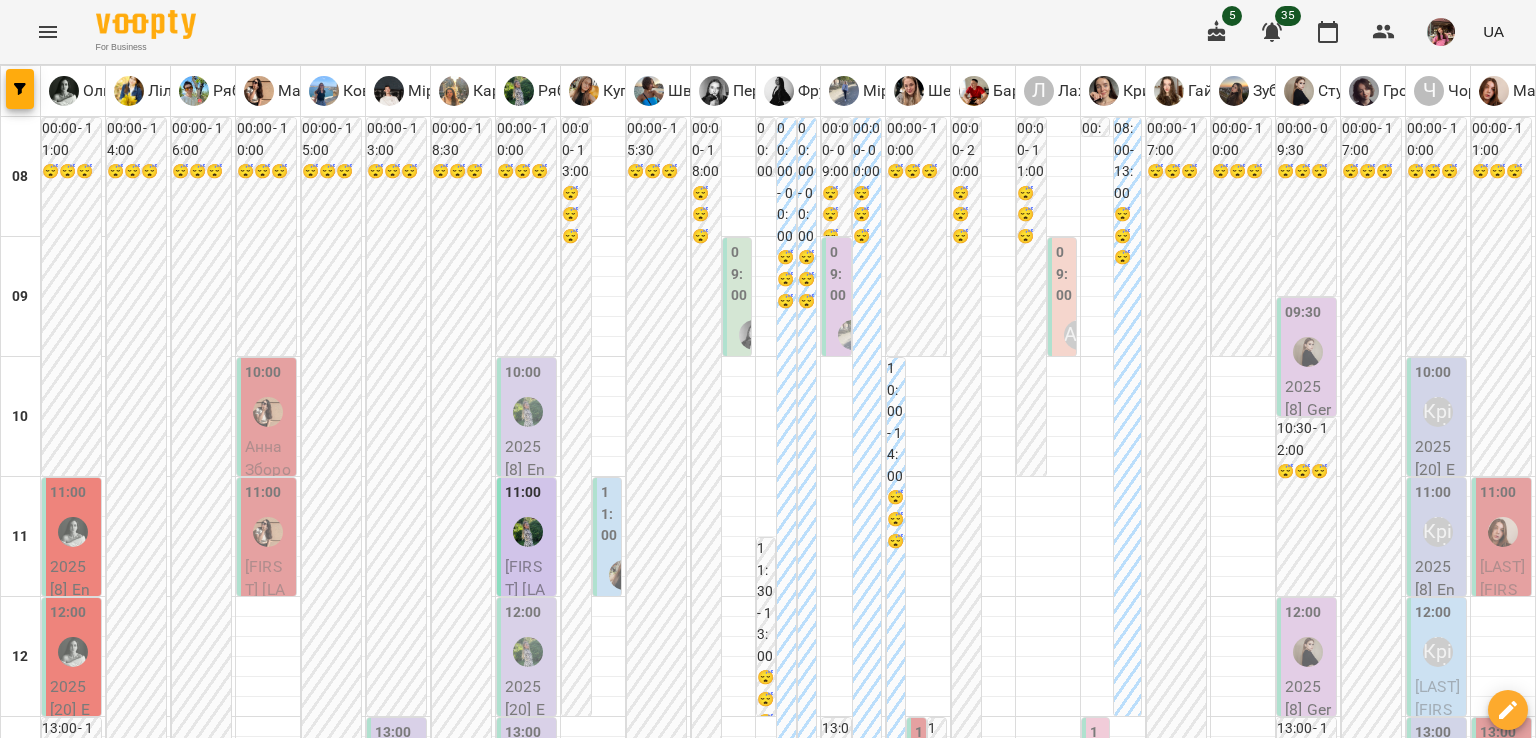 click on "ср" at bounding box center (642, 1943) 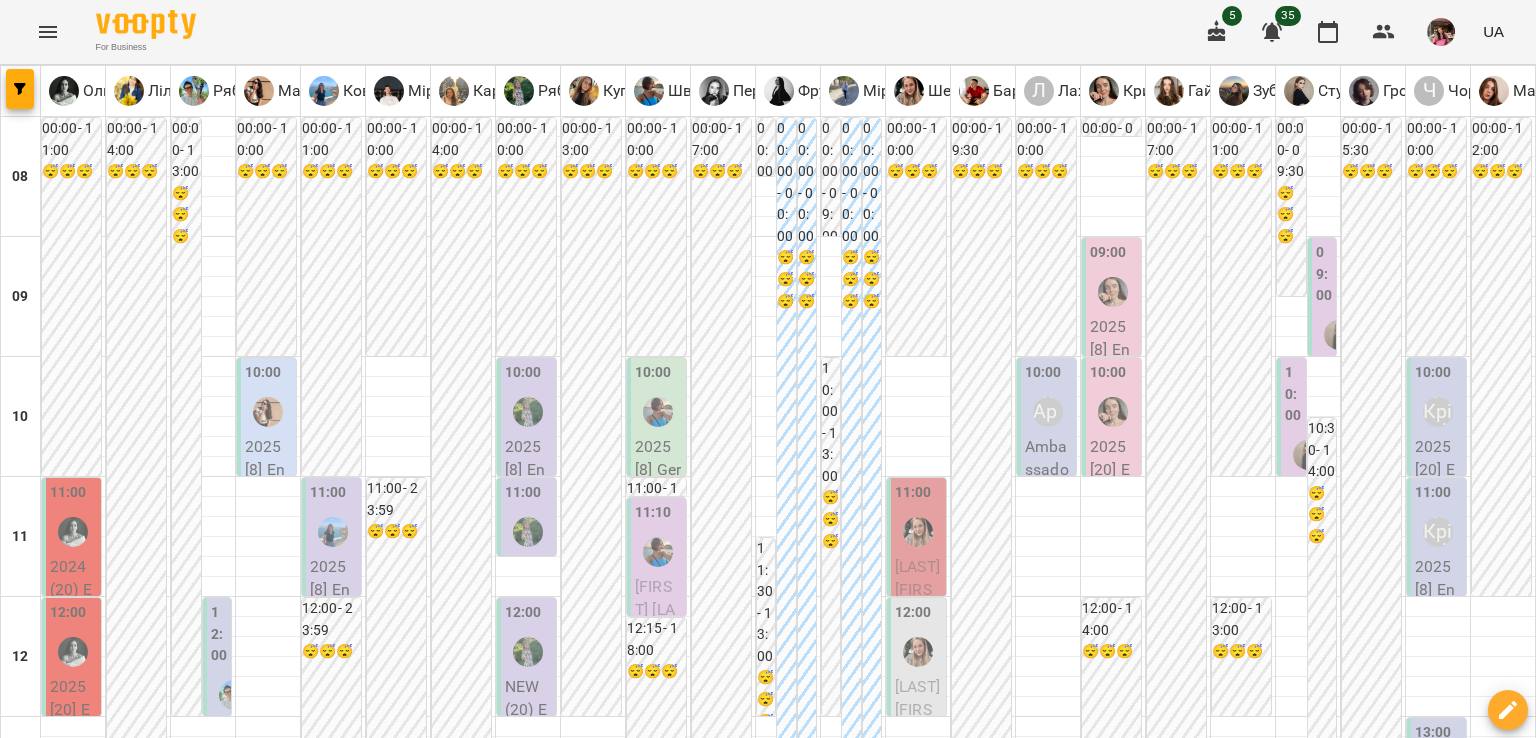 scroll, scrollTop: 0, scrollLeft: 0, axis: both 